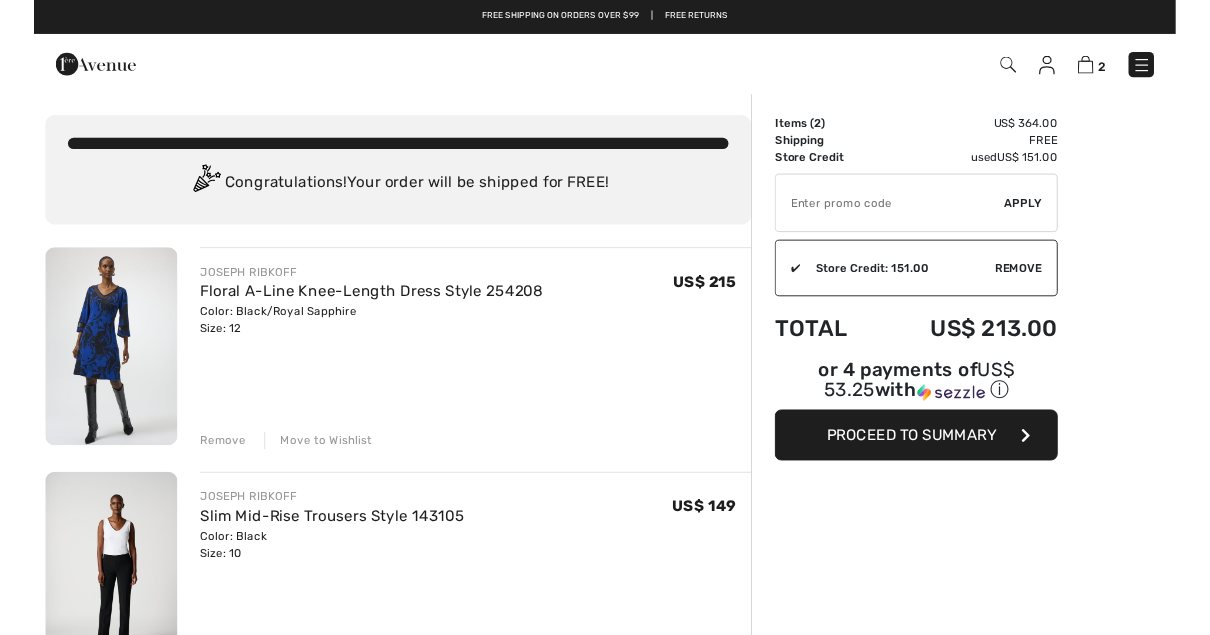 scroll, scrollTop: 0, scrollLeft: 0, axis: both 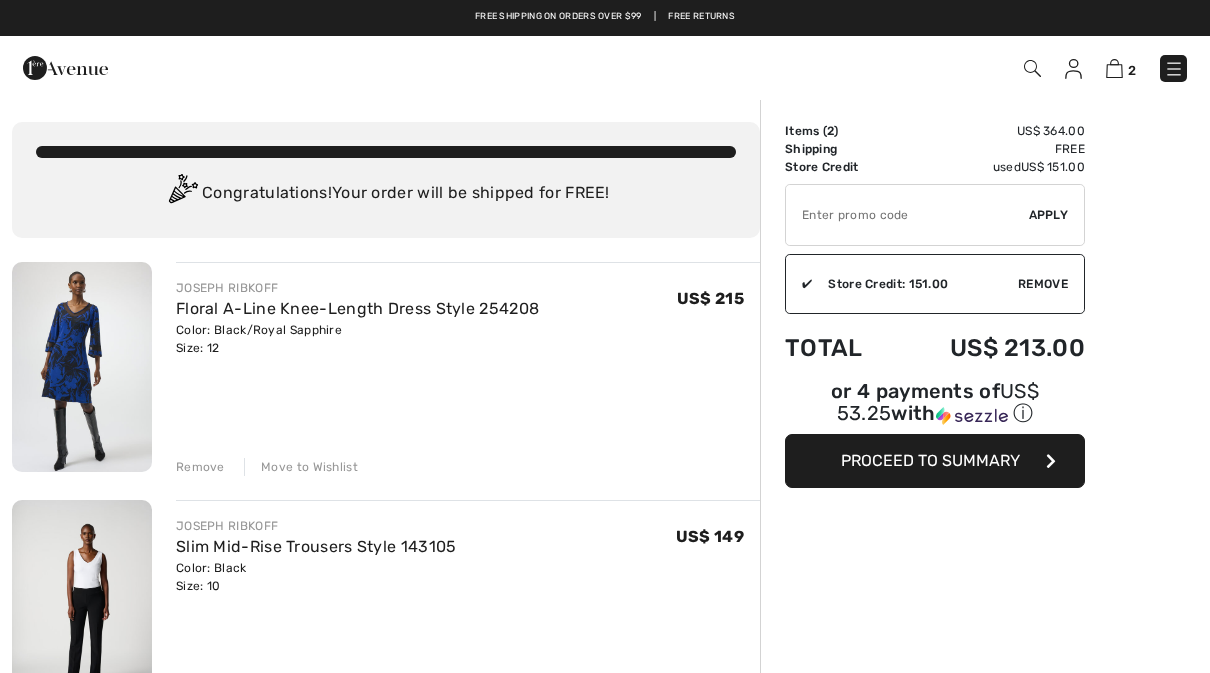 click at bounding box center [1032, 68] 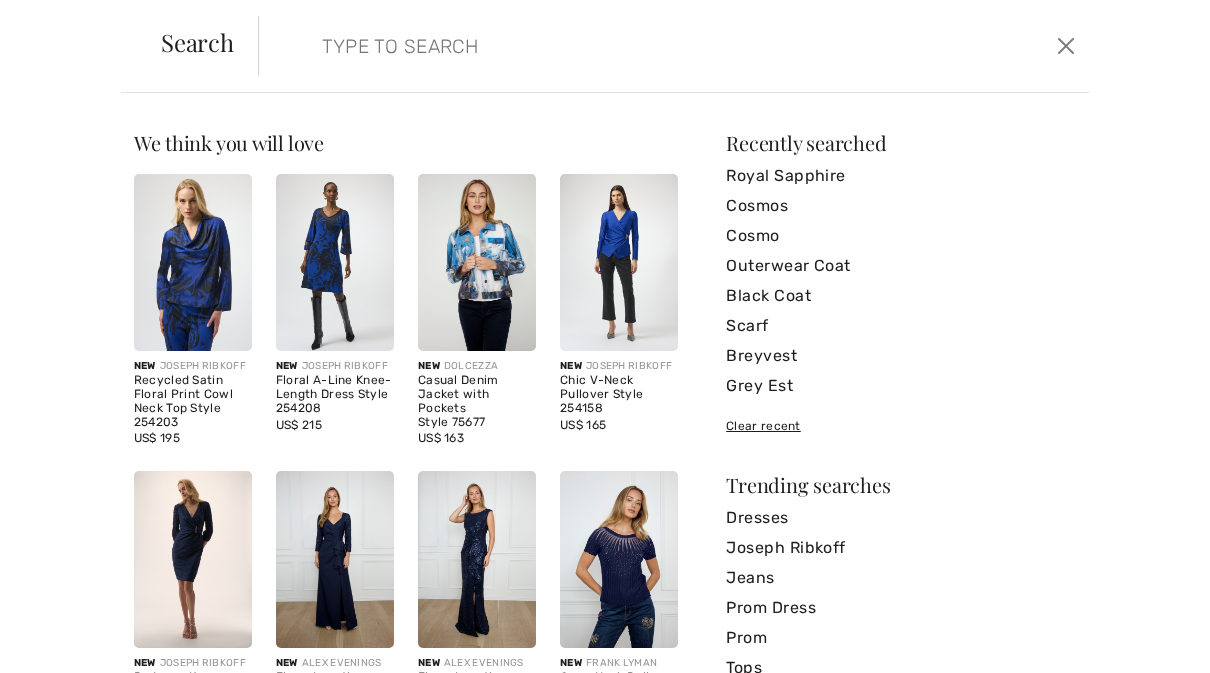 click at bounding box center [586, 46] 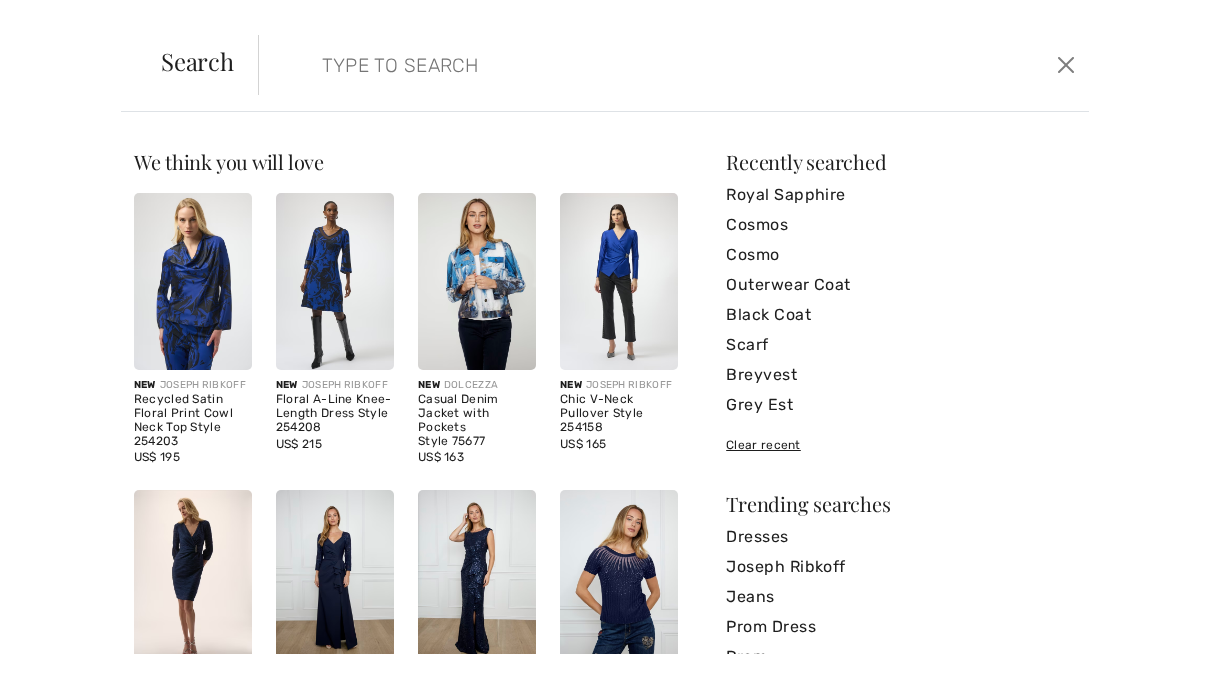 scroll, scrollTop: 9, scrollLeft: 0, axis: vertical 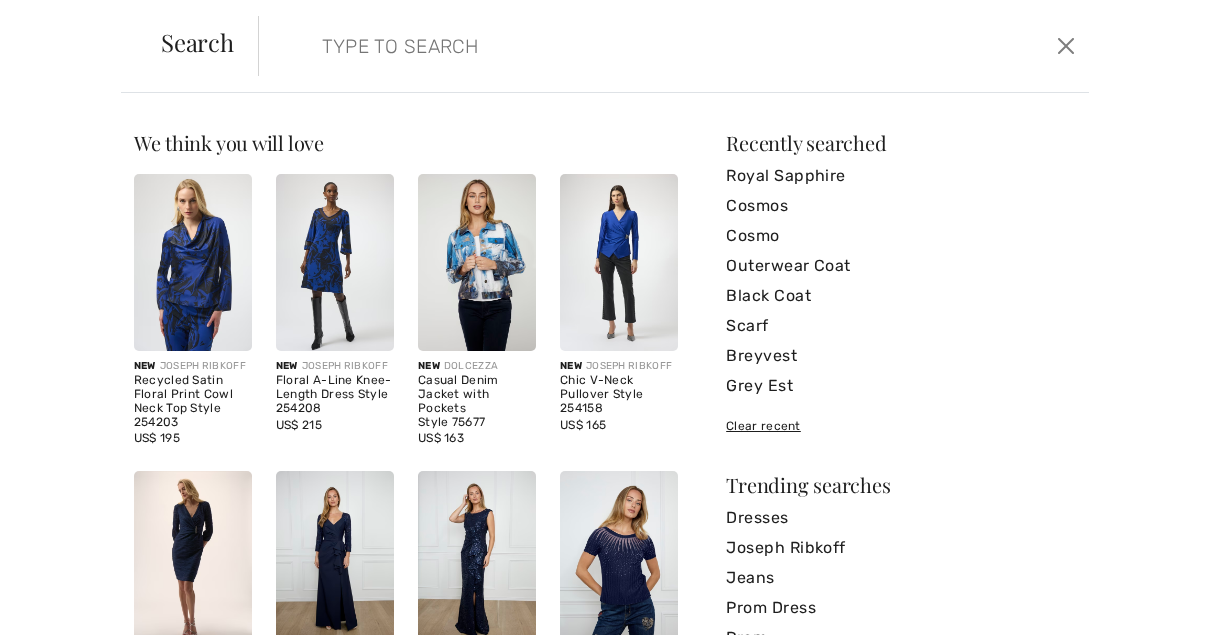 click at bounding box center [586, 46] 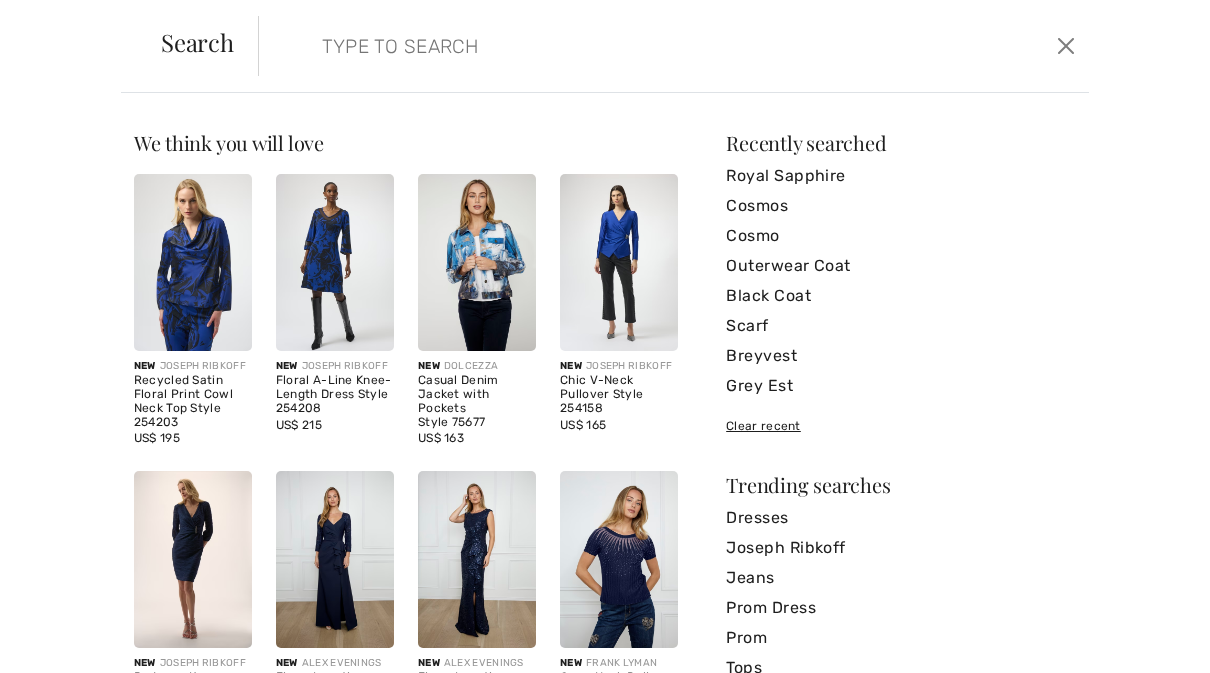 click on "Scarf" at bounding box center (901, 326) 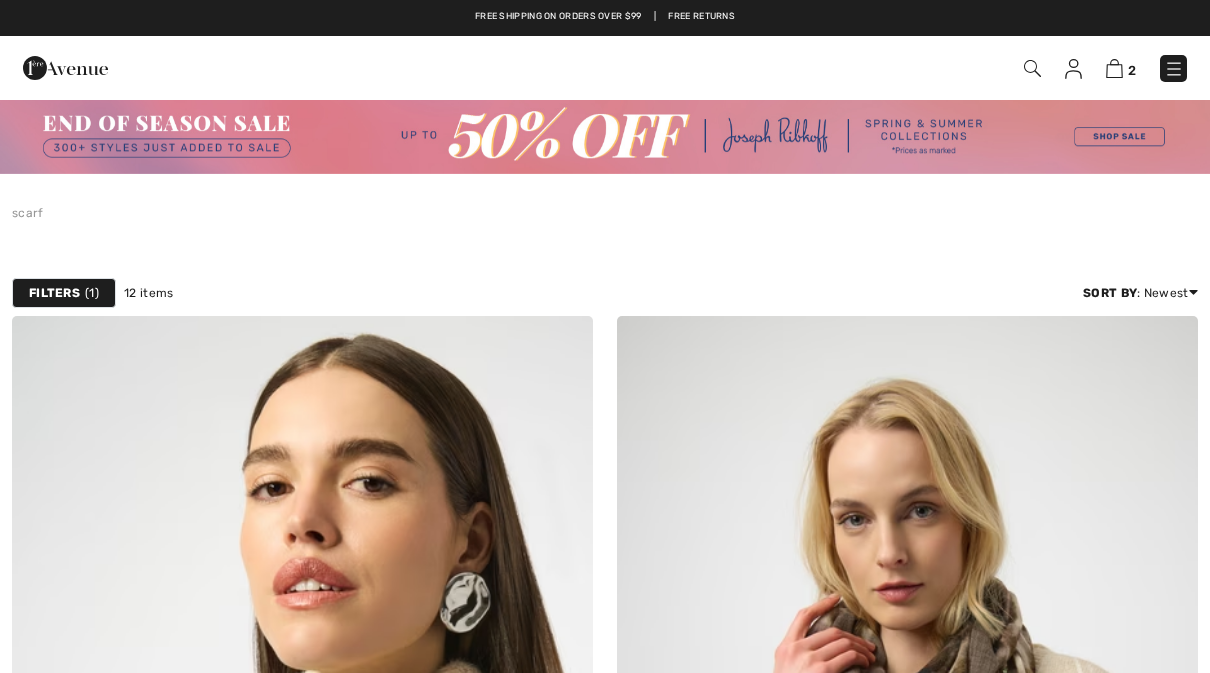 scroll, scrollTop: 0, scrollLeft: 0, axis: both 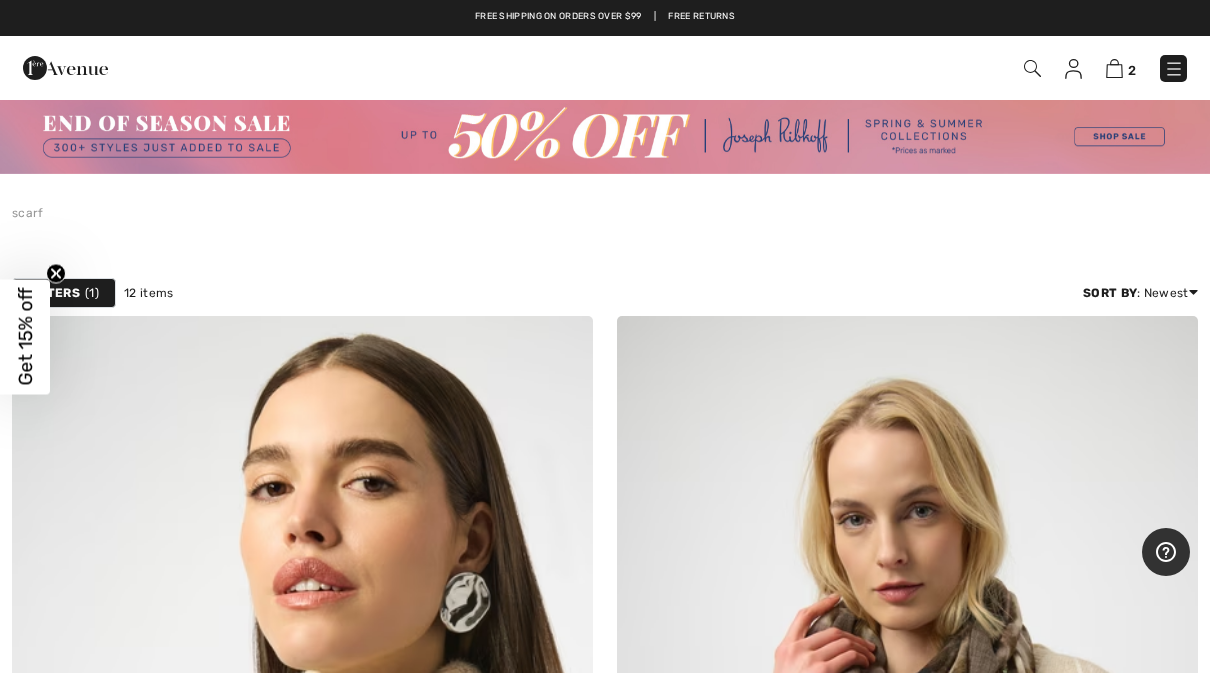 click at bounding box center (1032, 68) 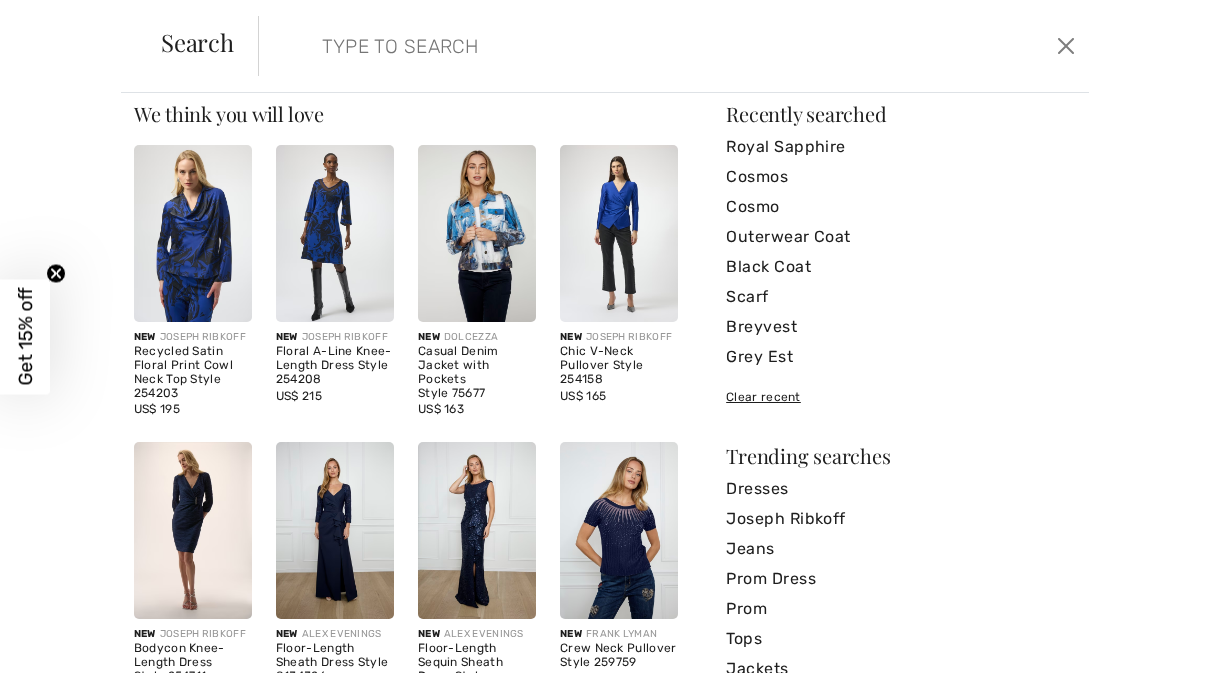 scroll, scrollTop: 31, scrollLeft: 0, axis: vertical 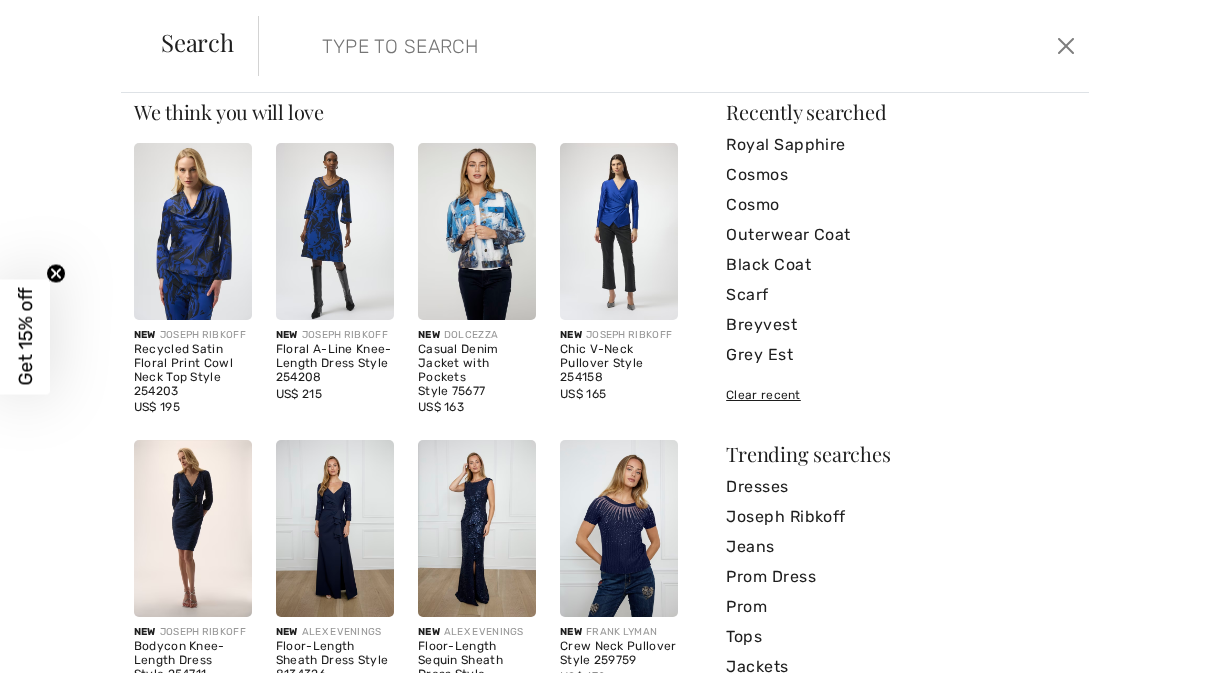 click at bounding box center (193, 231) 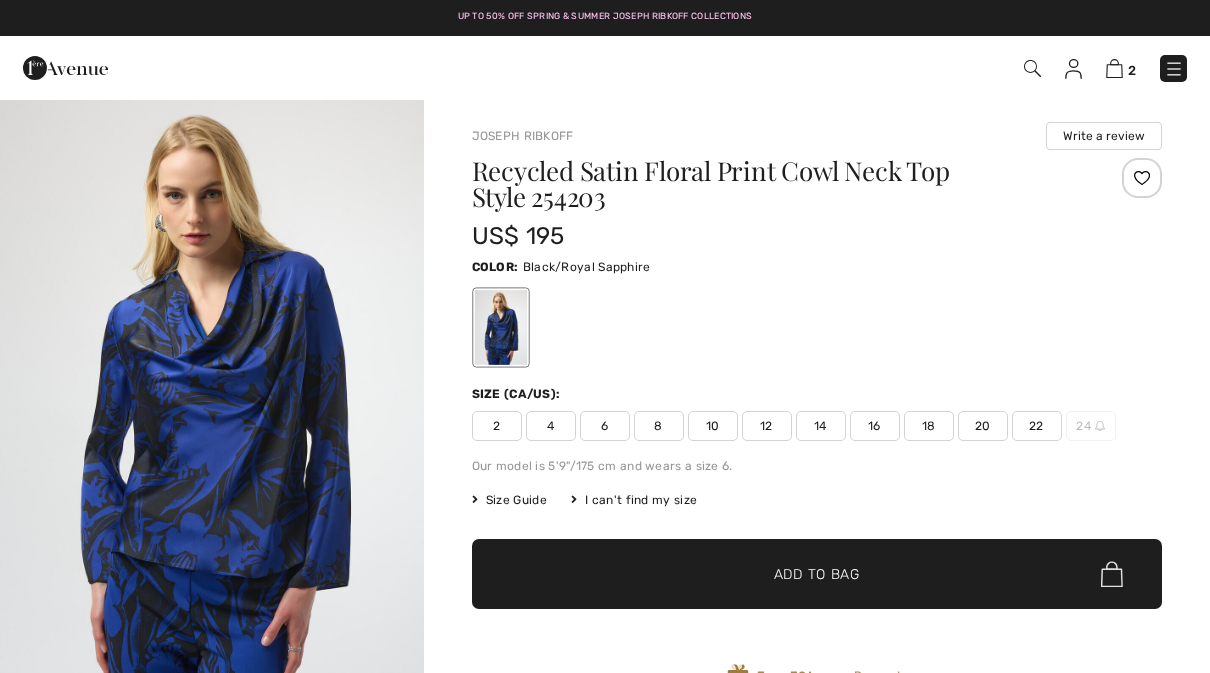 scroll, scrollTop: 0, scrollLeft: 0, axis: both 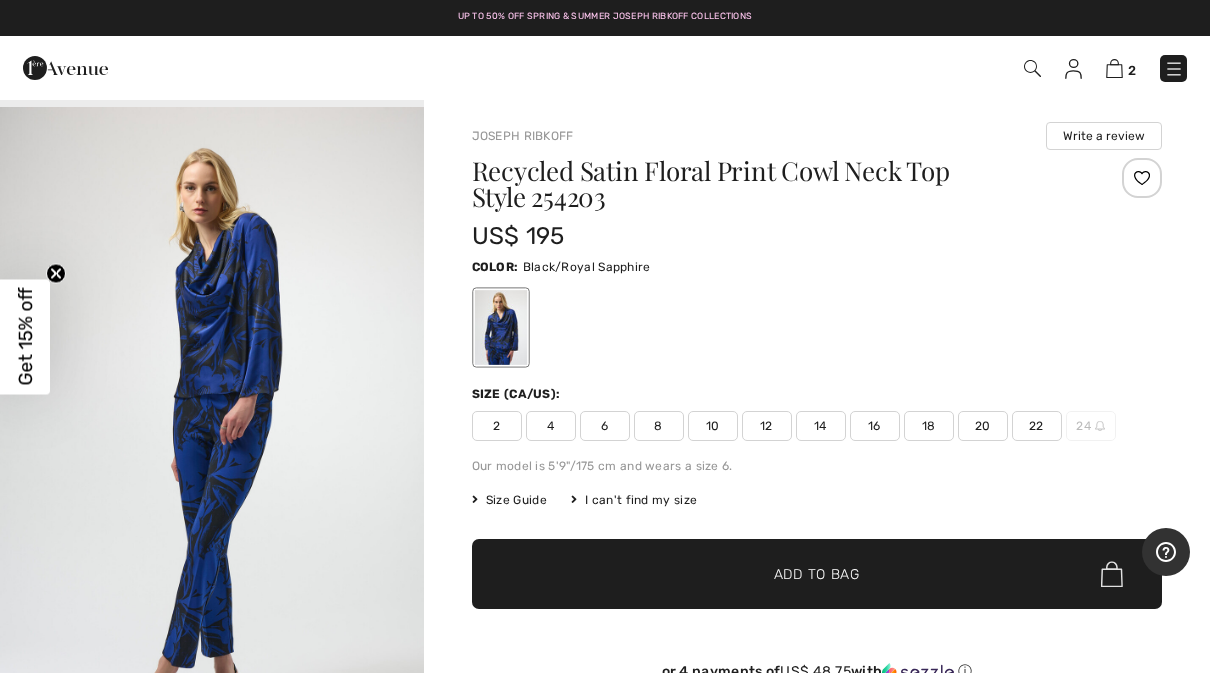 click on "10" at bounding box center (713, 426) 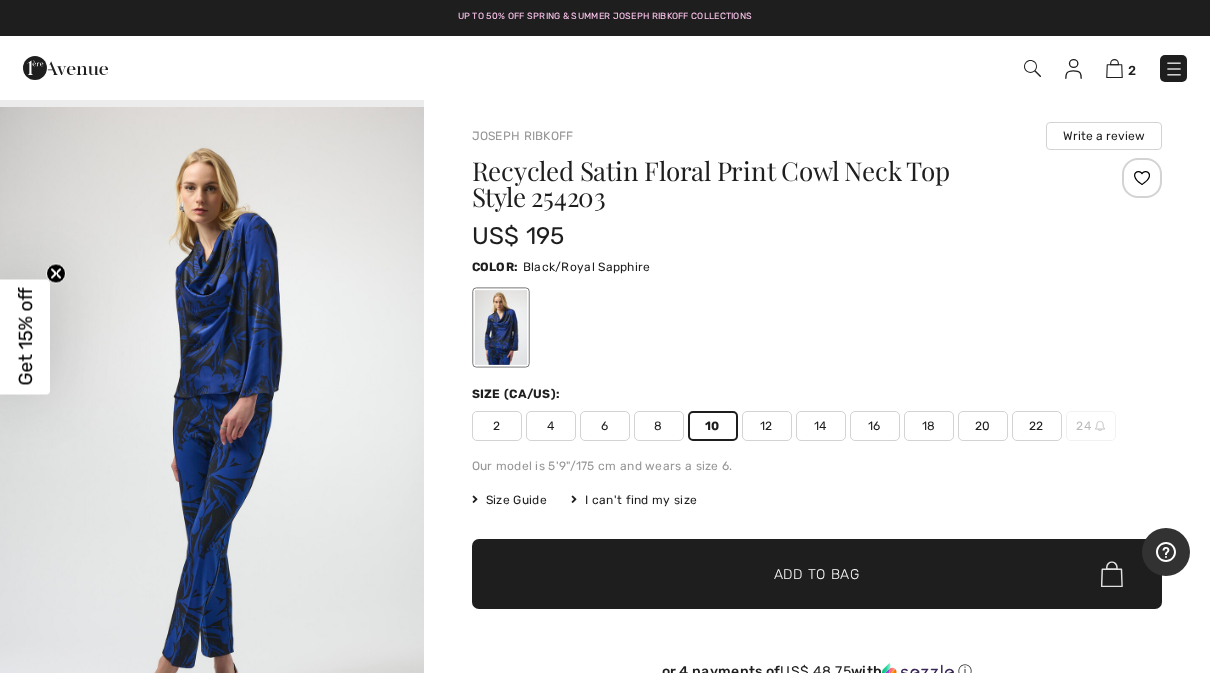 click on "Add to Bag" at bounding box center [817, 574] 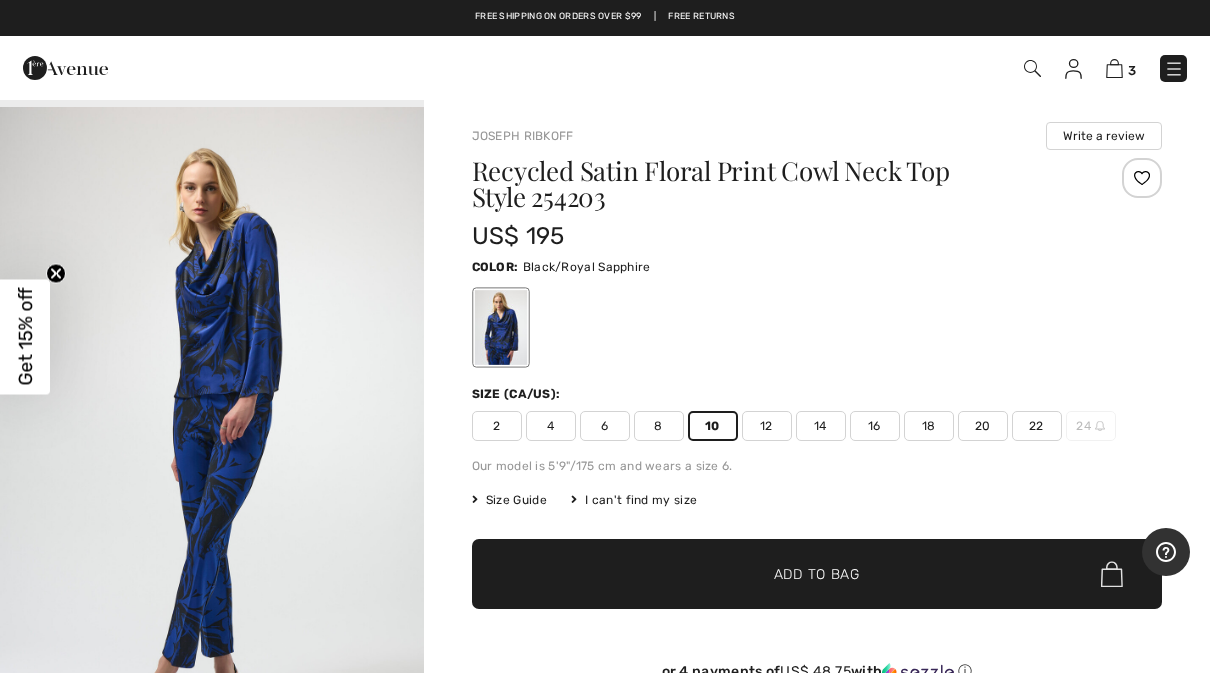 click at bounding box center [212, 424] 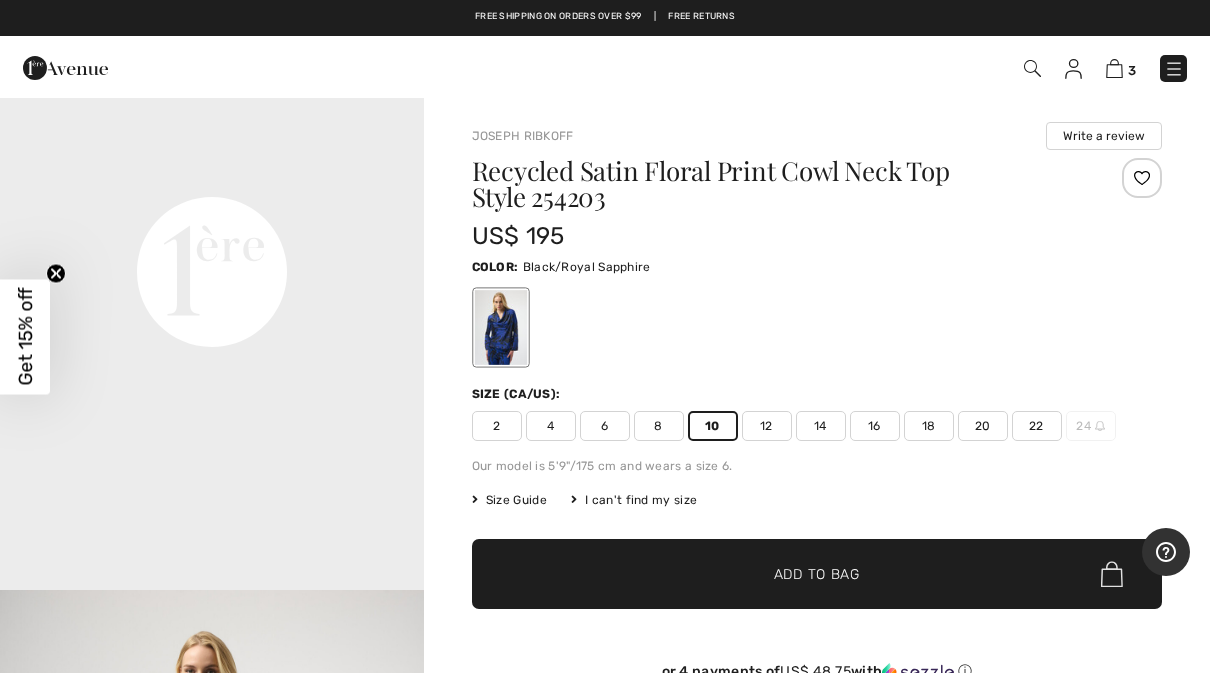 scroll, scrollTop: 1412, scrollLeft: 0, axis: vertical 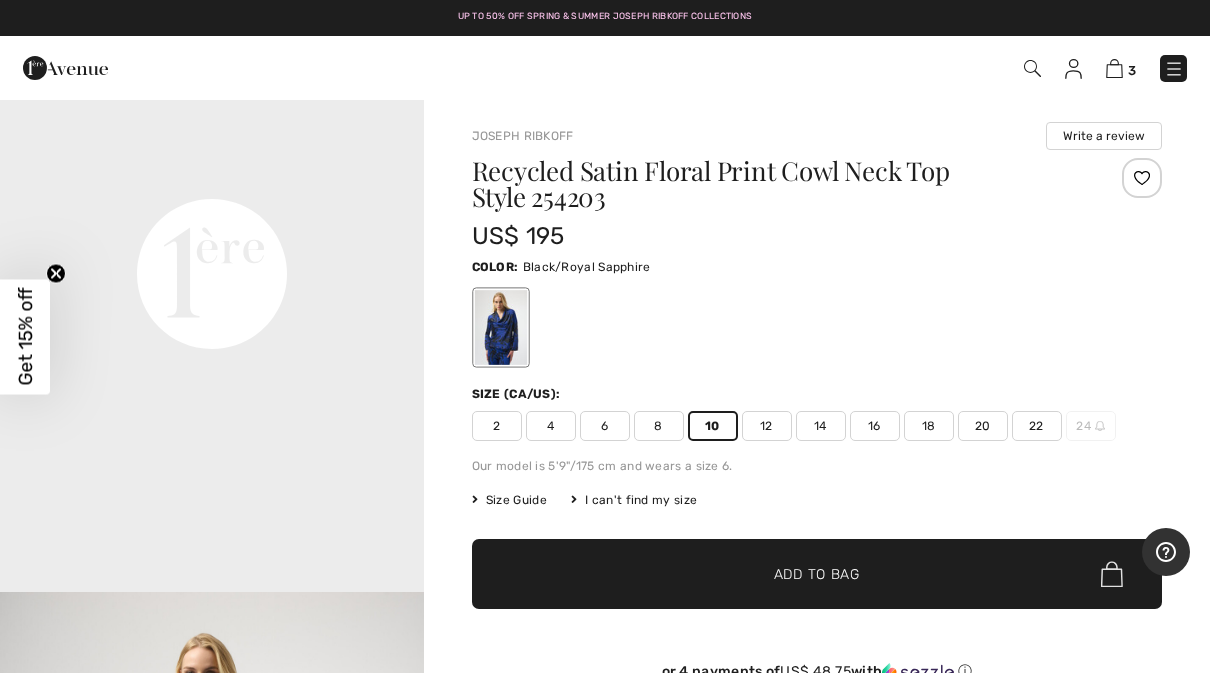 click at bounding box center [1032, 68] 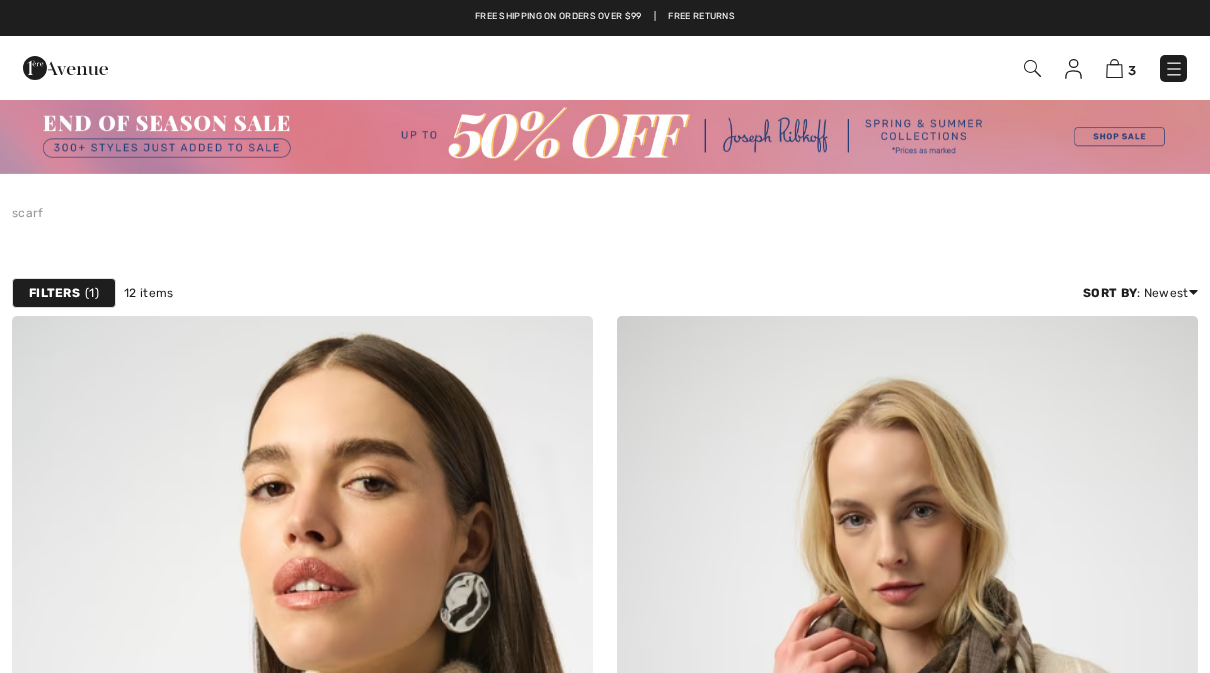 scroll, scrollTop: 0, scrollLeft: 0, axis: both 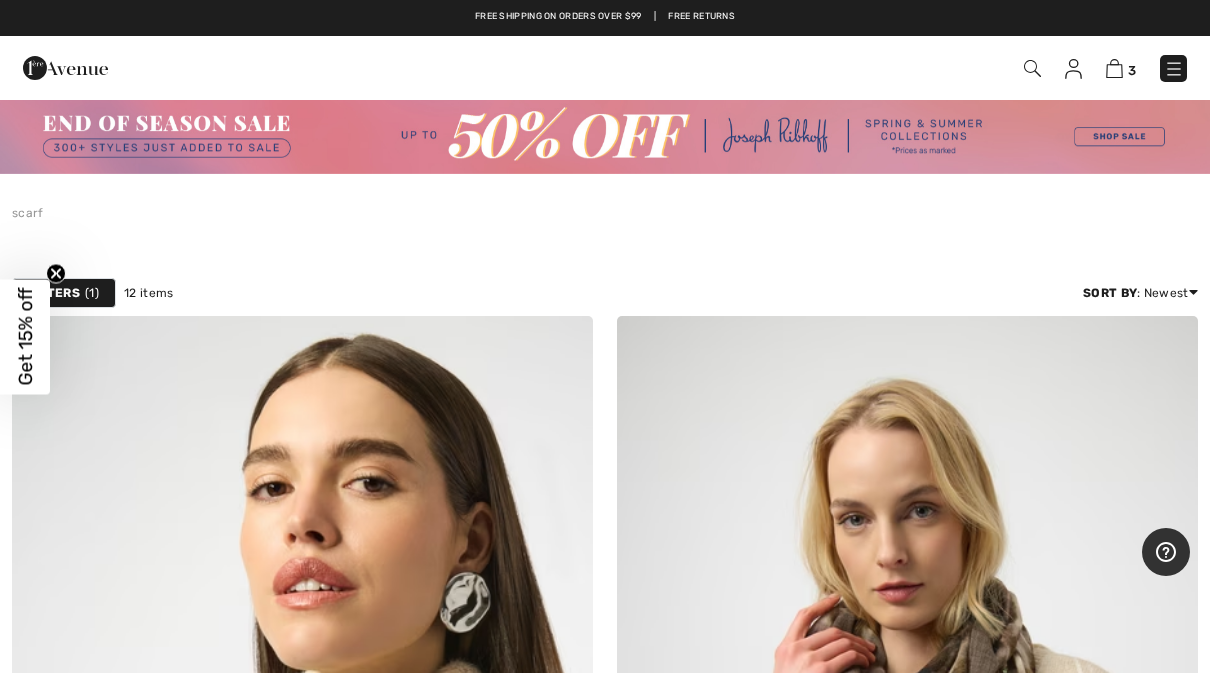 click at bounding box center [1032, 68] 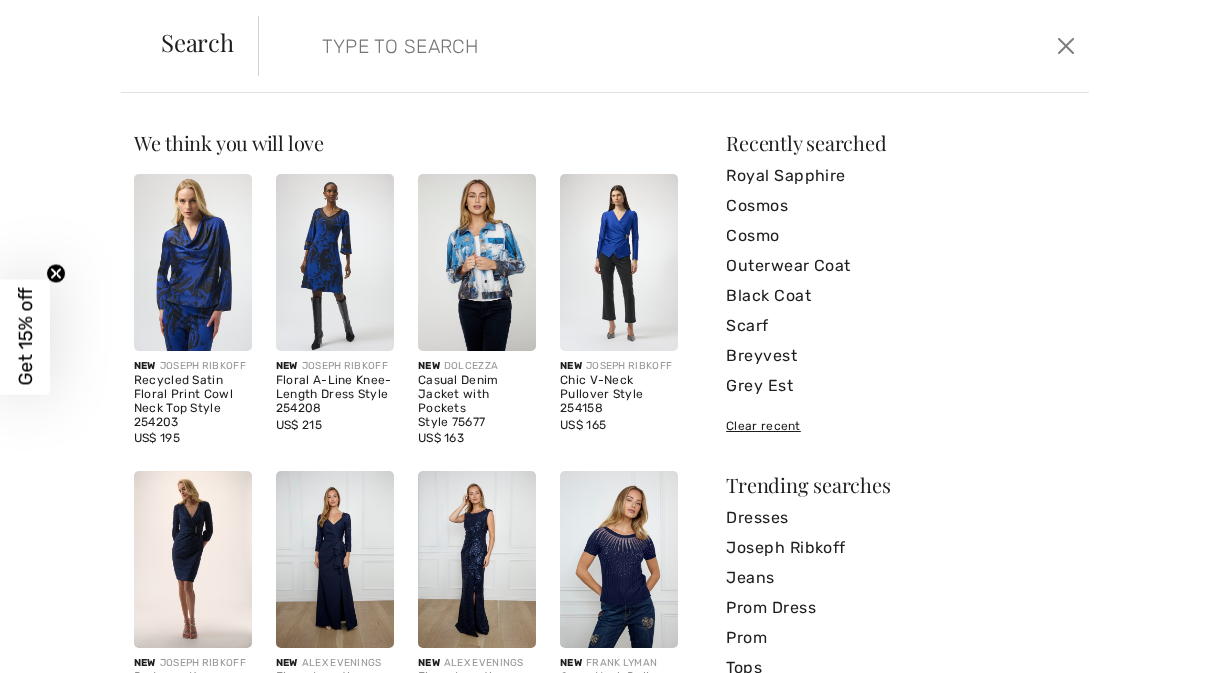 click at bounding box center [586, 46] 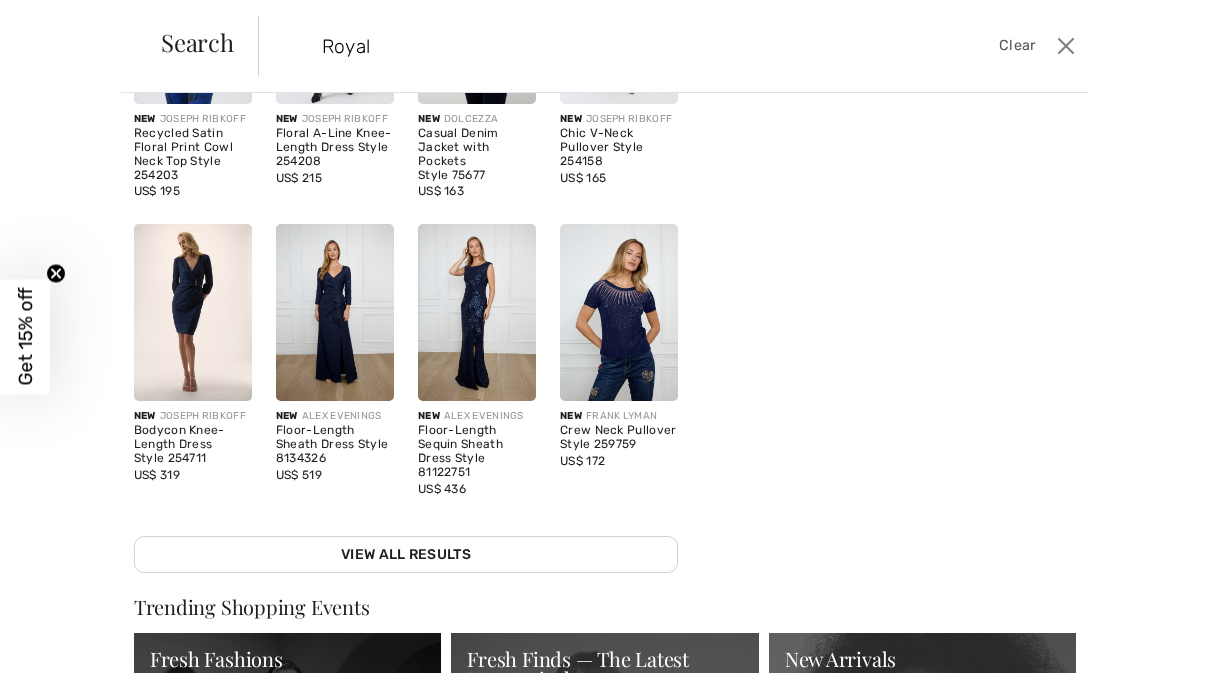 scroll, scrollTop: 252, scrollLeft: 0, axis: vertical 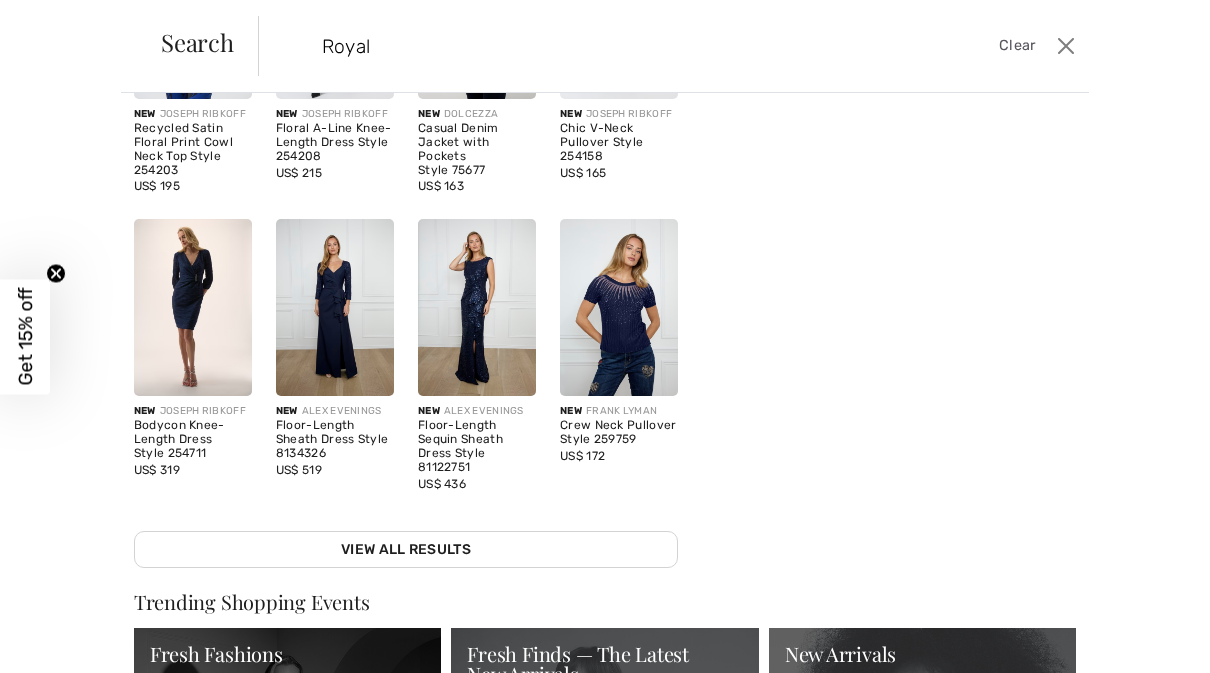 type on "Royal" 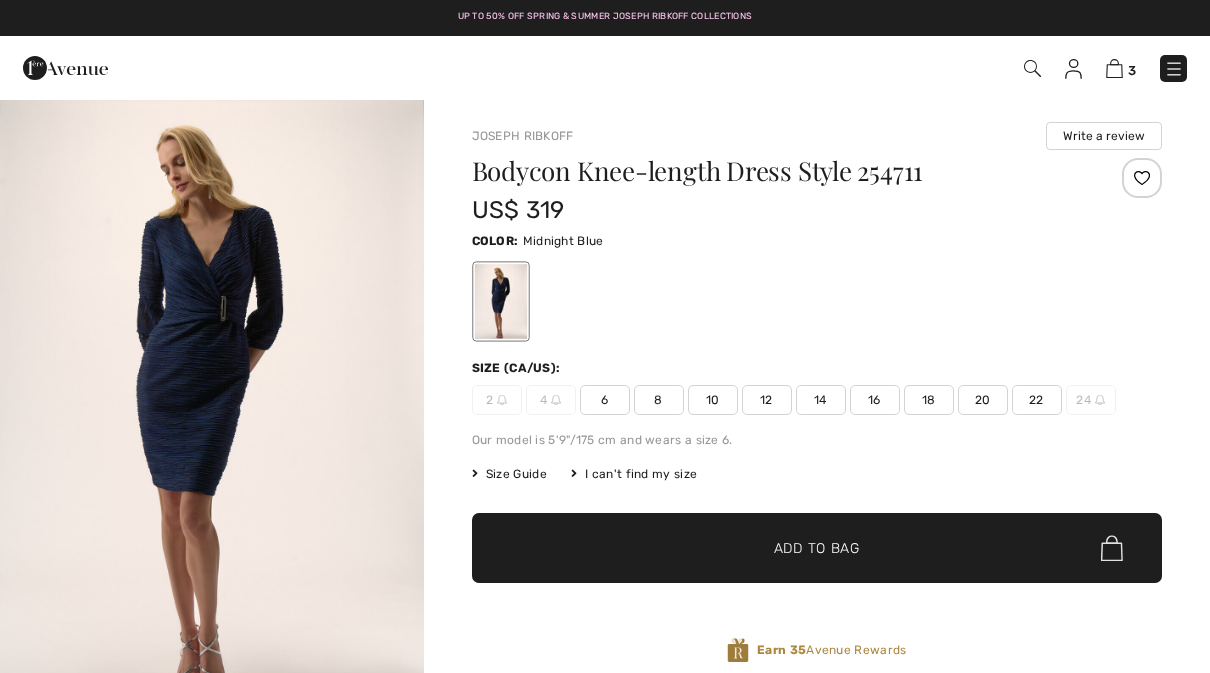 scroll, scrollTop: 0, scrollLeft: 0, axis: both 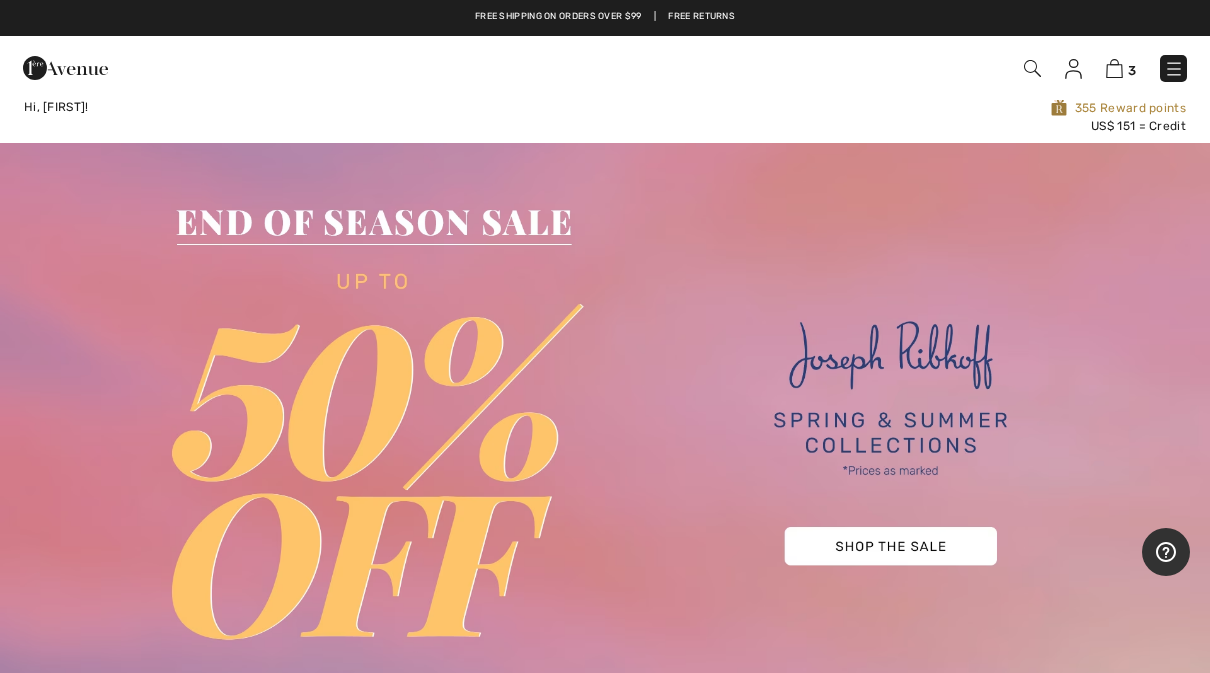 click at bounding box center (1032, 68) 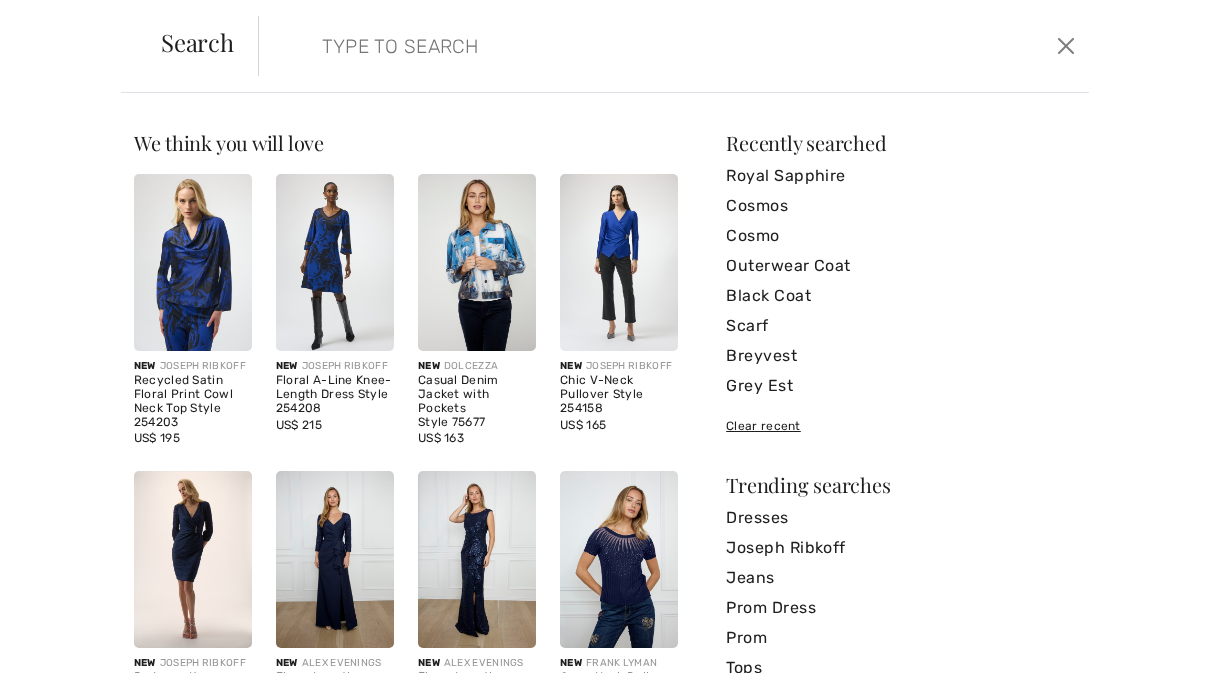 scroll, scrollTop: 0, scrollLeft: 0, axis: both 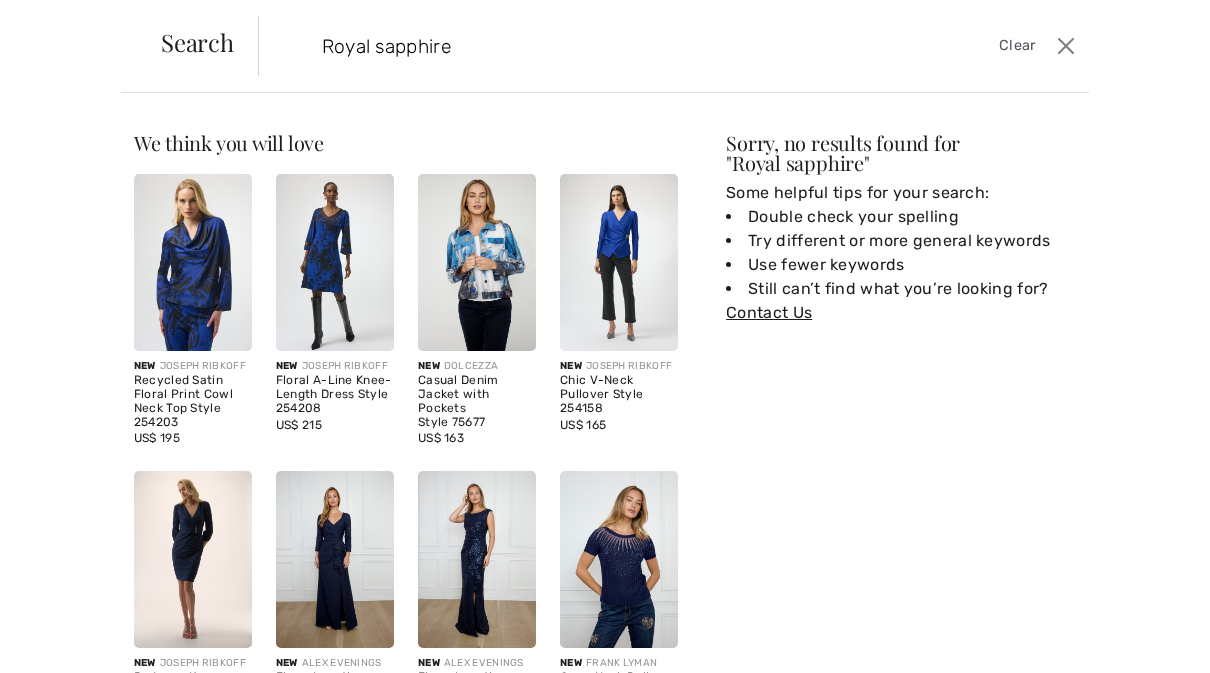 type on "Royal sapphire" 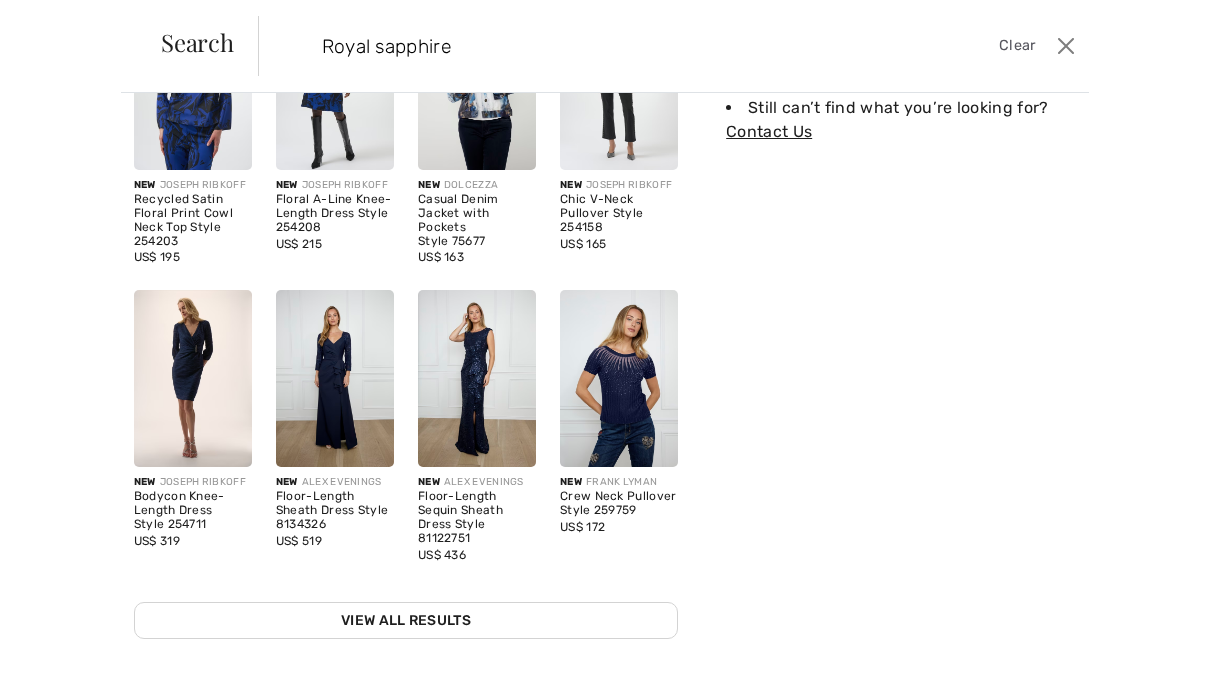 scroll, scrollTop: 180, scrollLeft: 0, axis: vertical 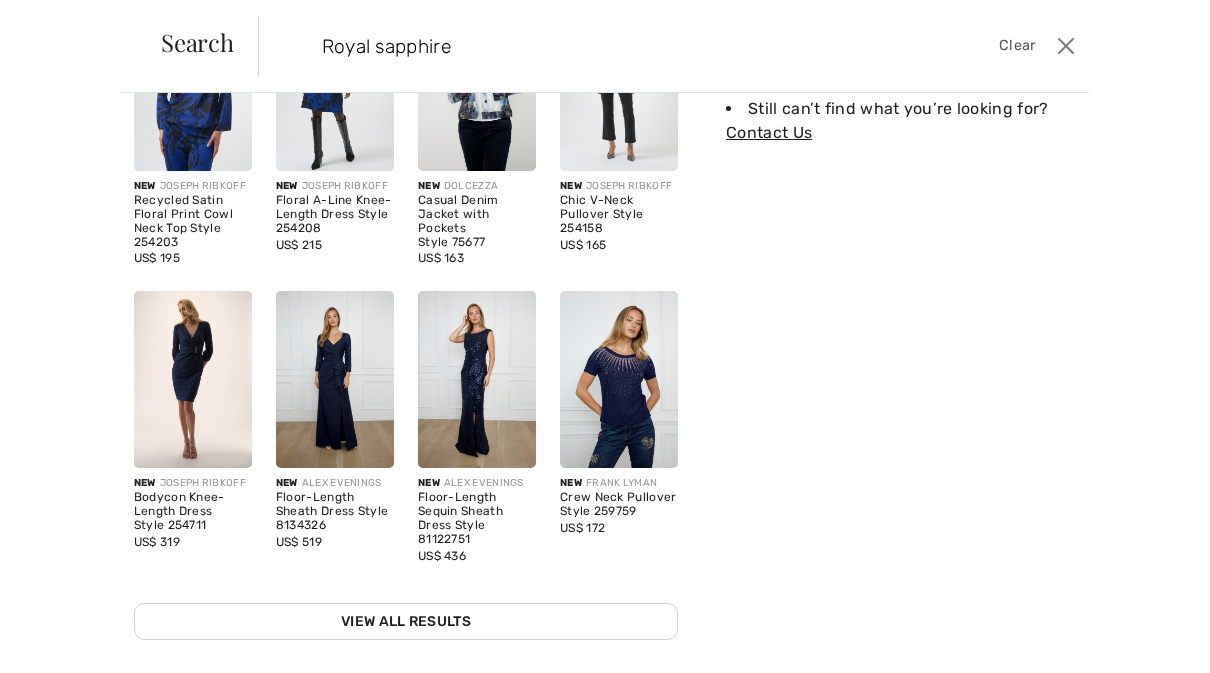 click on "Sorry, no results found for " Royal sapphire "
Some helpful tips for your search:
Double check your spelling
Try different or more general keywords
Use fewer keywords
Still can’t find what you’re looking for?  Contact Us
Suggested
Tops - Pullovers, Blouses and More F ro m Top Designers All P ro ducts C ro p Frank Lyman C ro p B ro wn Chic Bole ro s Joseph Ribkoff C ro p Frank Lyman B ro wn Joseph Ribkoff B ro wn
View More
Recently searched
Royal Sapphire
Cosmos
Cosmo
Outerwear Coat
Black Coat
Scarf
Breyvest
Grey Est
Clear recent
Trending searches
Dresses" at bounding box center [901, 296] 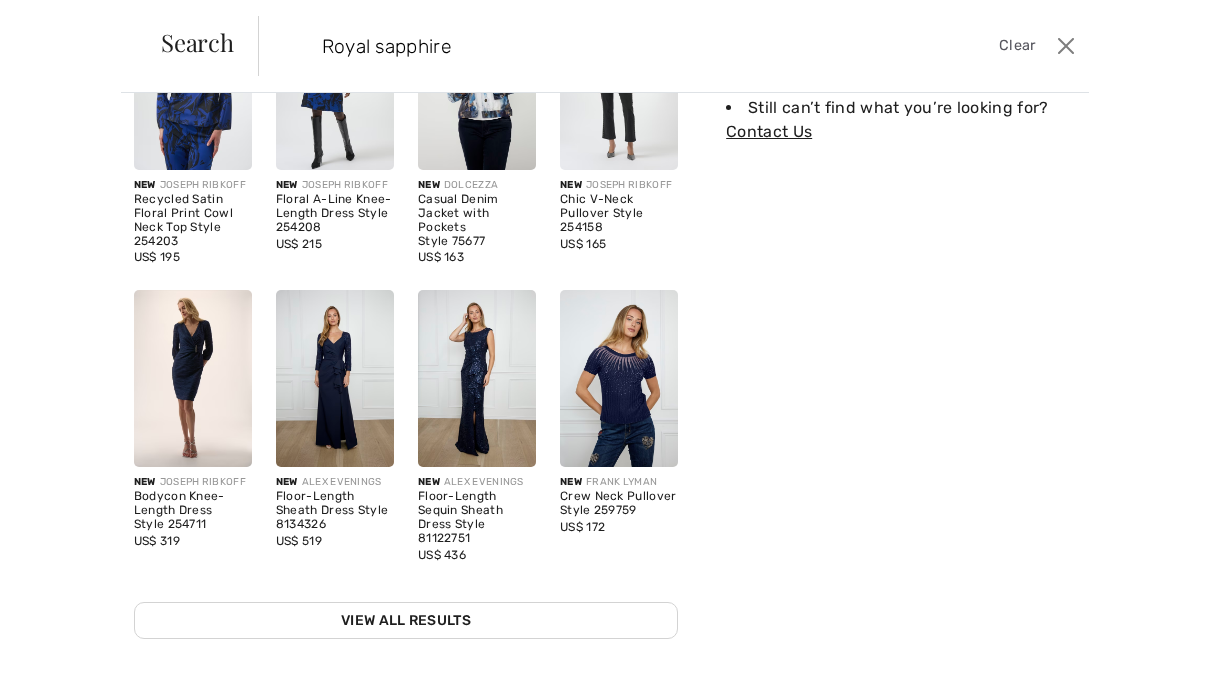 scroll, scrollTop: 180, scrollLeft: 0, axis: vertical 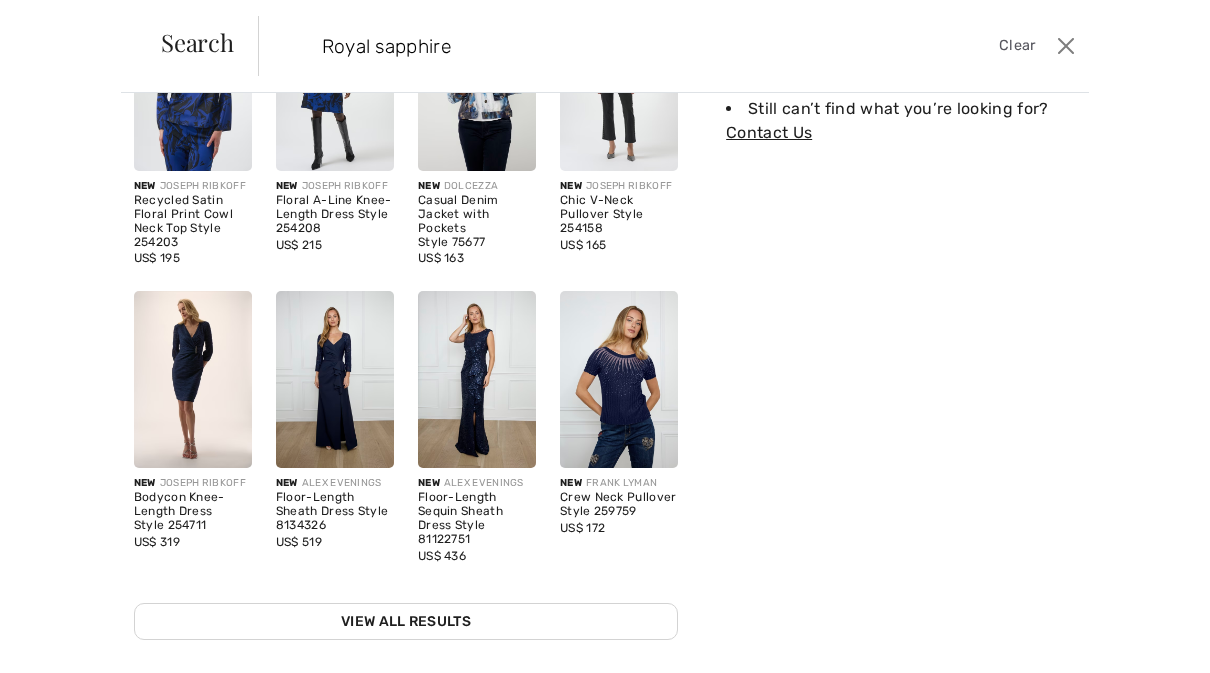 click on "View All Results" at bounding box center (406, 621) 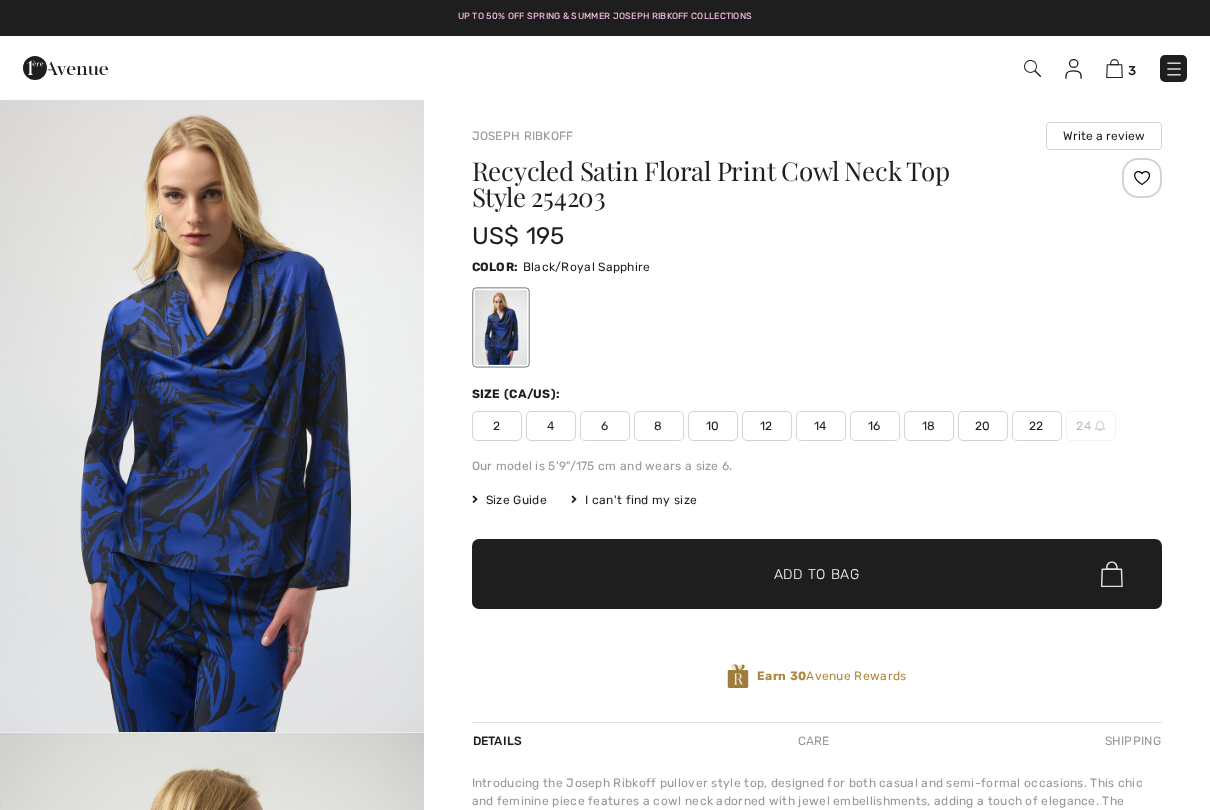 scroll, scrollTop: 0, scrollLeft: 0, axis: both 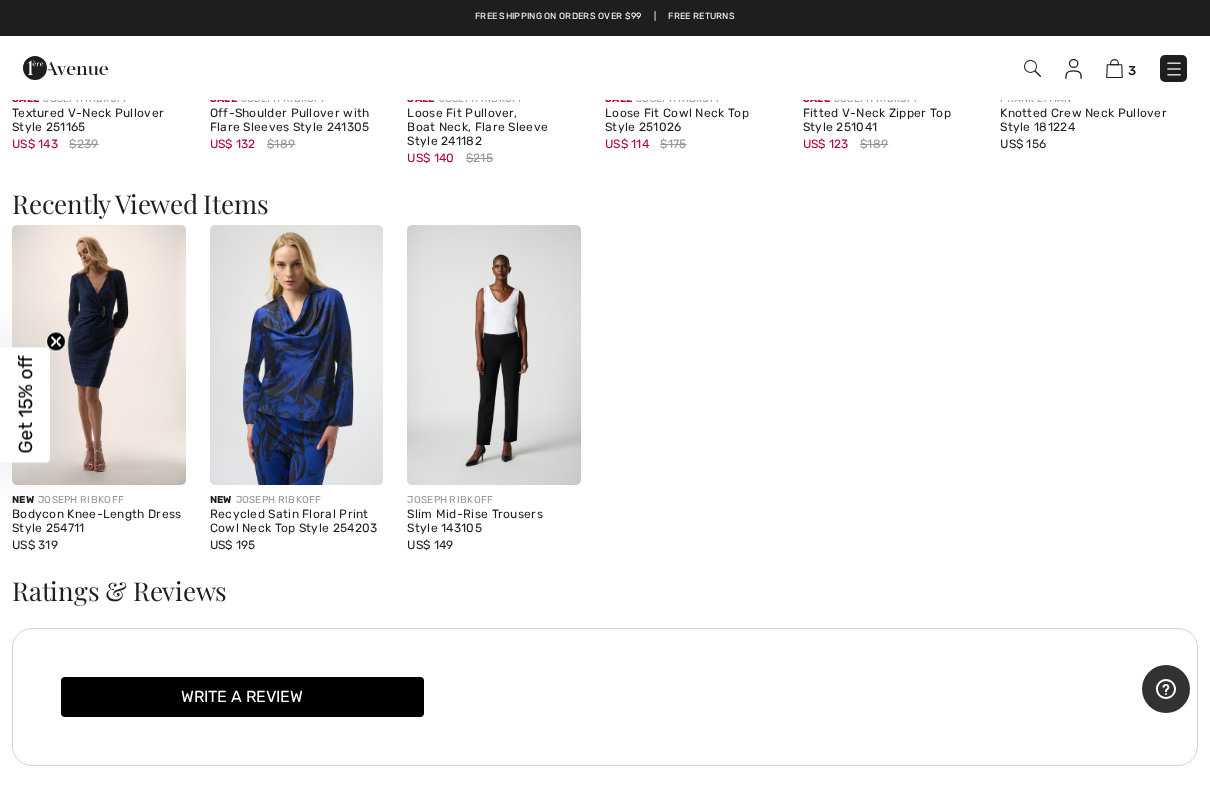 click at bounding box center (1174, 69) 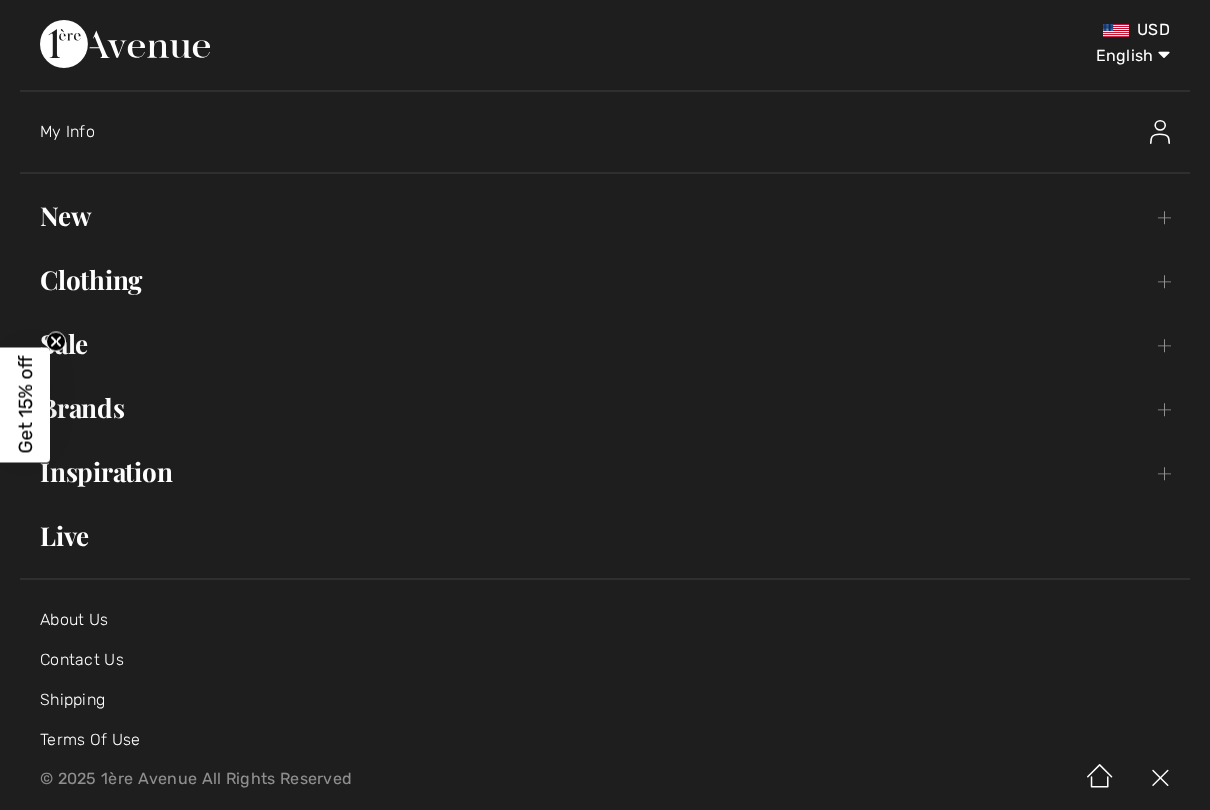 click on "New Toggle submenu" at bounding box center (605, 216) 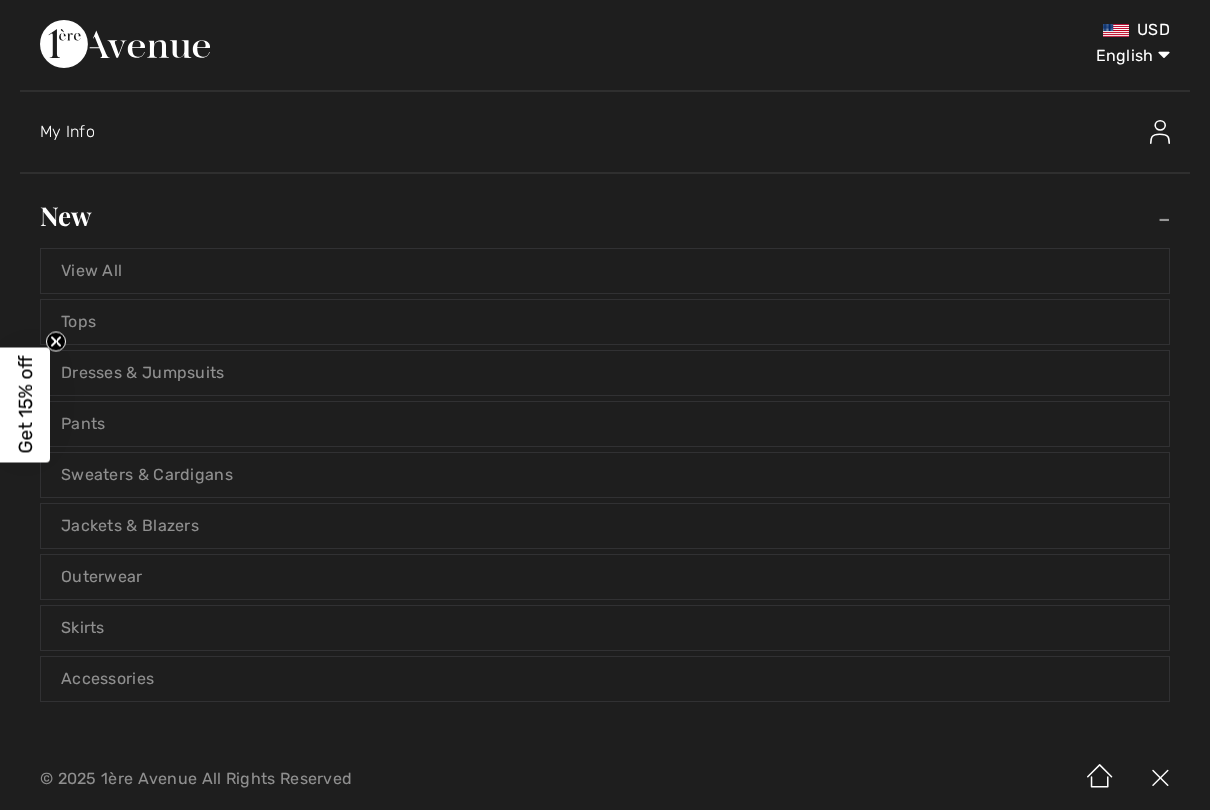 click on "Pants" at bounding box center [605, 424] 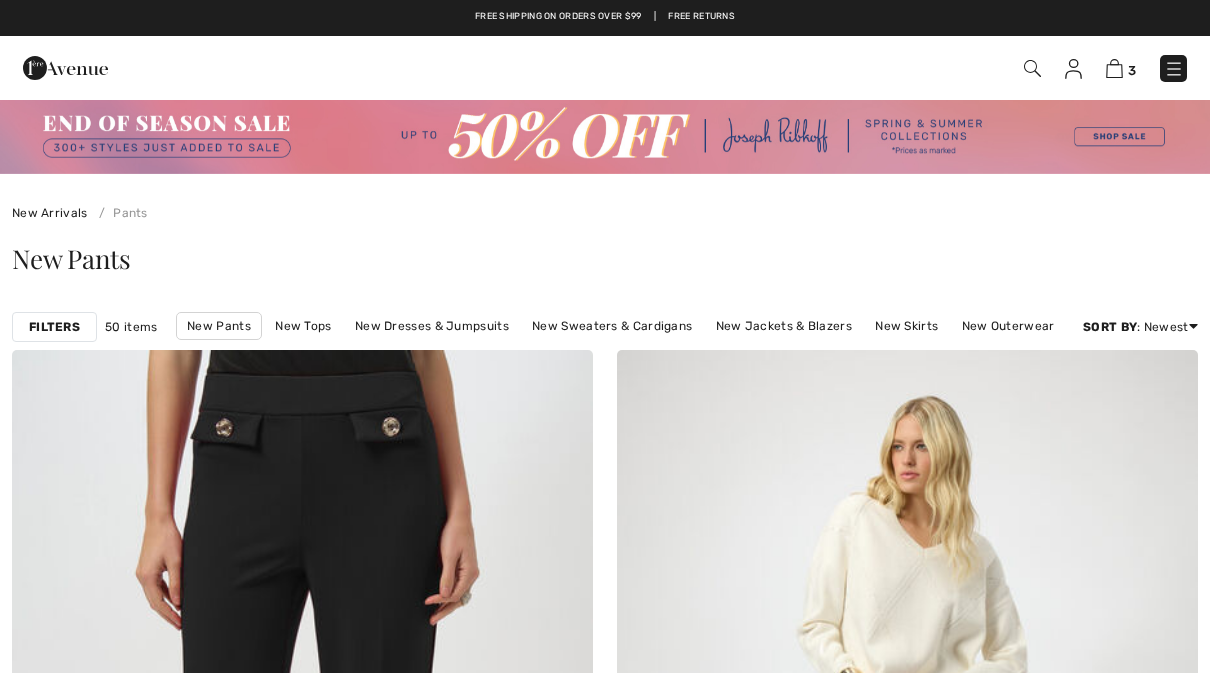 scroll, scrollTop: 0, scrollLeft: 0, axis: both 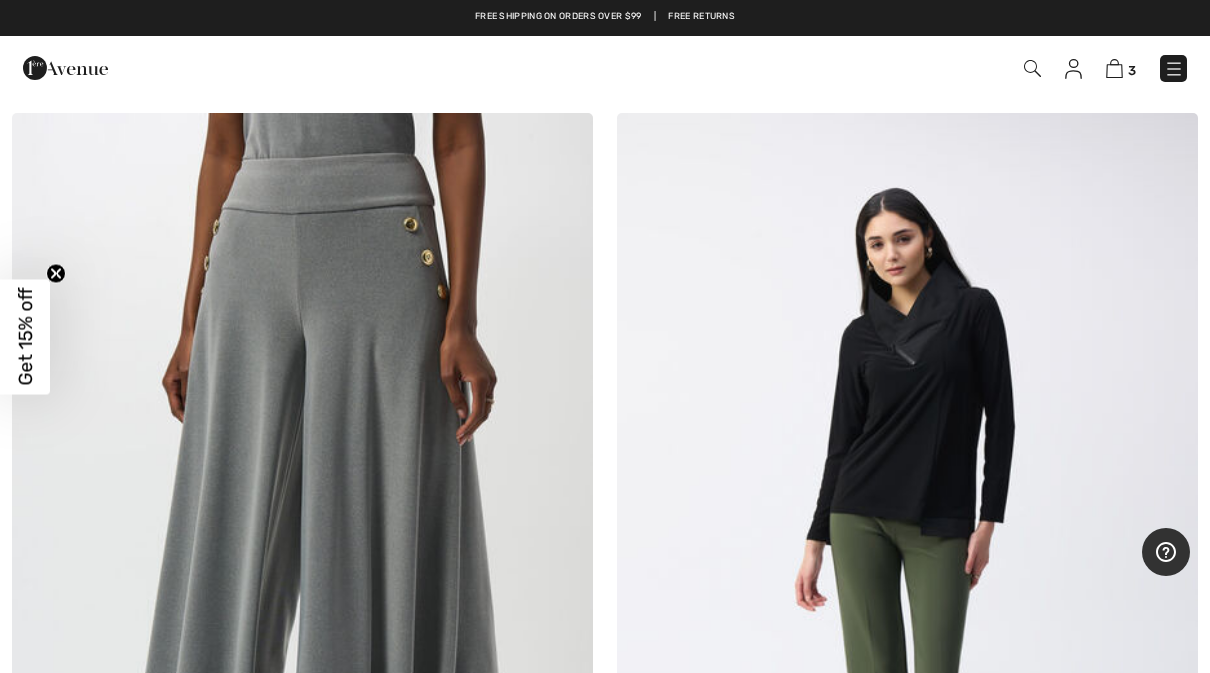click at bounding box center [1174, 69] 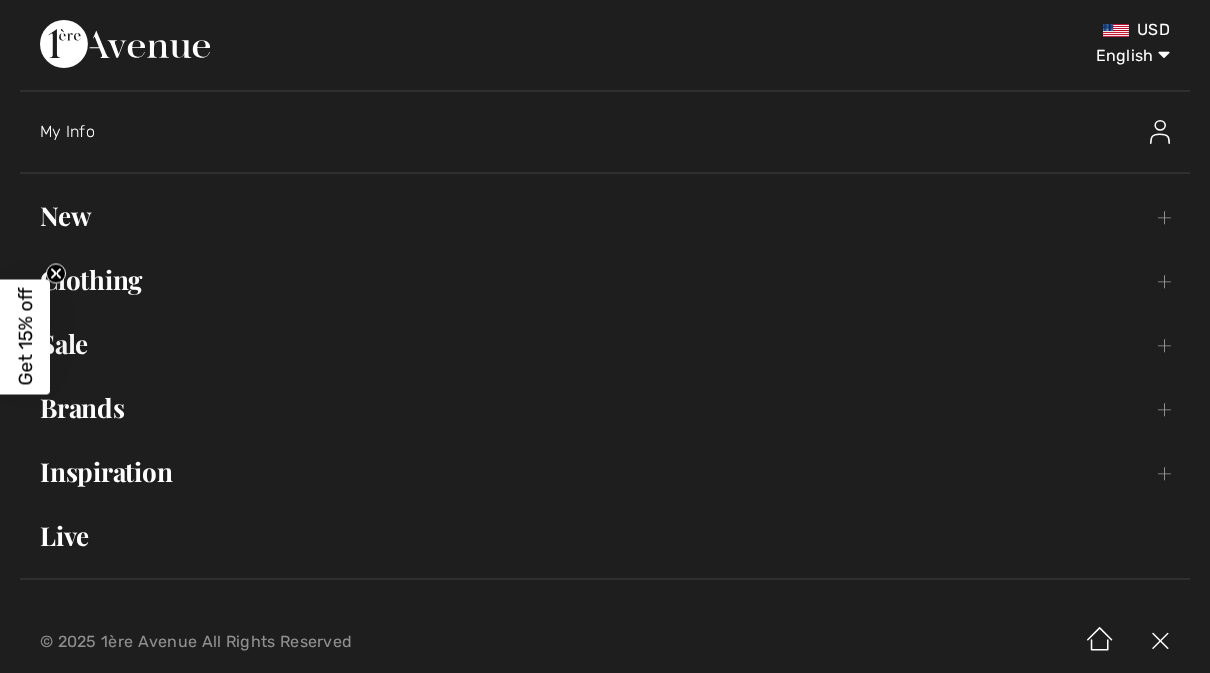 click on "New Toggle submenu" at bounding box center [605, 216] 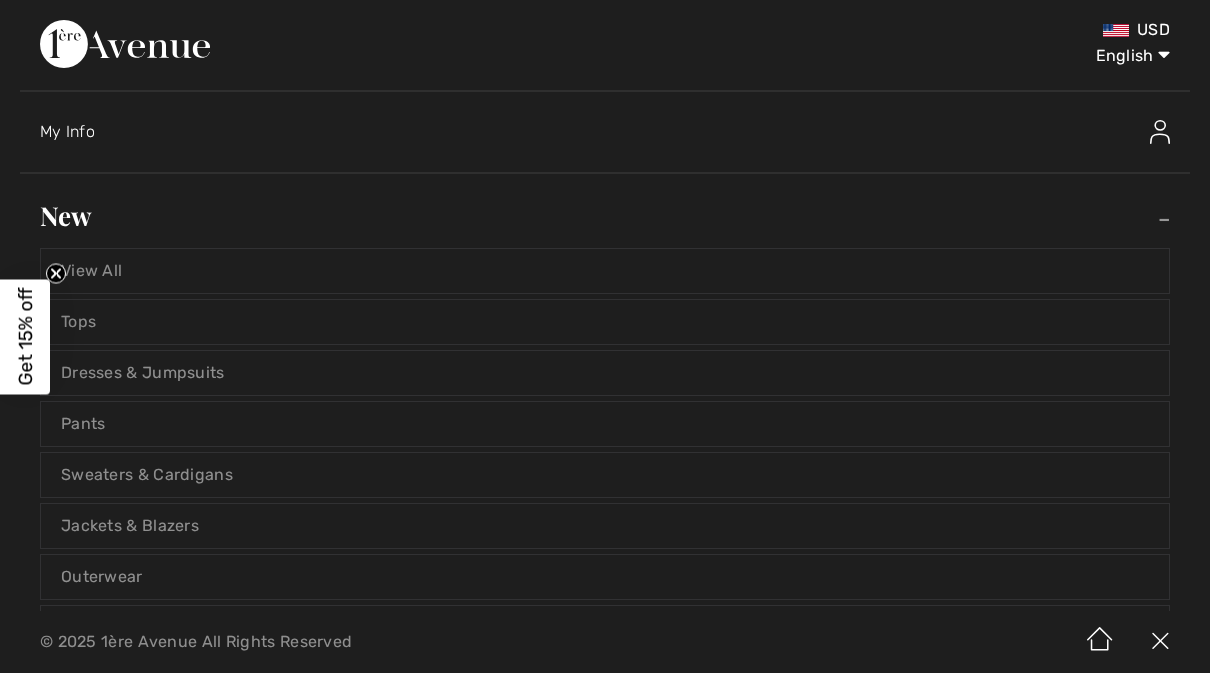 click on "View All" at bounding box center (605, 271) 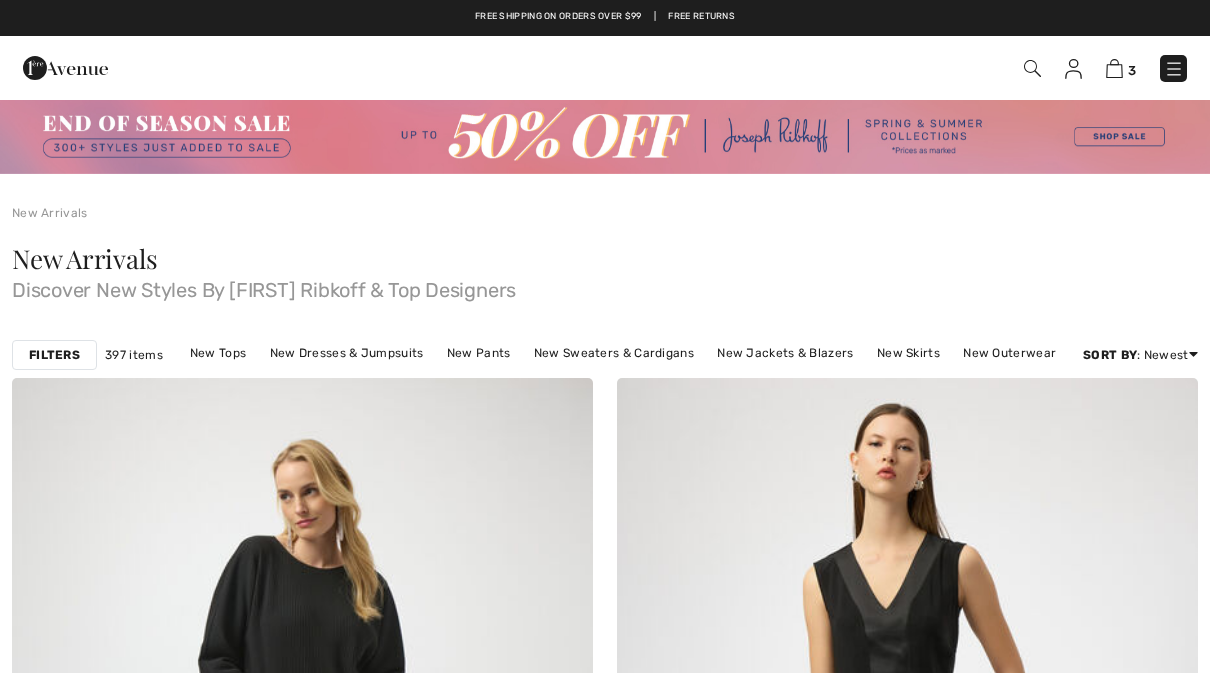 scroll, scrollTop: 0, scrollLeft: 0, axis: both 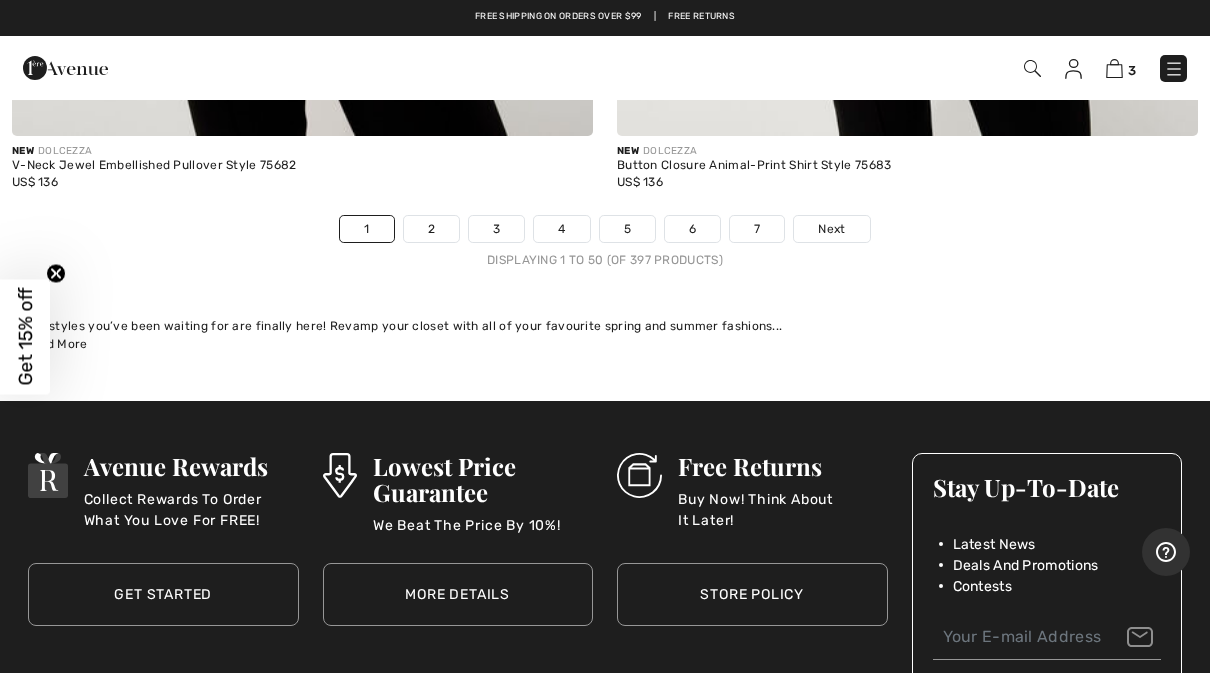click on "1
2
3
4
5
6
7
Next" at bounding box center (605, 229) 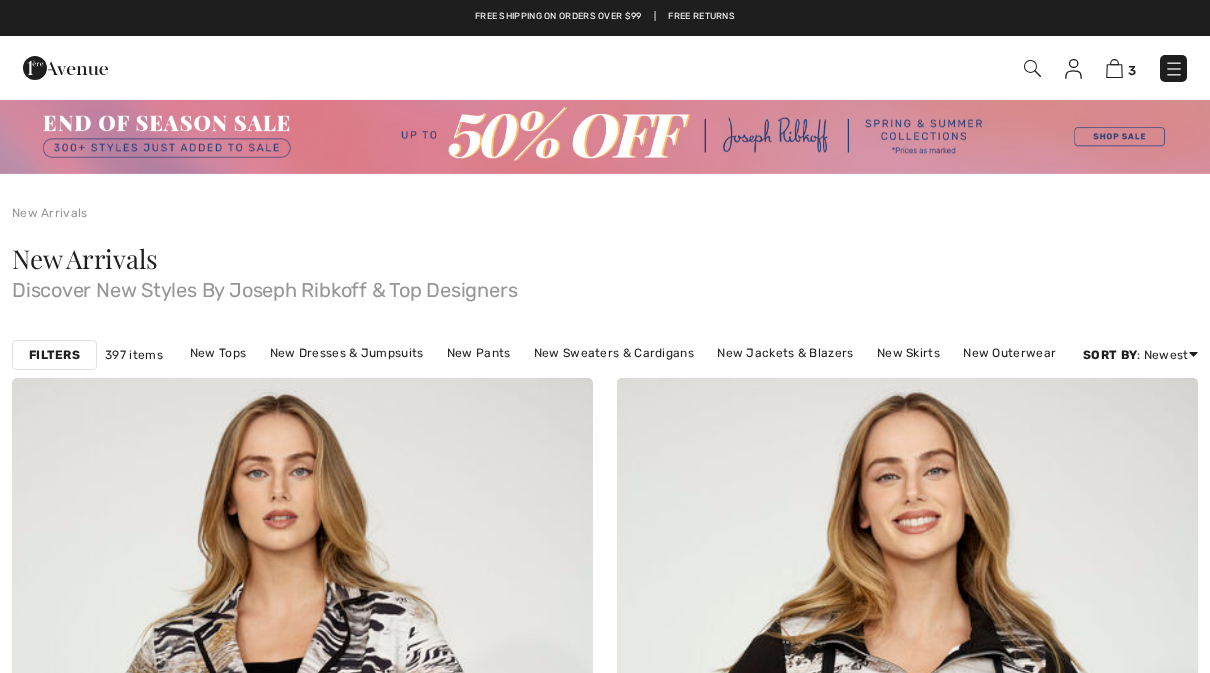 scroll, scrollTop: 0, scrollLeft: 0, axis: both 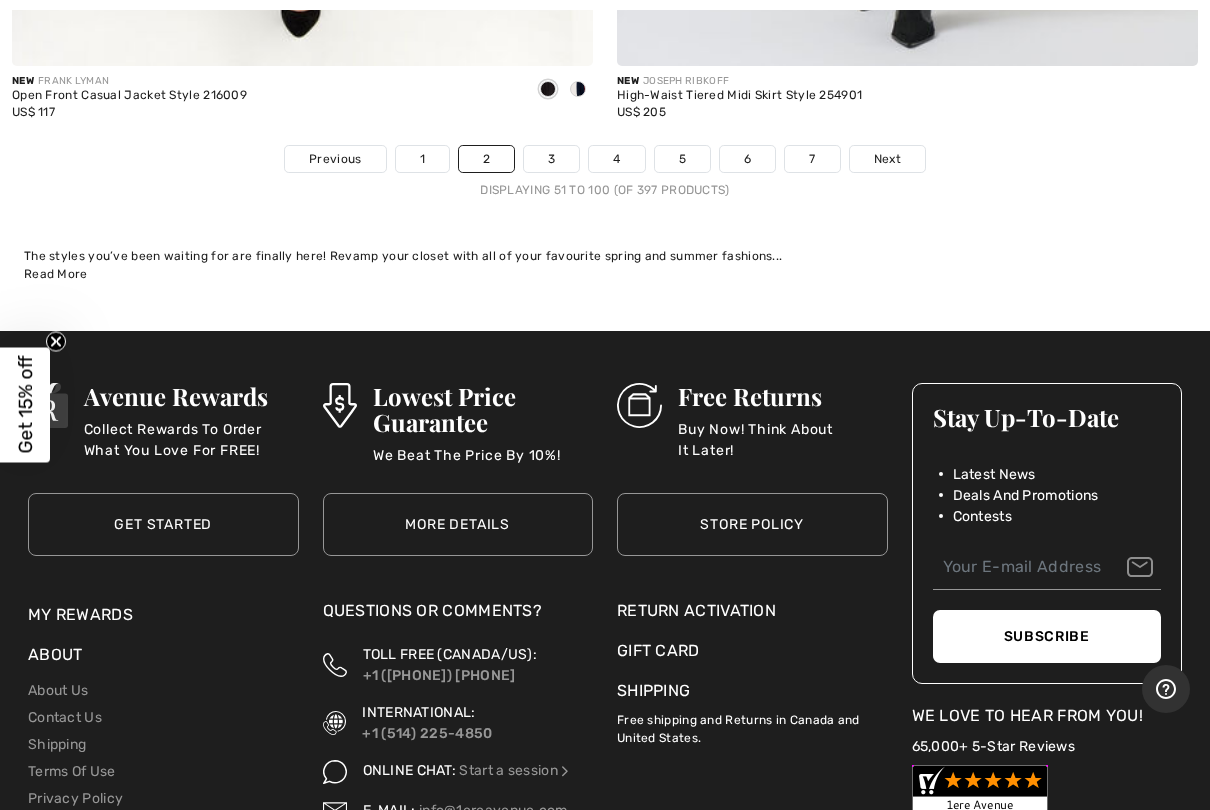 click on "3" at bounding box center [551, 159] 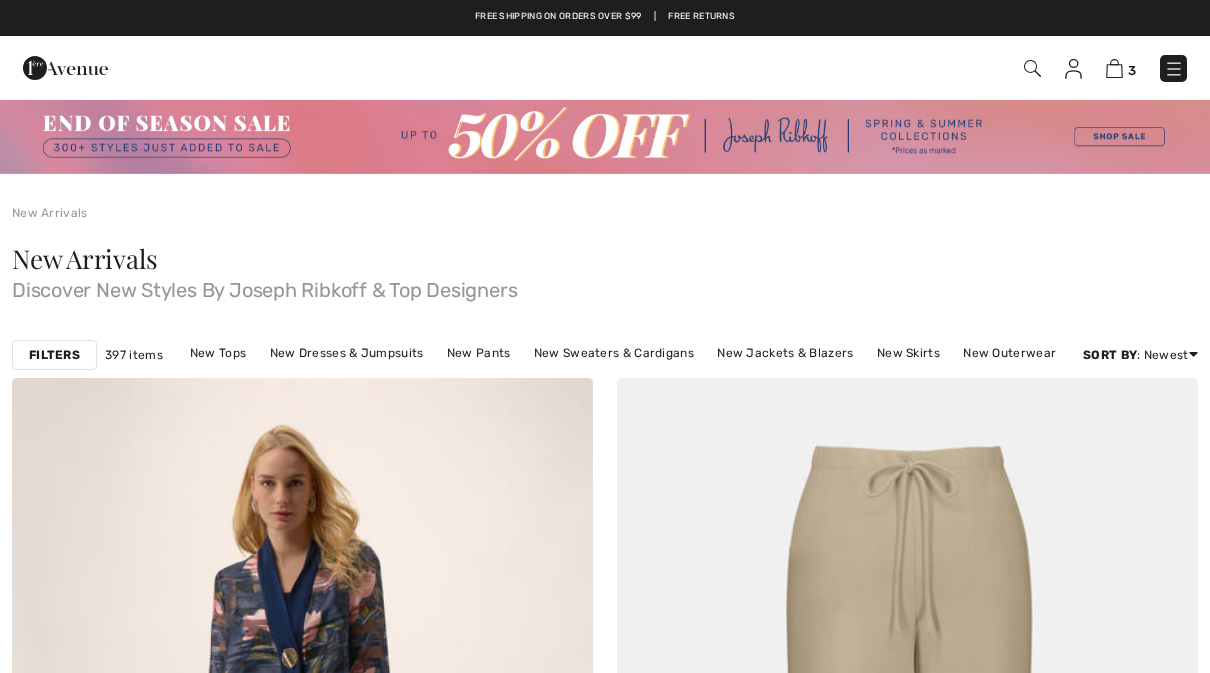 scroll, scrollTop: 0, scrollLeft: 0, axis: both 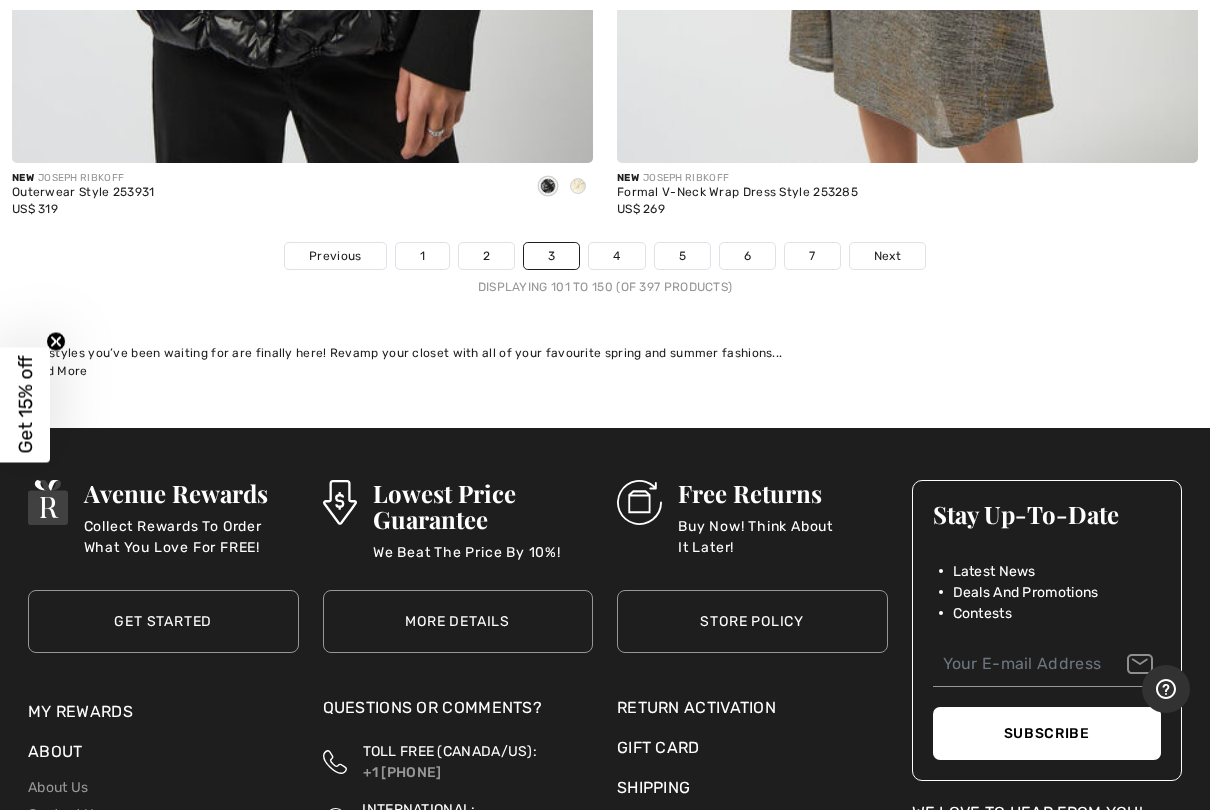 click on "4" at bounding box center (616, 256) 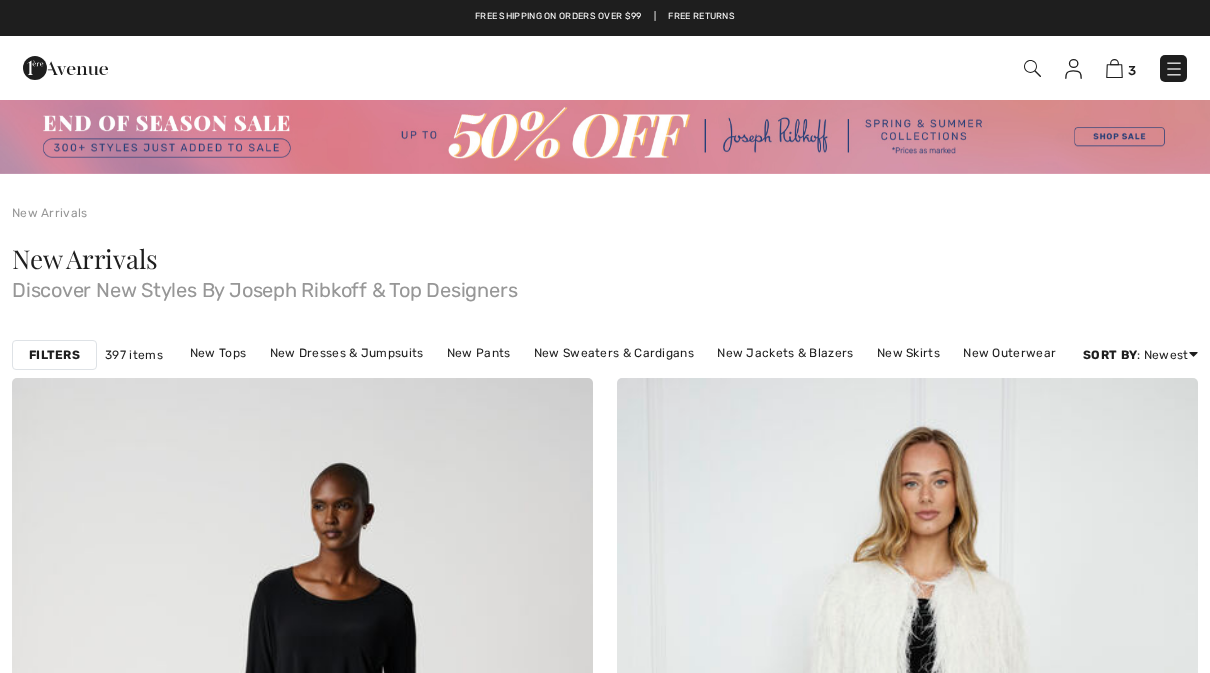 scroll, scrollTop: 0, scrollLeft: 0, axis: both 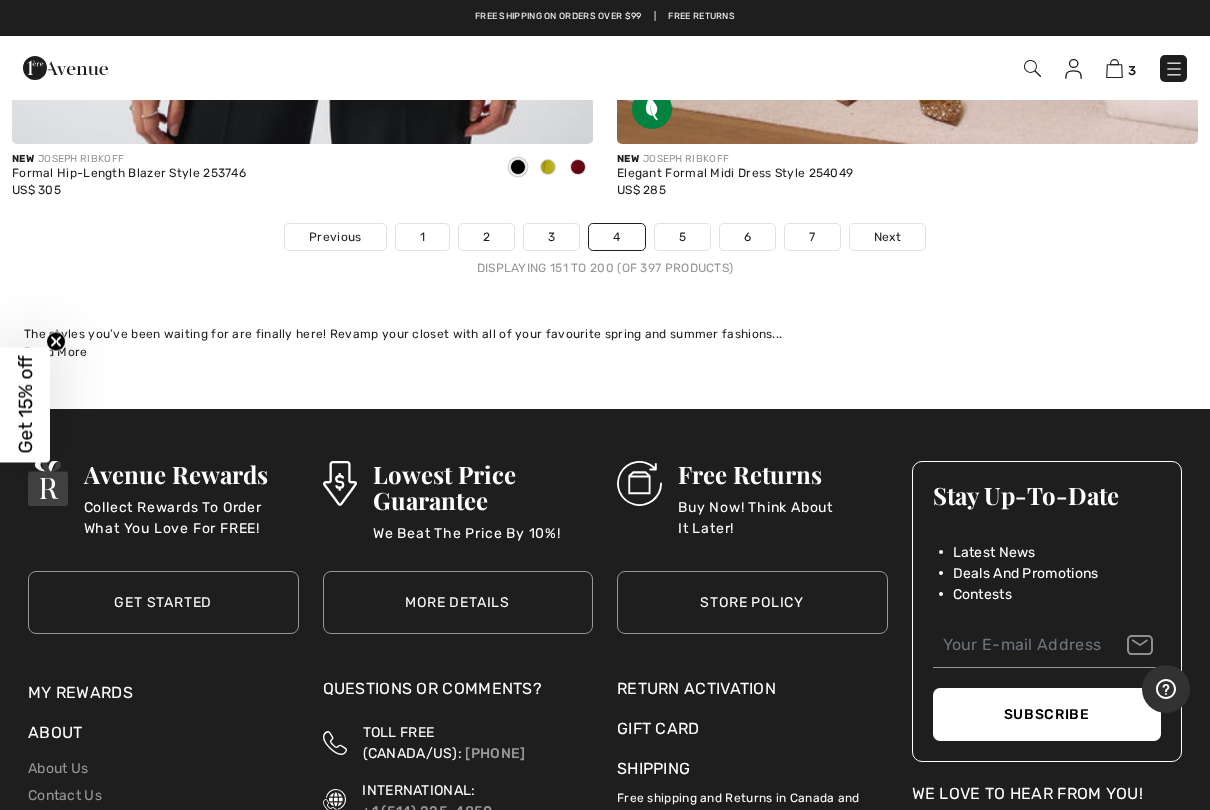 click on "5" at bounding box center (682, 237) 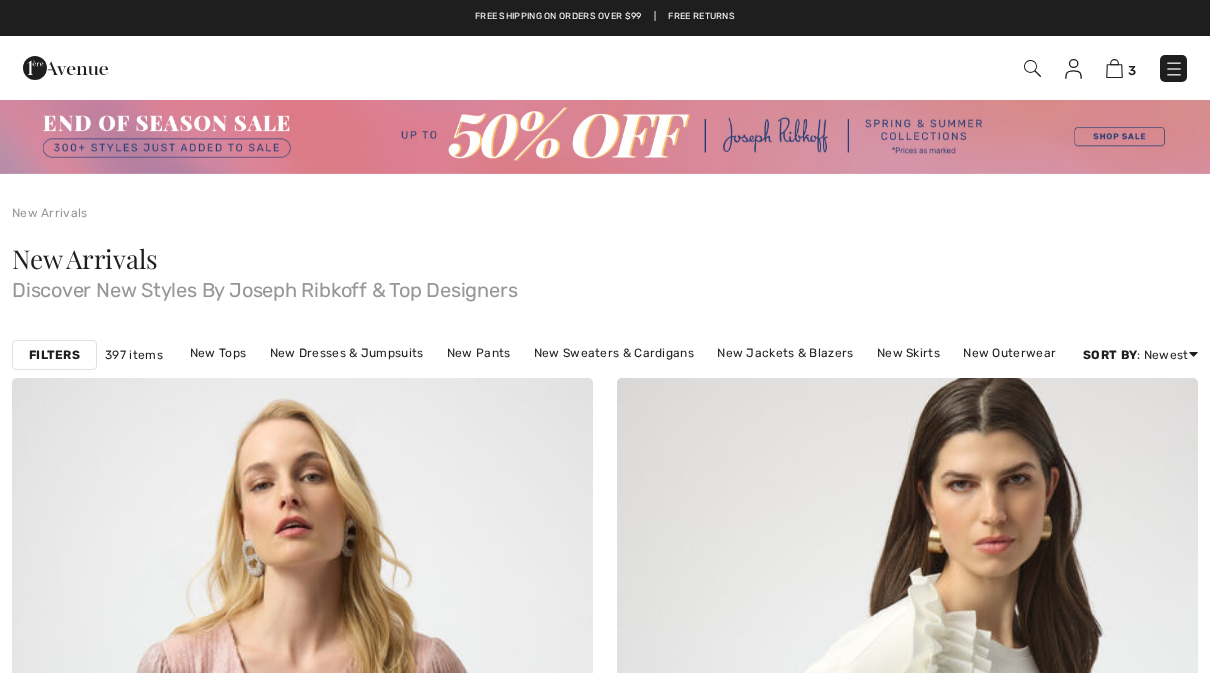 scroll, scrollTop: 0, scrollLeft: 0, axis: both 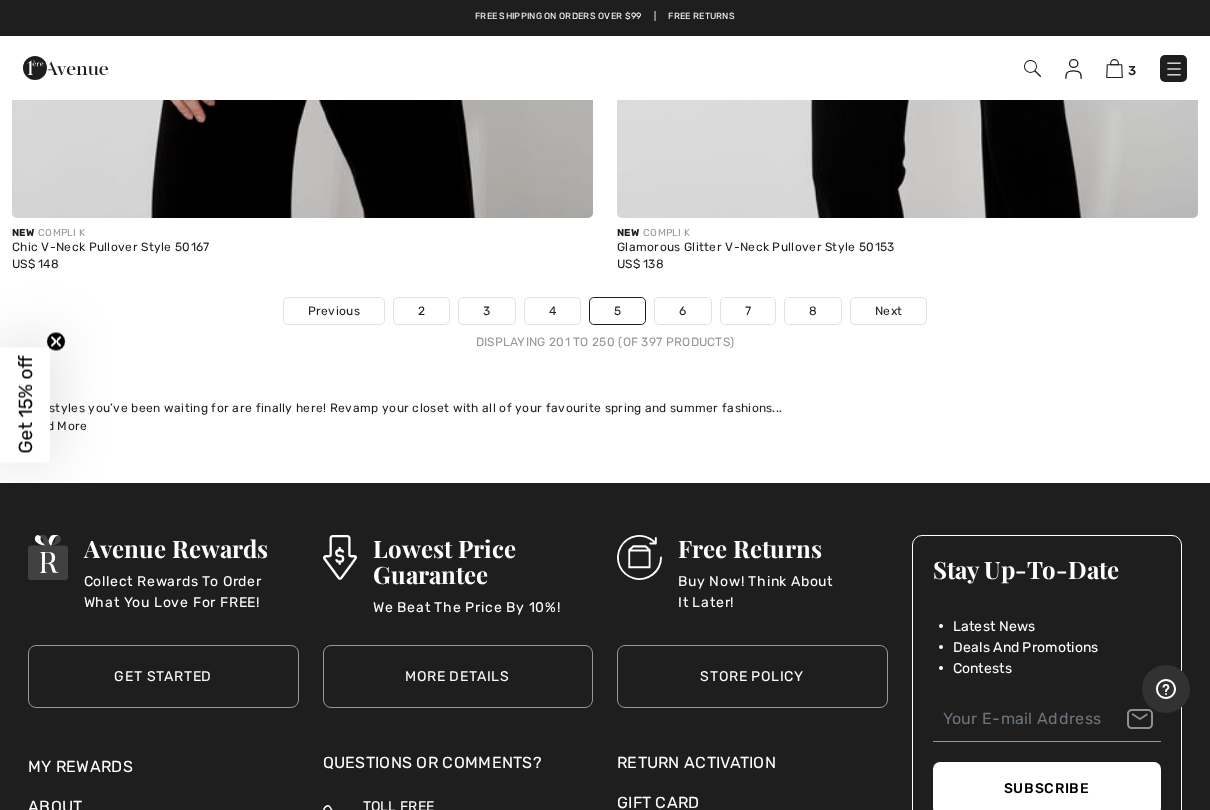 click on "6" at bounding box center (682, 311) 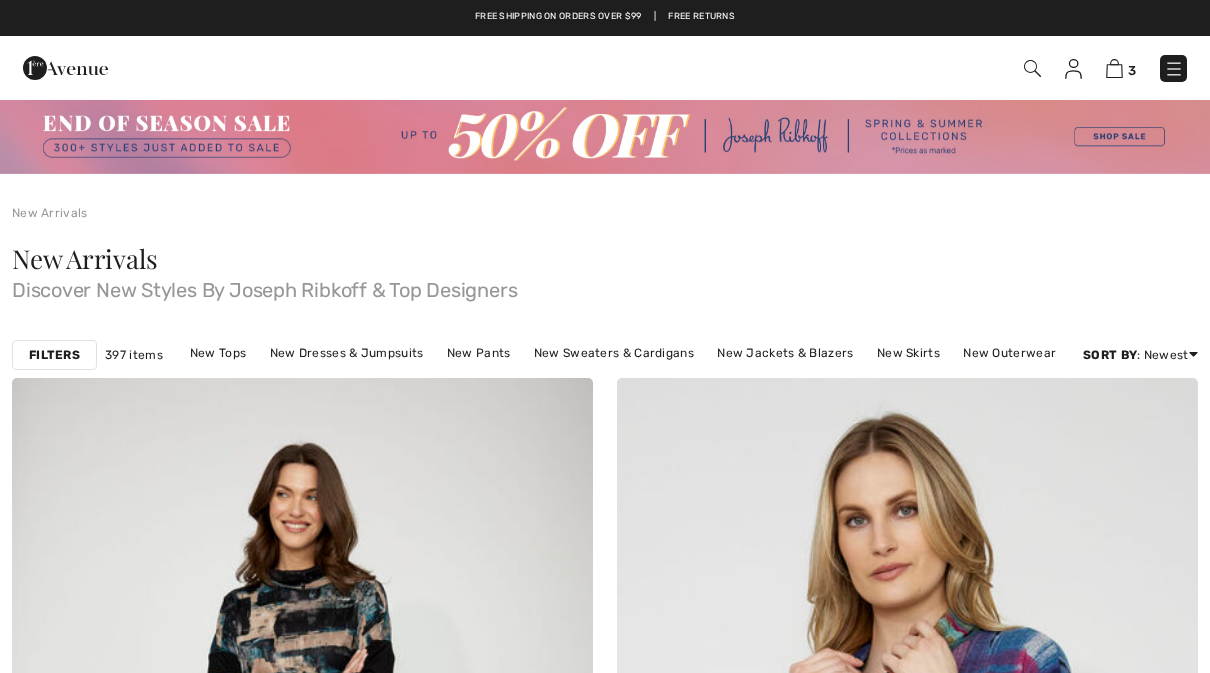checkbox on "true" 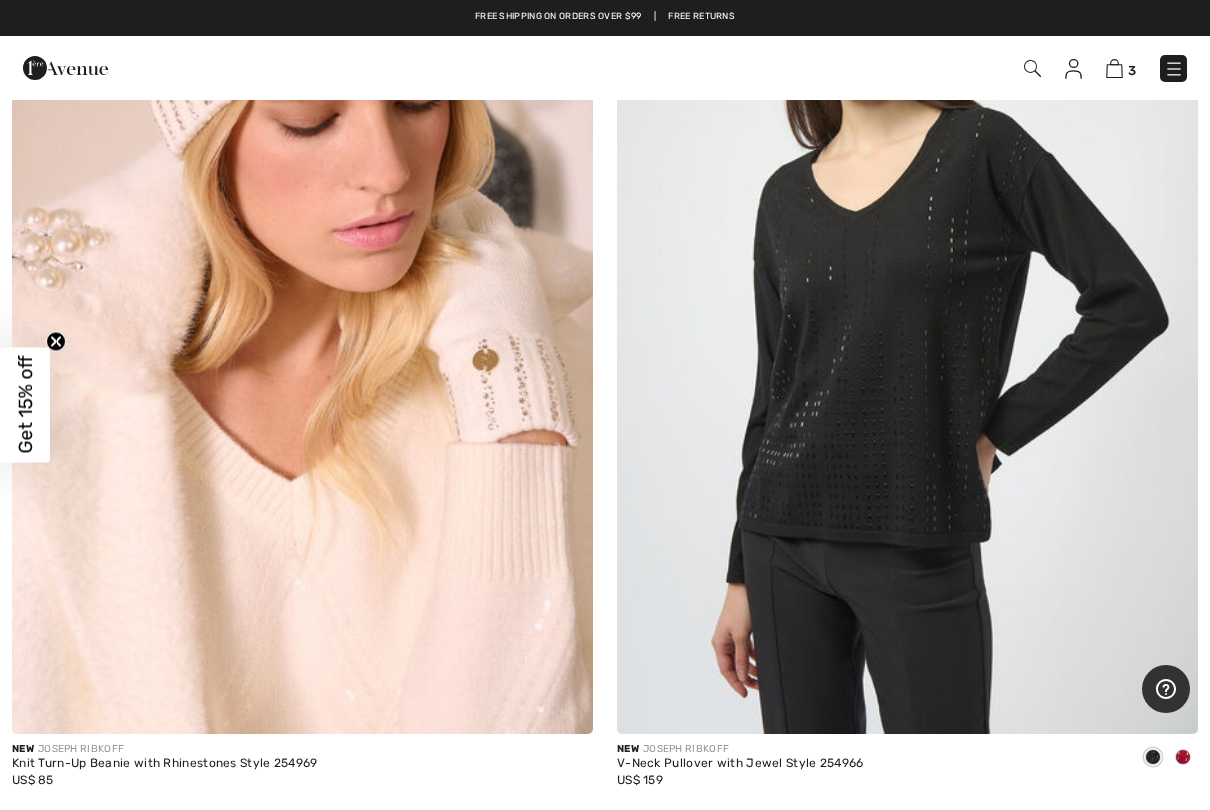 scroll, scrollTop: 3361, scrollLeft: 0, axis: vertical 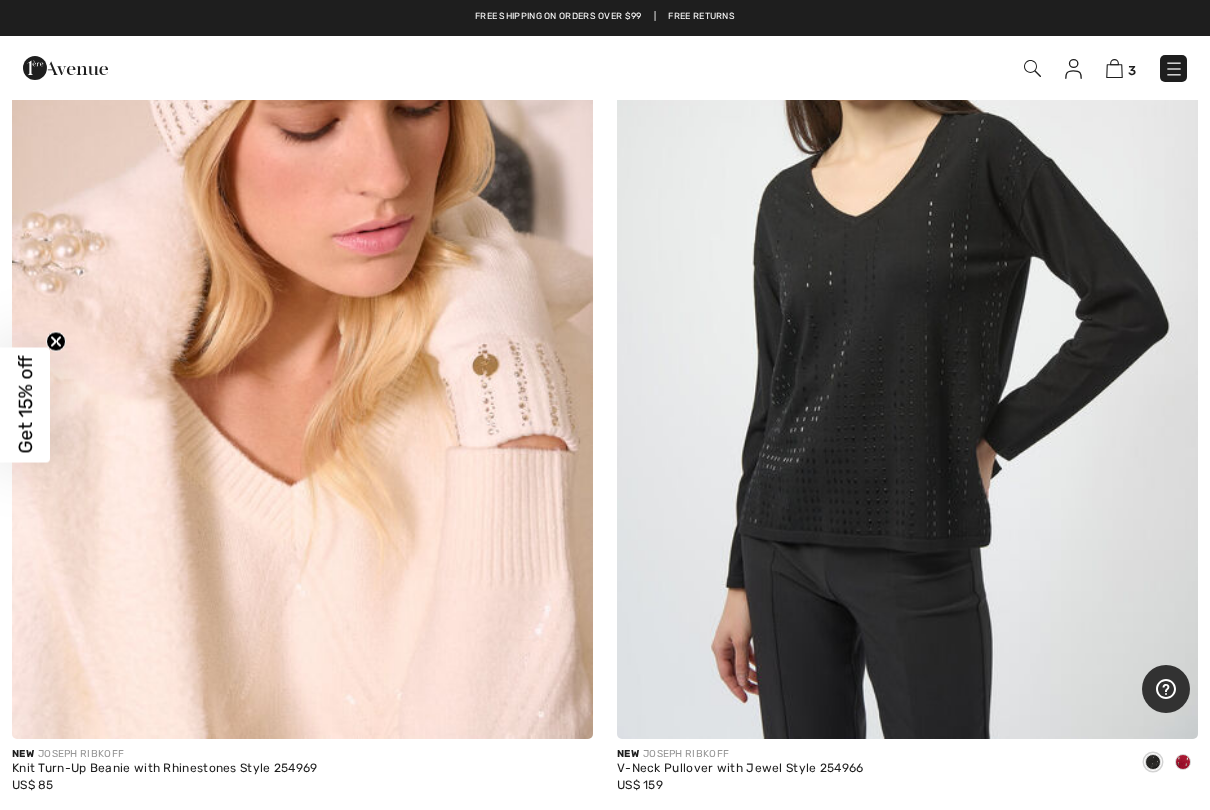 click at bounding box center (907, 304) 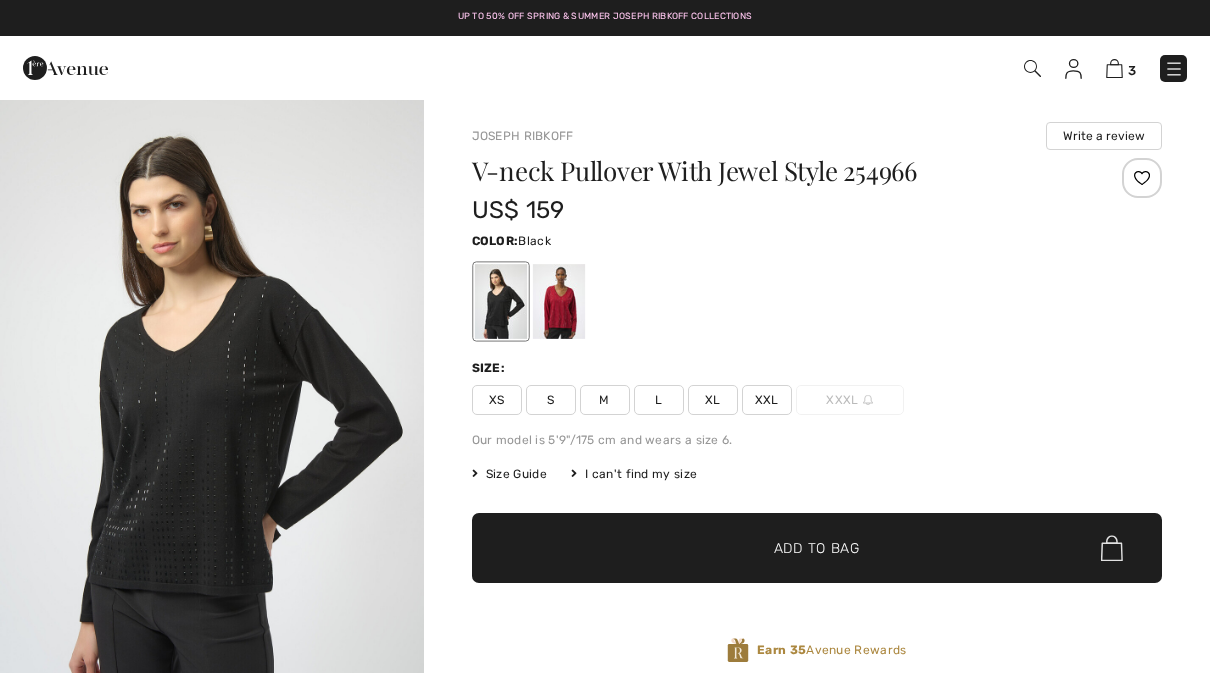 scroll, scrollTop: 0, scrollLeft: 0, axis: both 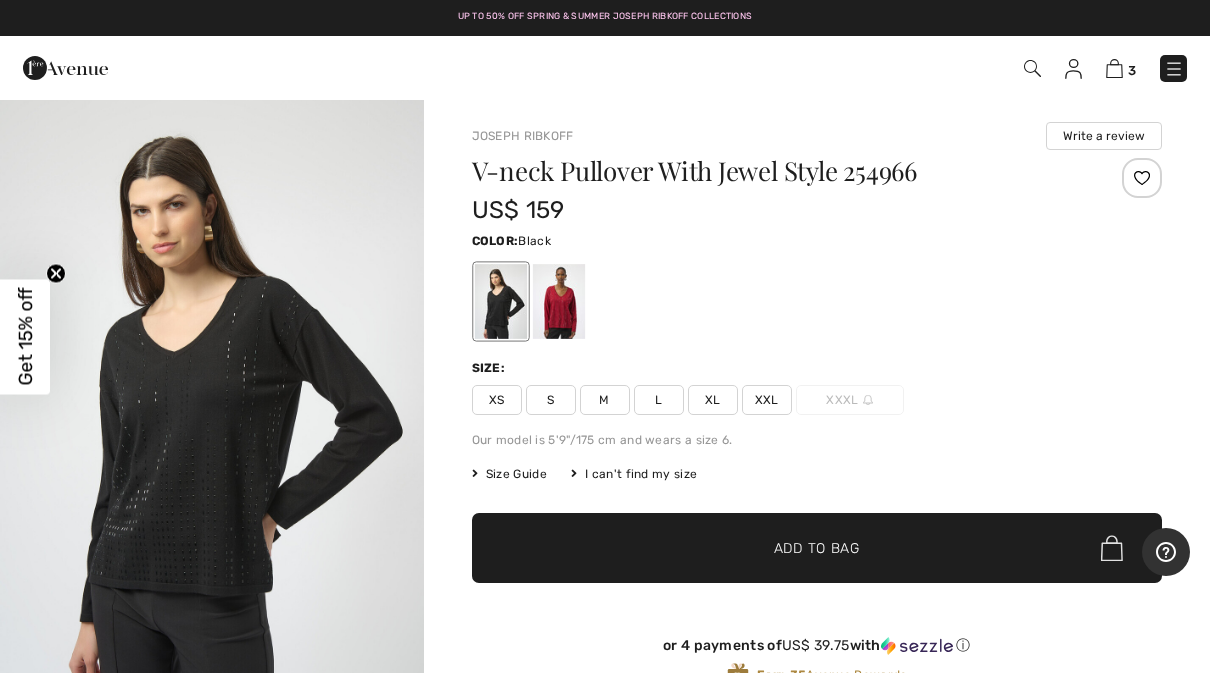 click at bounding box center (558, 301) 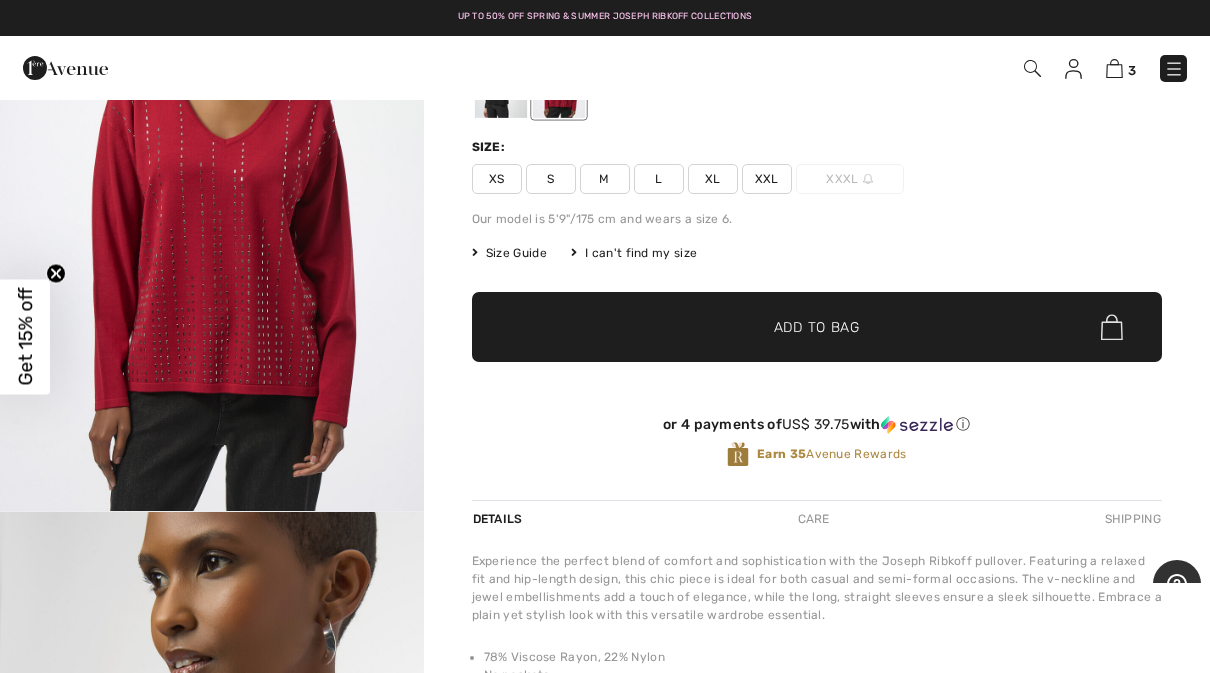 scroll, scrollTop: 0, scrollLeft: 0, axis: both 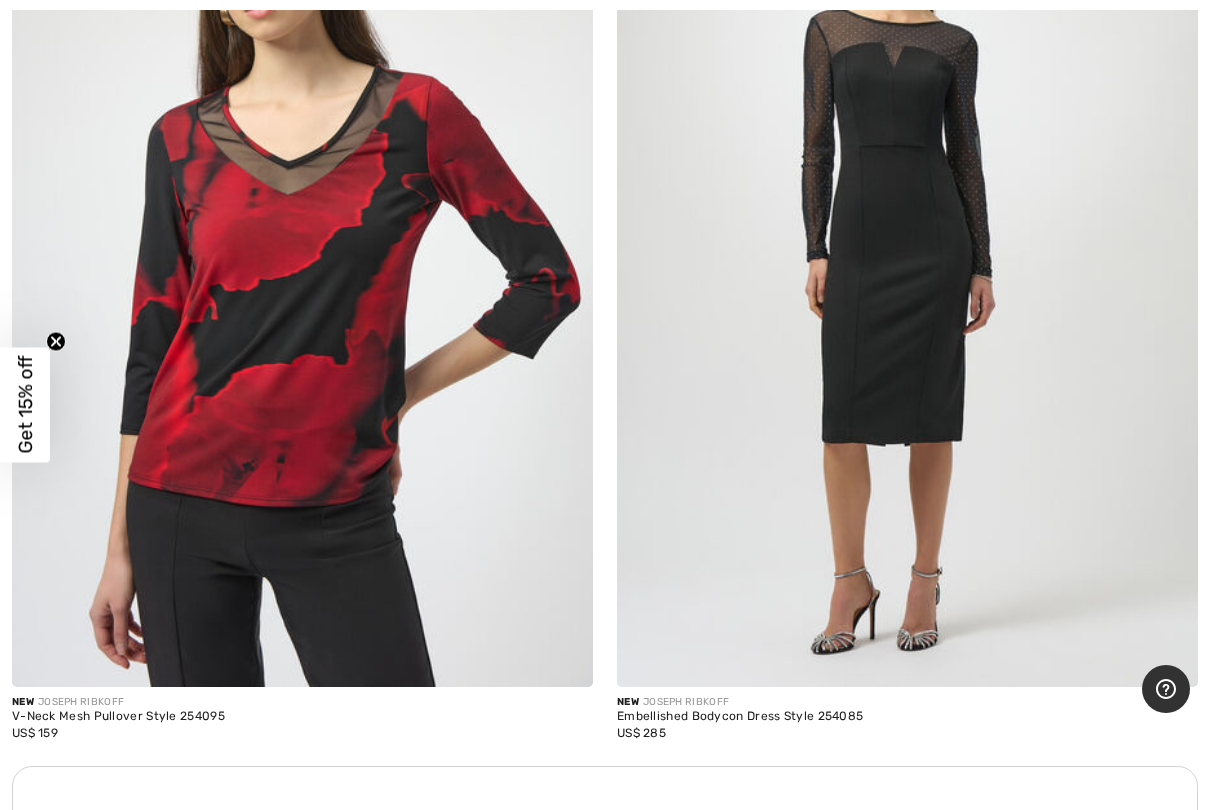 click at bounding box center [302, 252] 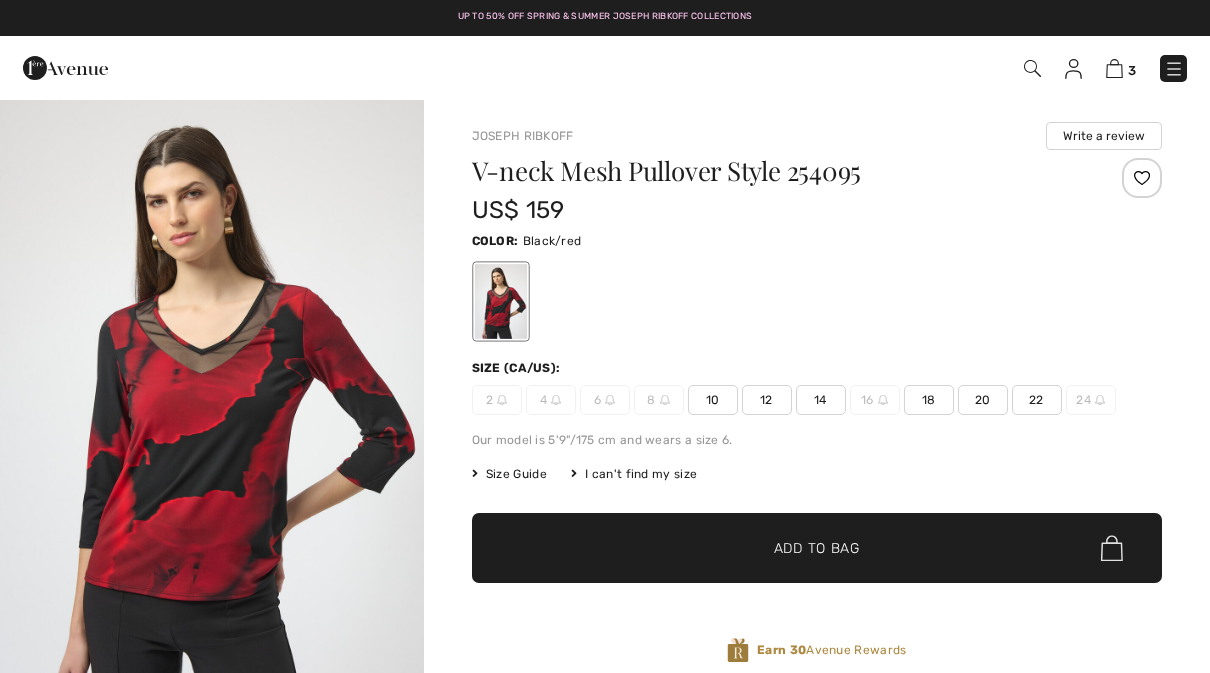 scroll, scrollTop: 0, scrollLeft: 0, axis: both 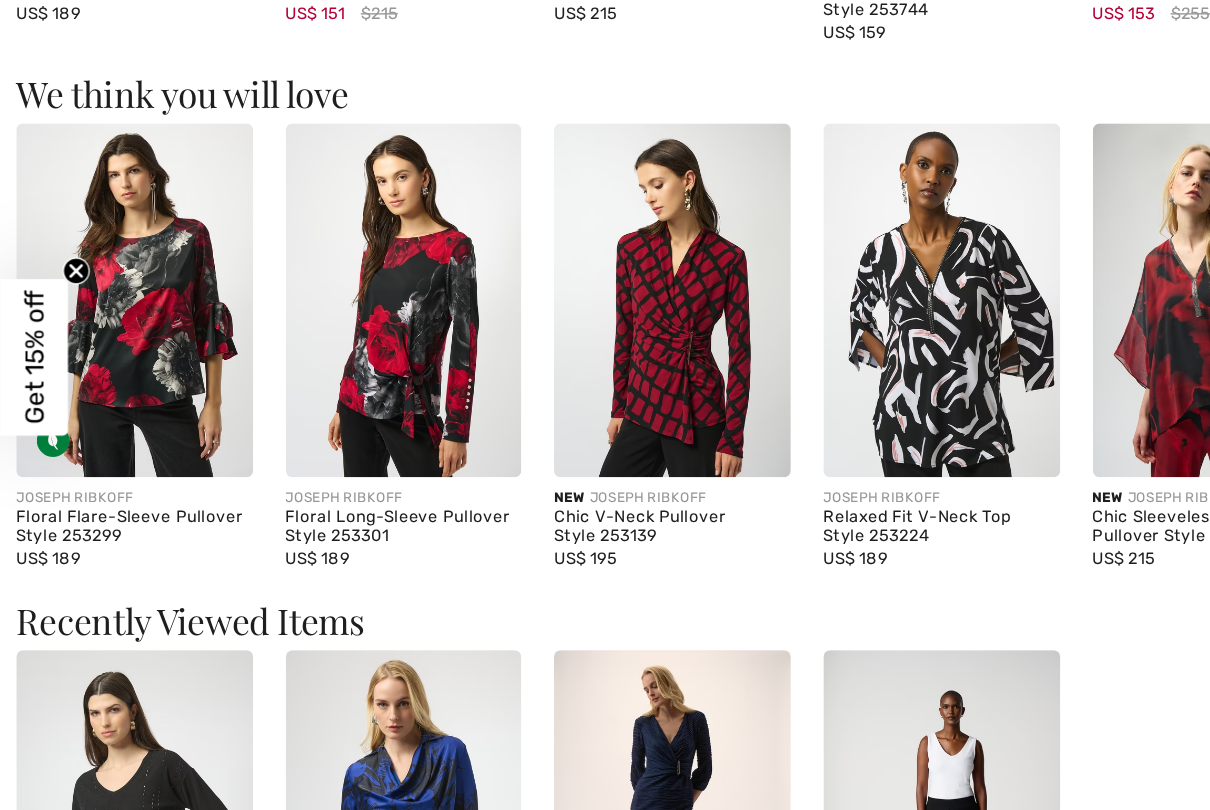 click at bounding box center (99, 363) 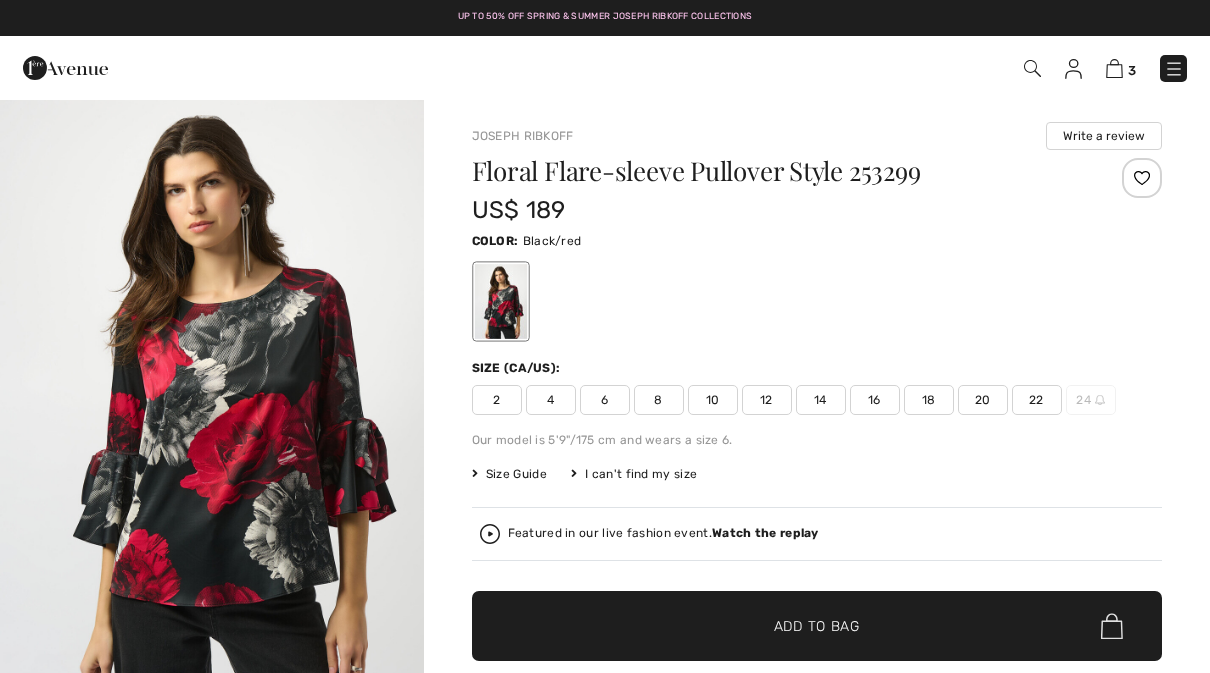 scroll, scrollTop: 0, scrollLeft: 0, axis: both 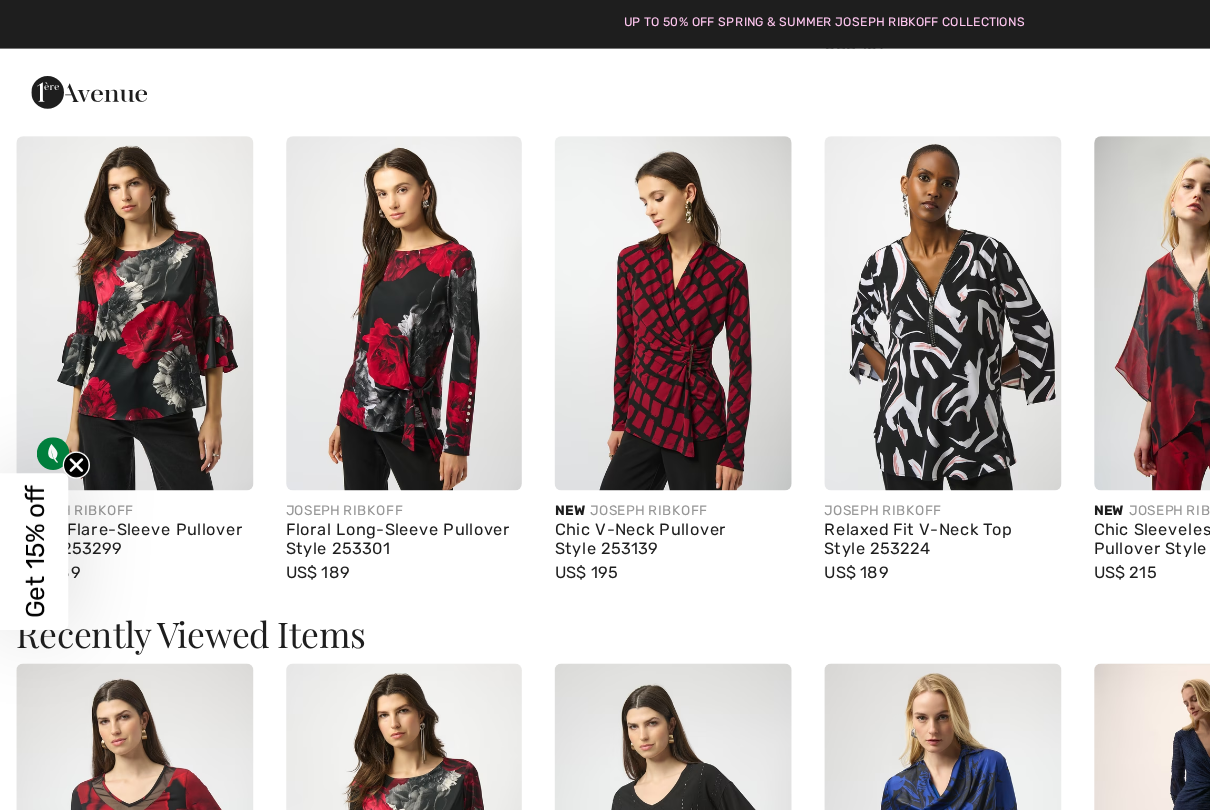 click at bounding box center (297, 230) 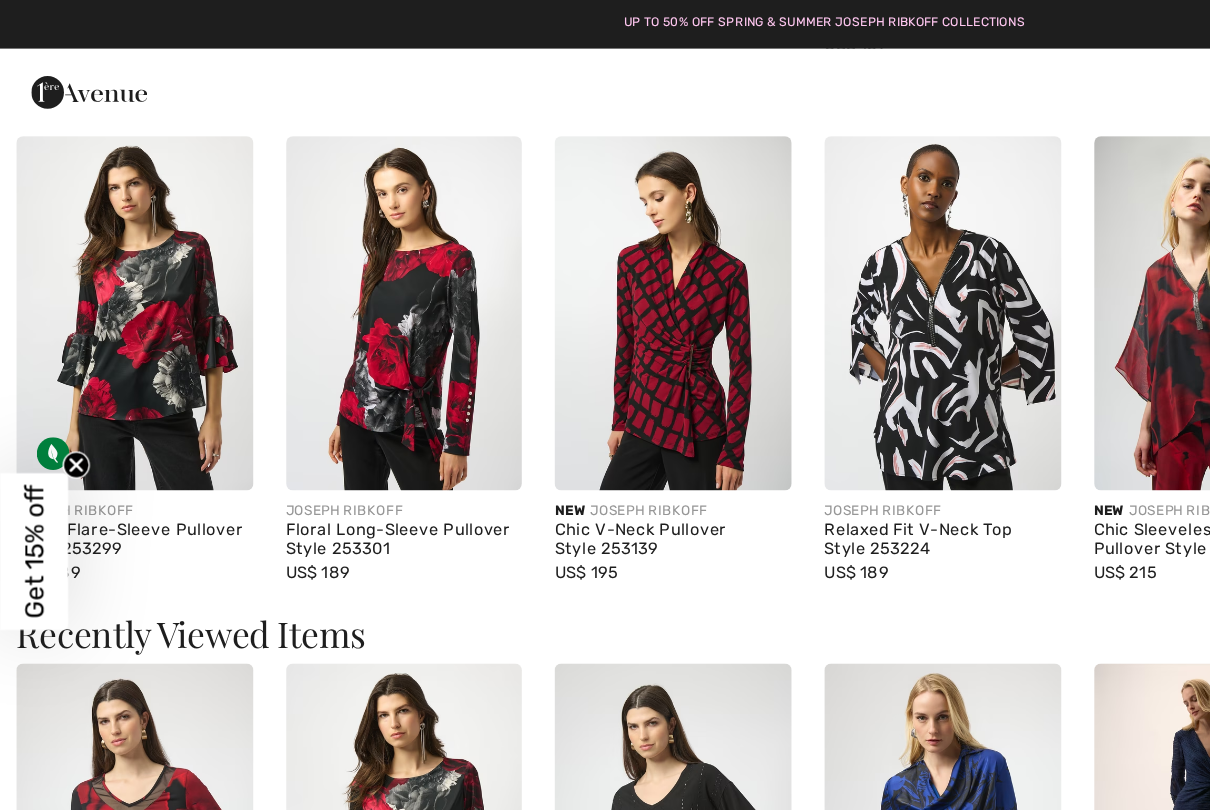 click at bounding box center [297, 230] 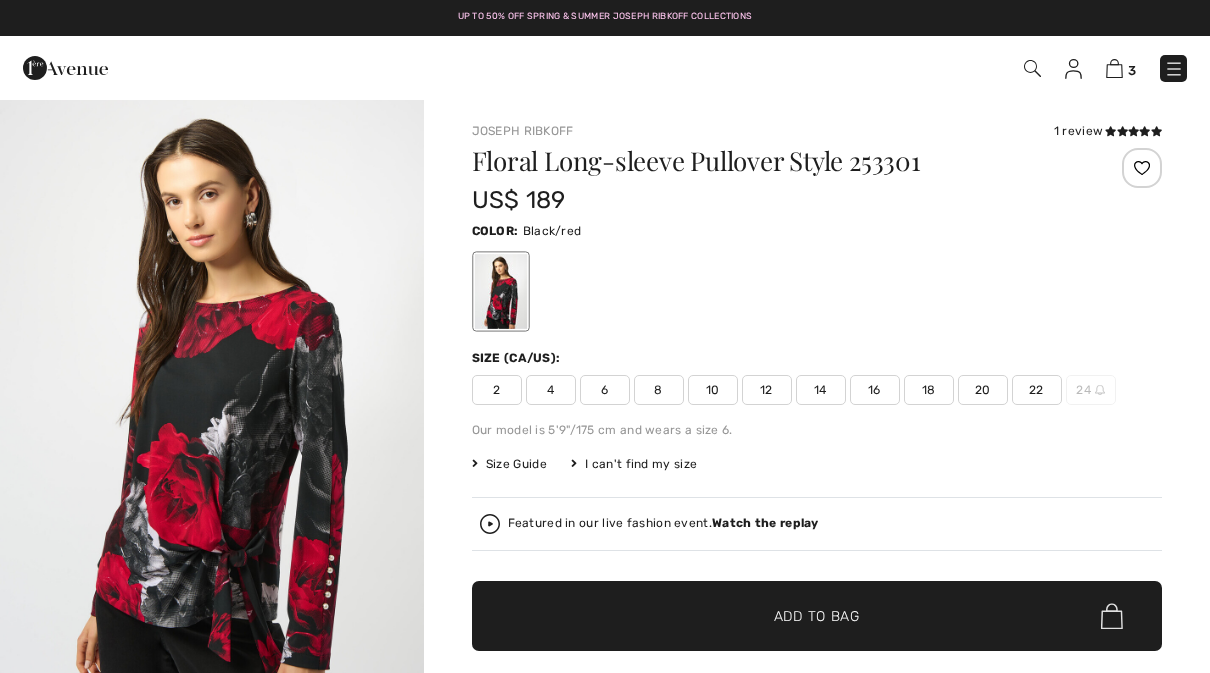 scroll, scrollTop: 0, scrollLeft: 0, axis: both 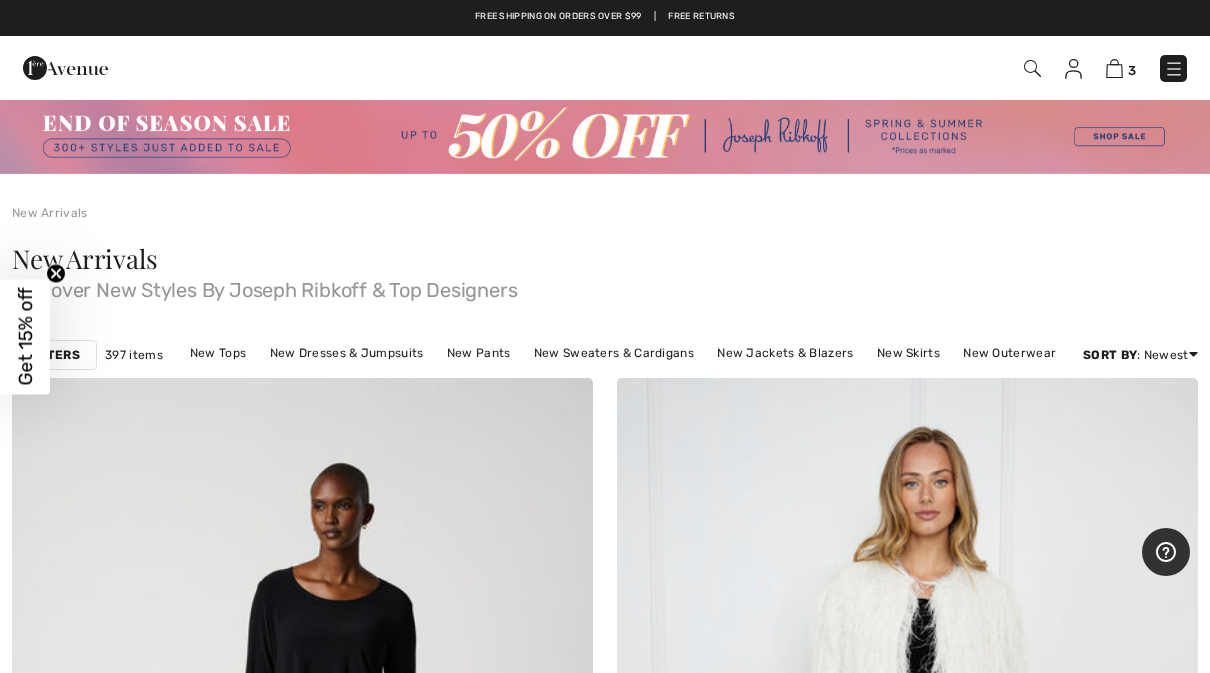 click at bounding box center (1114, 68) 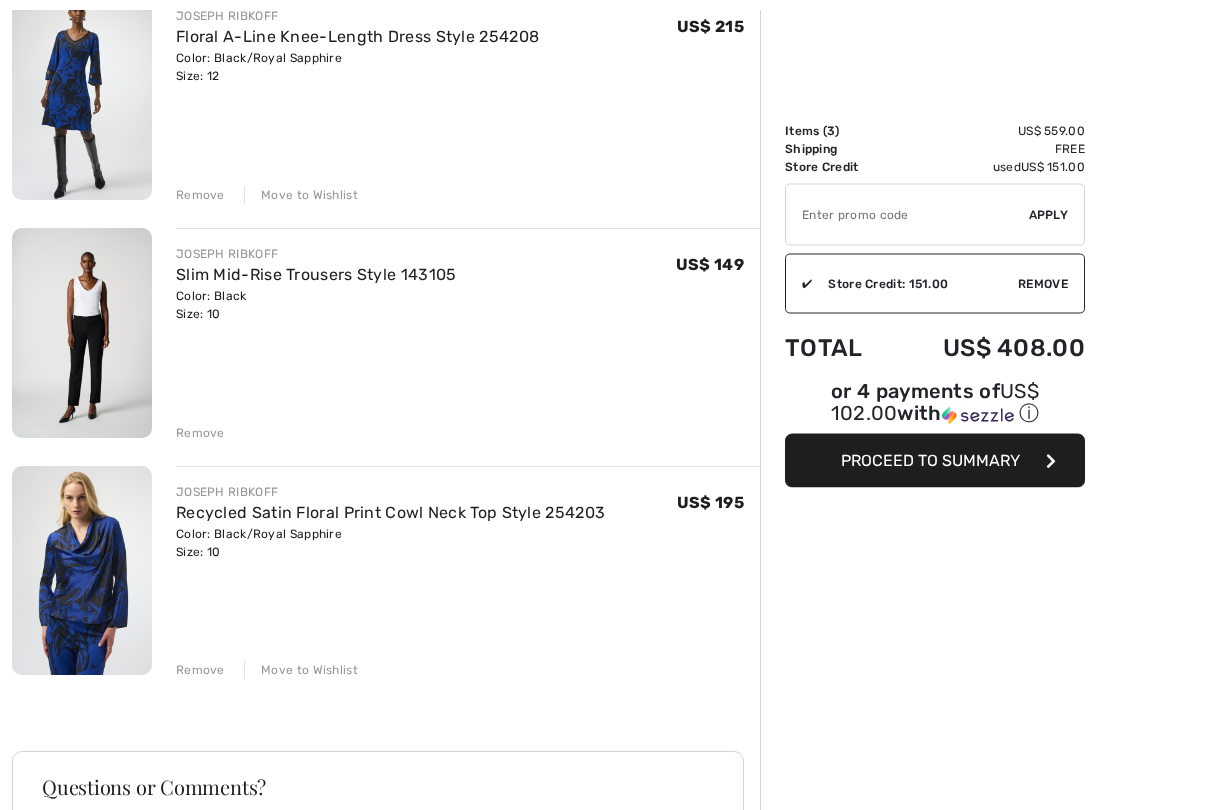 scroll, scrollTop: 272, scrollLeft: 0, axis: vertical 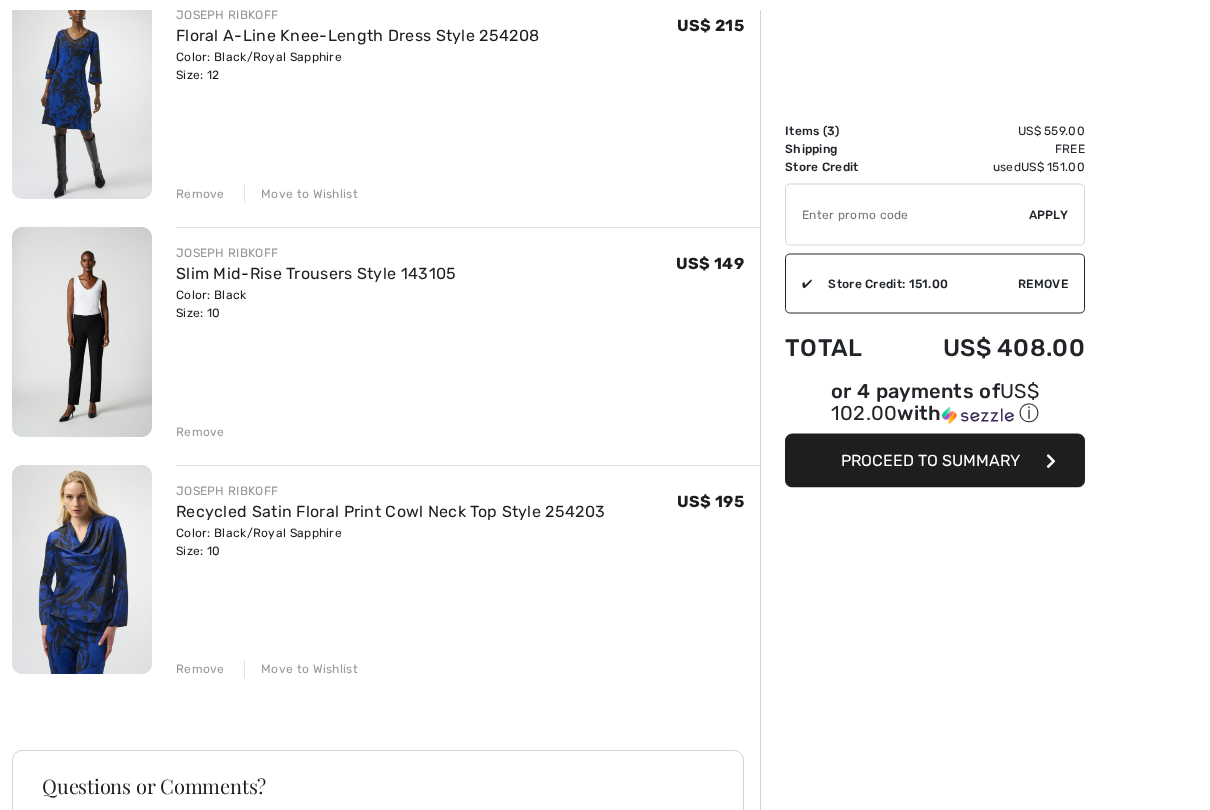 click on "Remove" at bounding box center [200, 670] 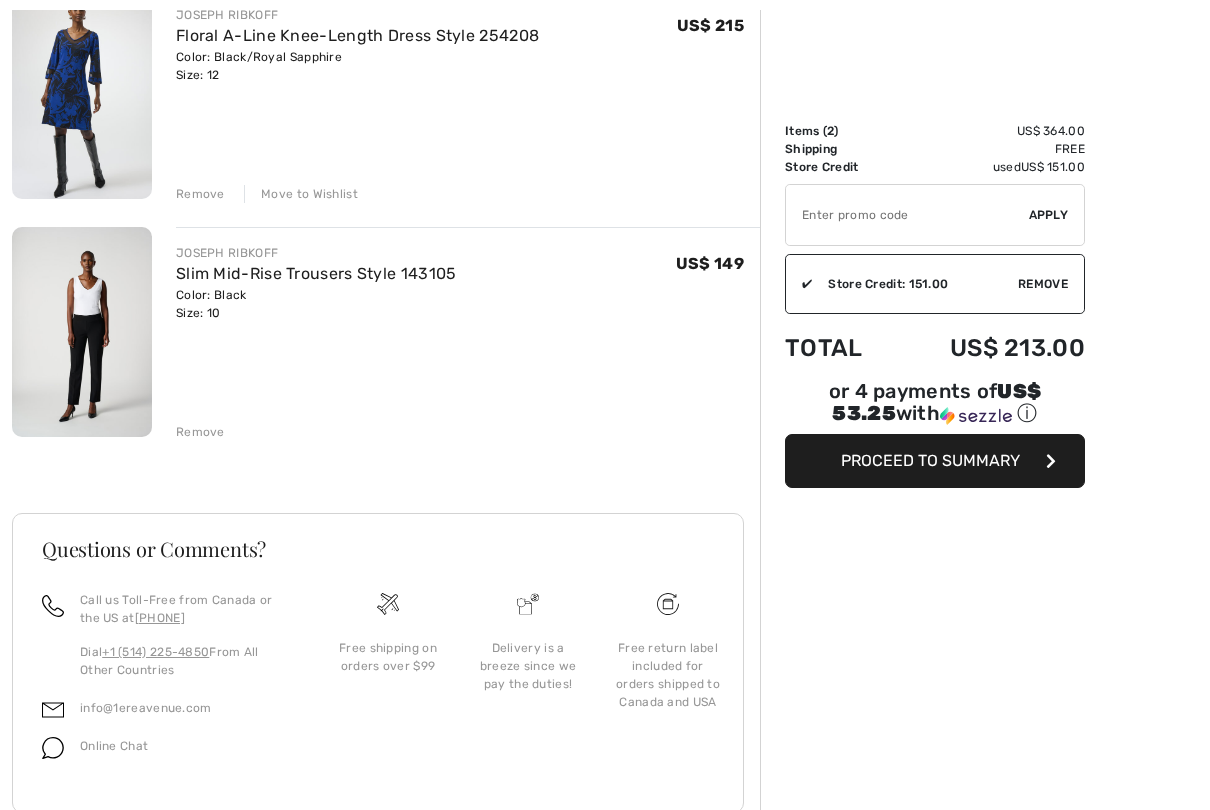 click on "Floral A-Line Knee-Length Dress Style 254208" at bounding box center (357, 35) 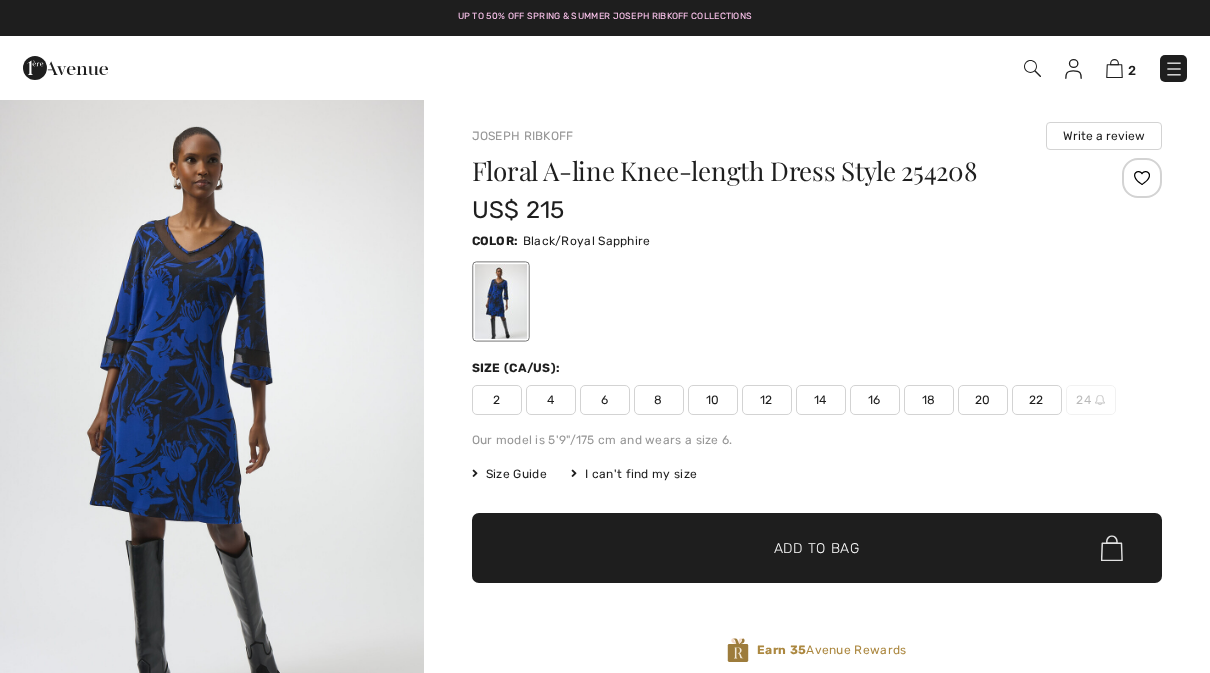 scroll, scrollTop: 0, scrollLeft: 0, axis: both 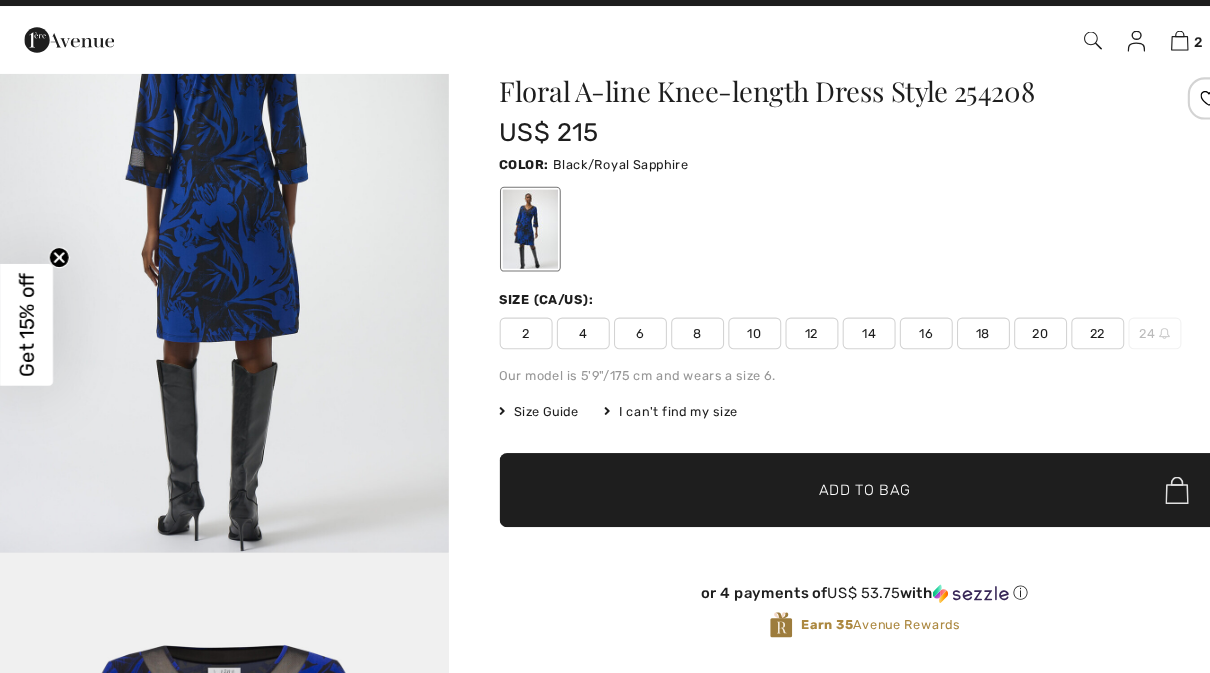 click at bounding box center [212, 235] 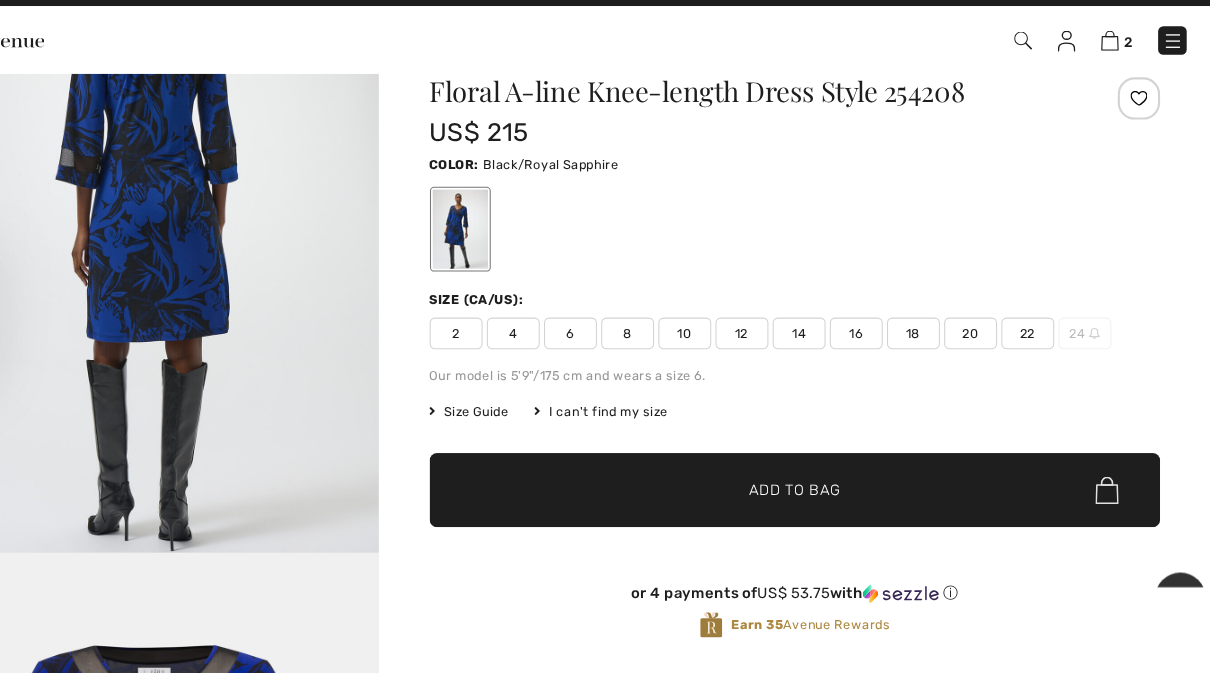 scroll, scrollTop: 2790, scrollLeft: 0, axis: vertical 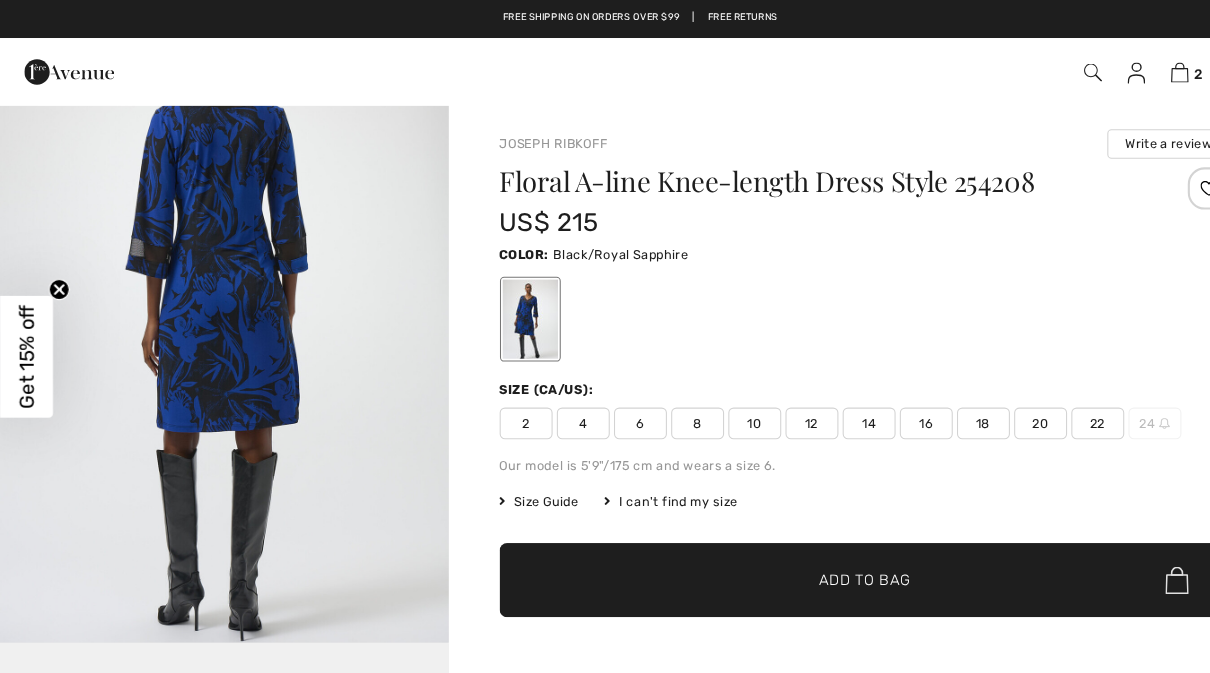 click at bounding box center [212, 290] 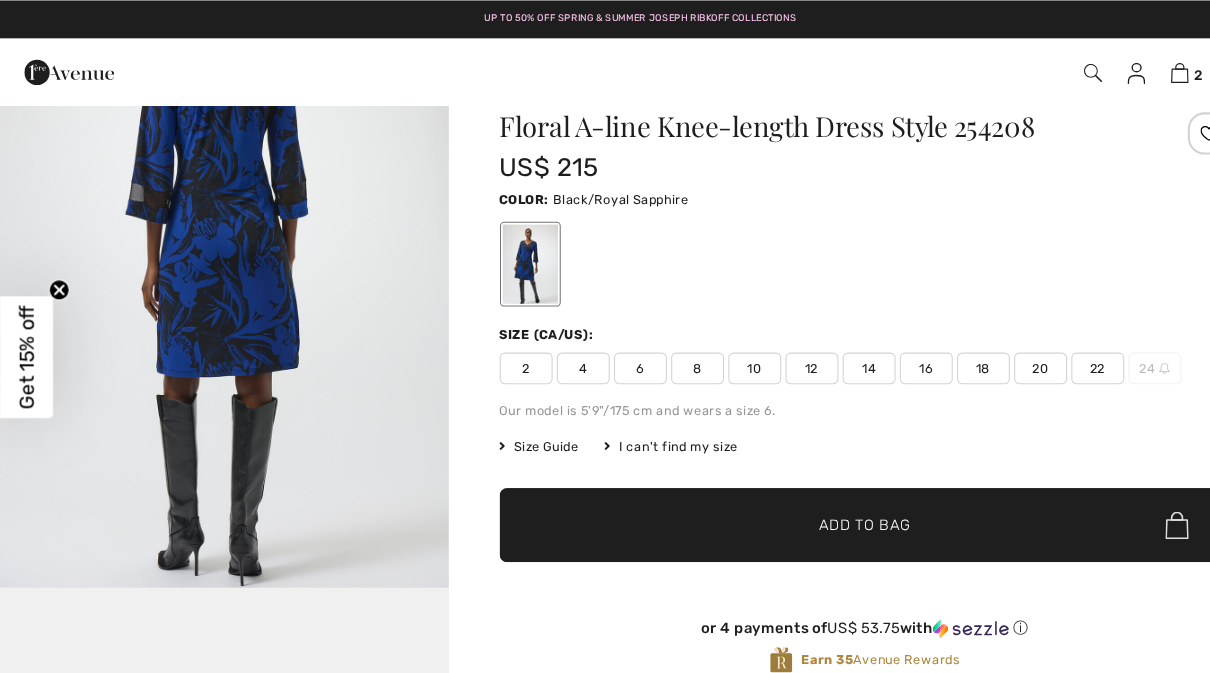 scroll, scrollTop: 0, scrollLeft: 0, axis: both 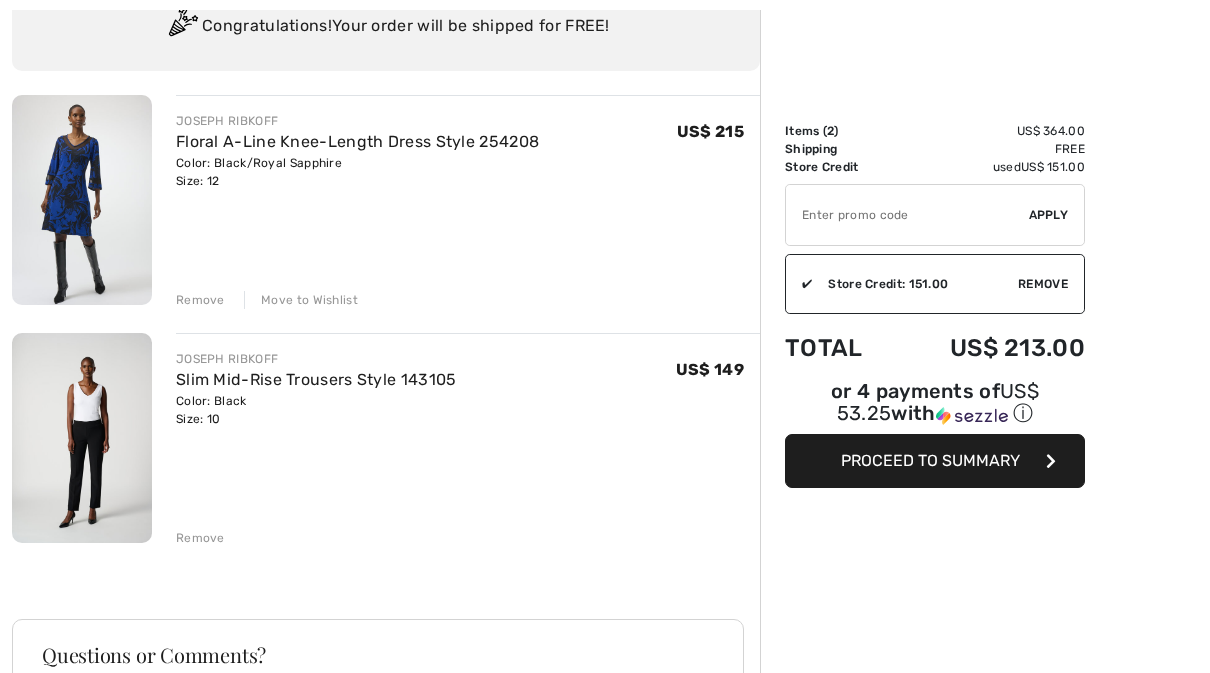 click on "Slim Mid-Rise Trousers Style 143105" at bounding box center (316, 379) 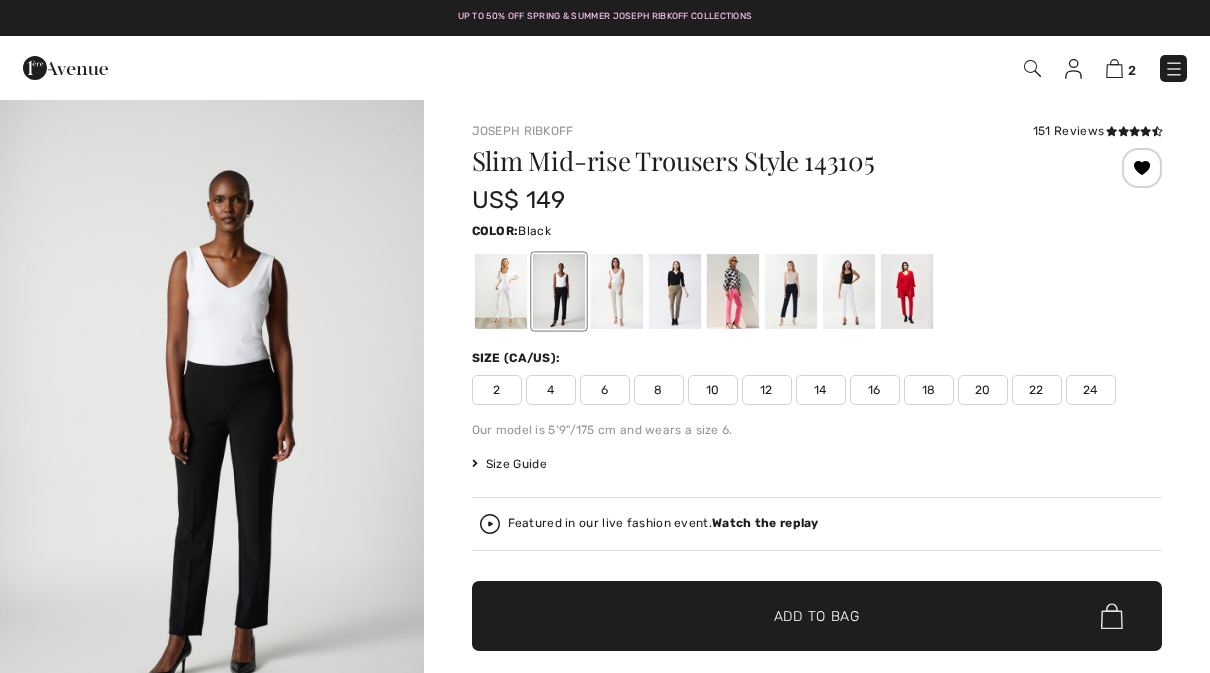 scroll, scrollTop: 0, scrollLeft: 0, axis: both 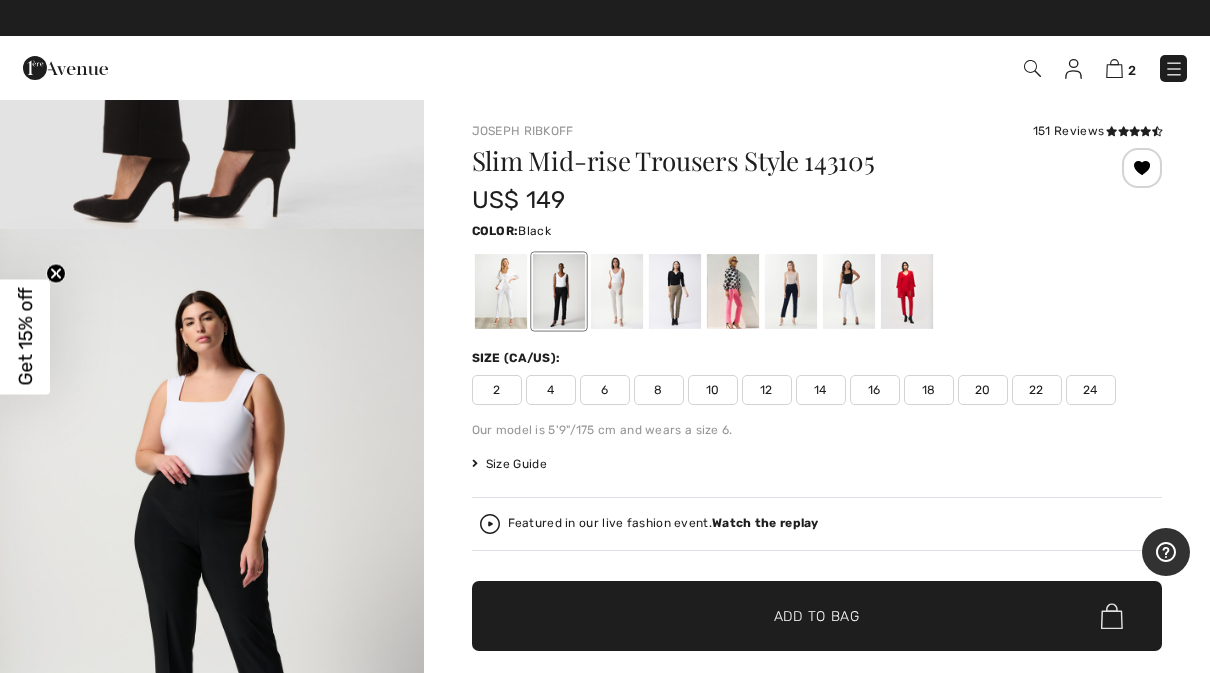 click at bounding box center (616, 291) 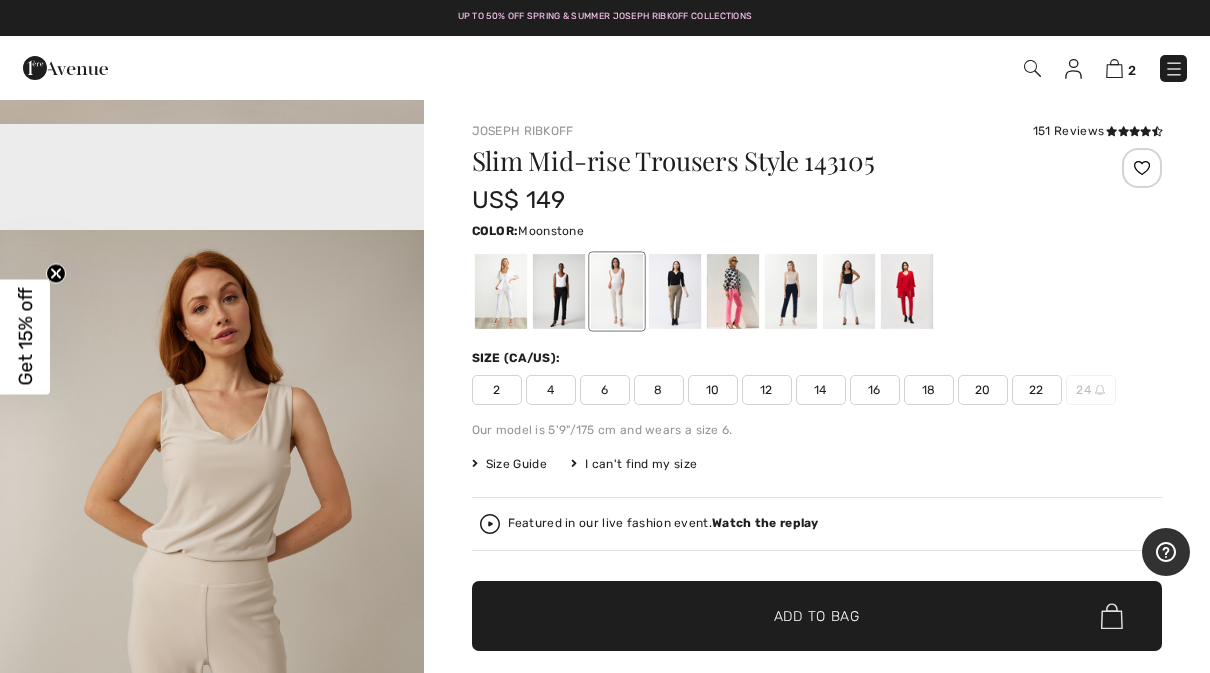scroll, scrollTop: 3680, scrollLeft: 0, axis: vertical 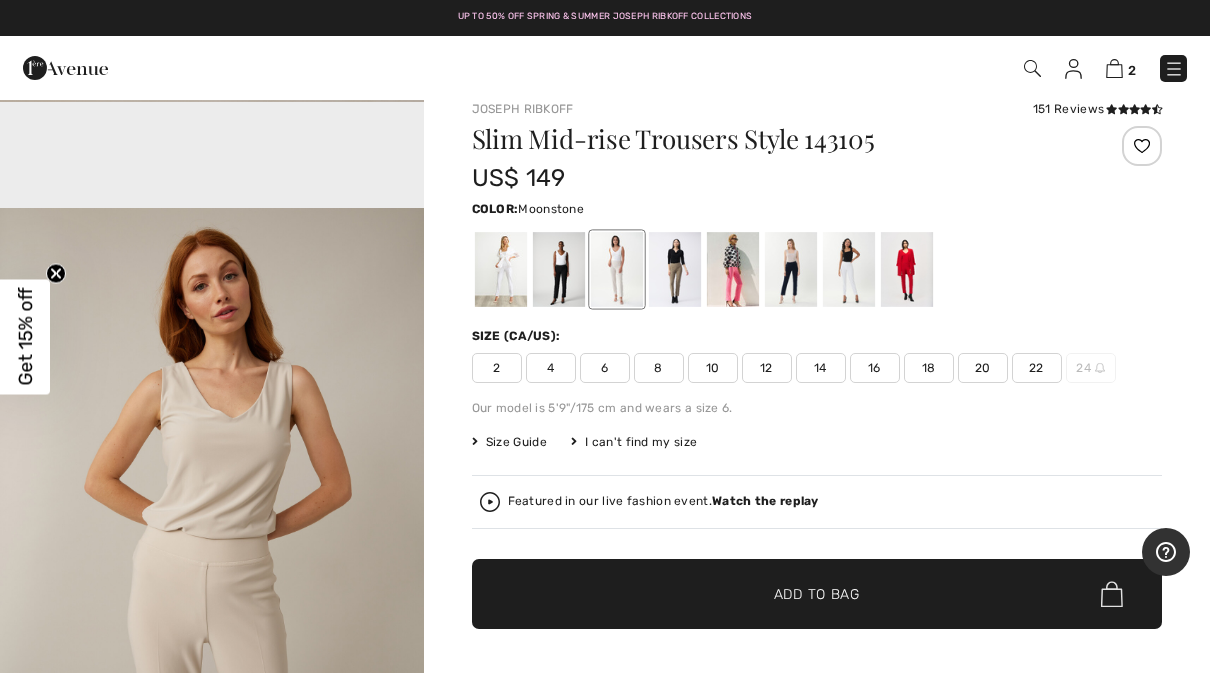click at bounding box center (790, 269) 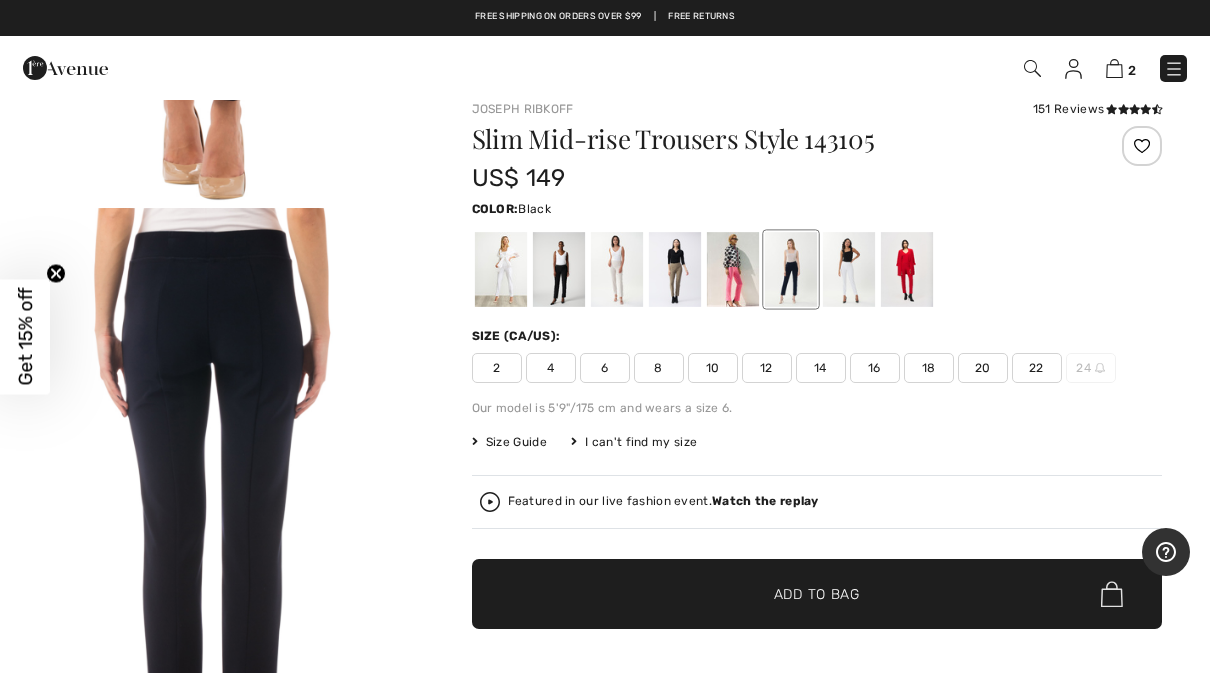click at bounding box center [558, 269] 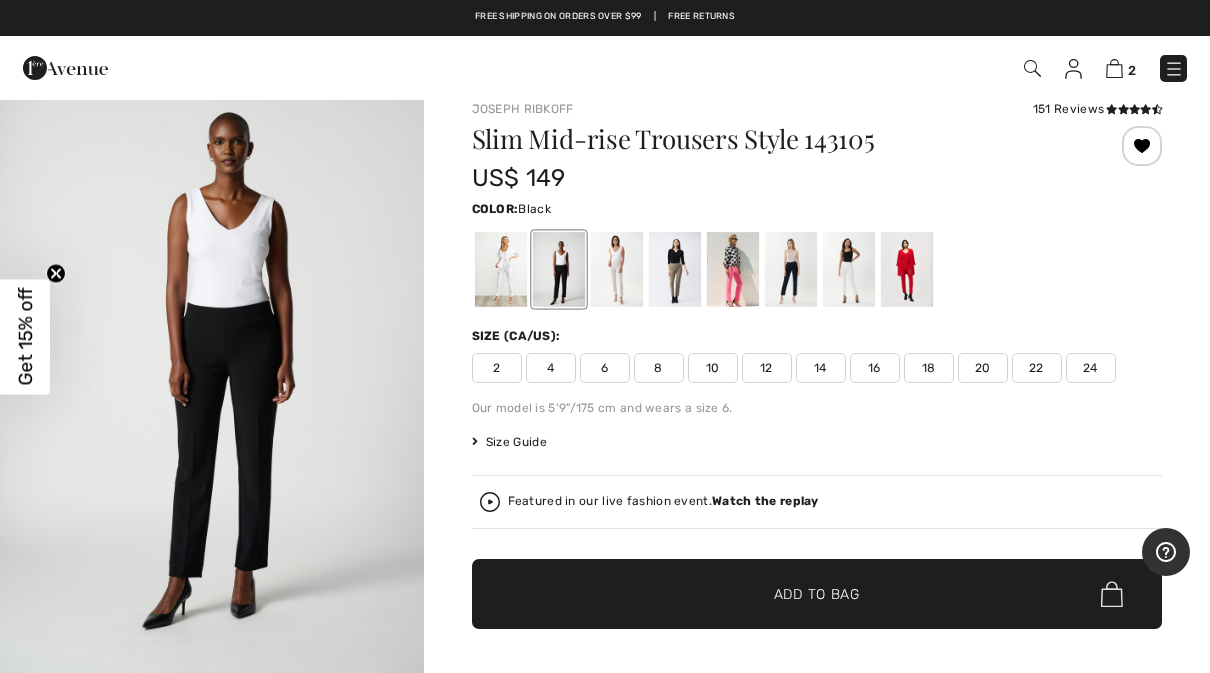 scroll, scrollTop: 0, scrollLeft: 0, axis: both 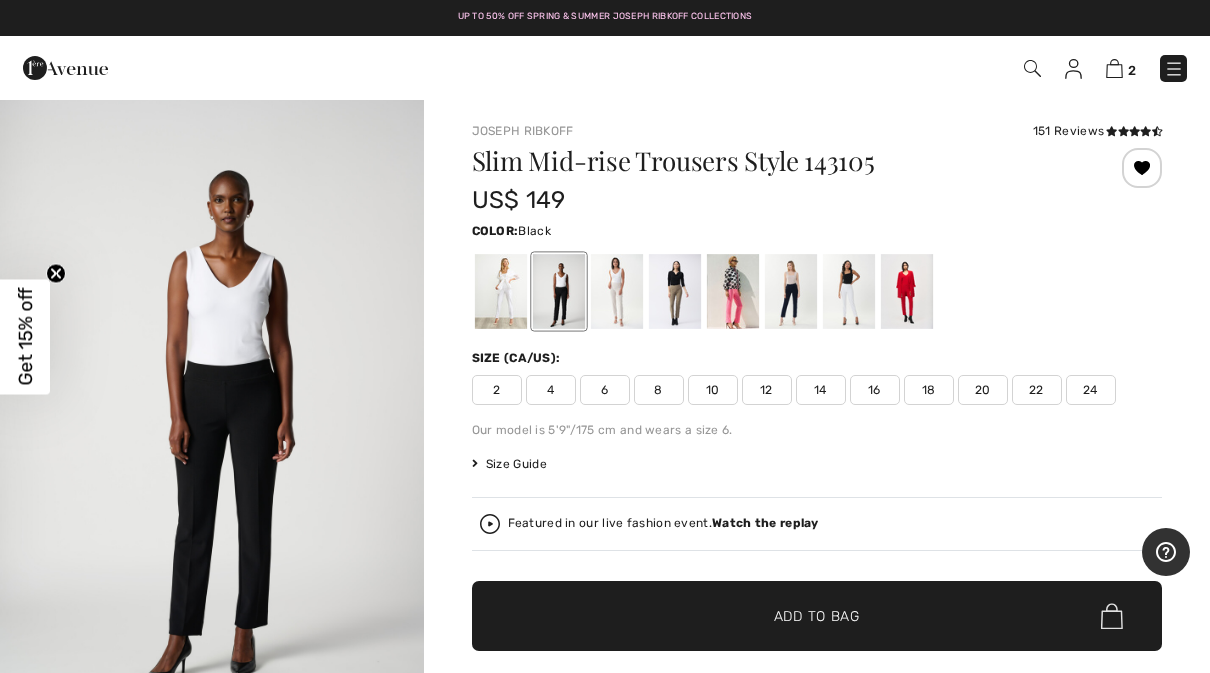click on "10" at bounding box center [713, 390] 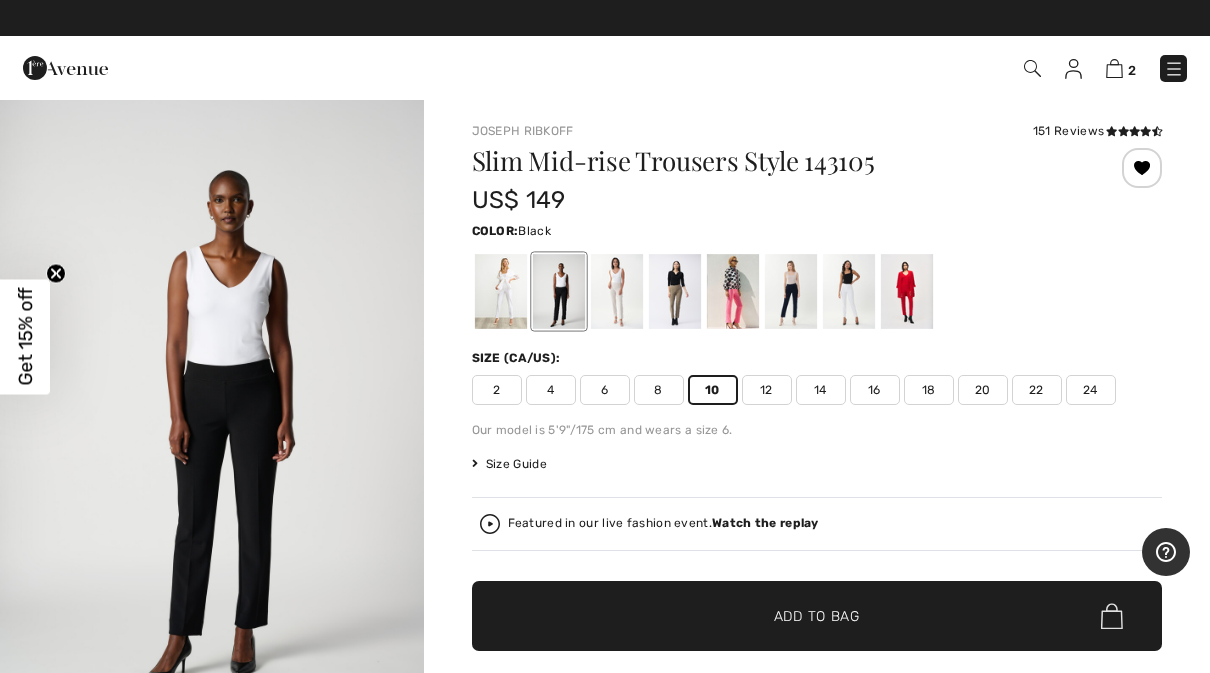 click at bounding box center (1174, 69) 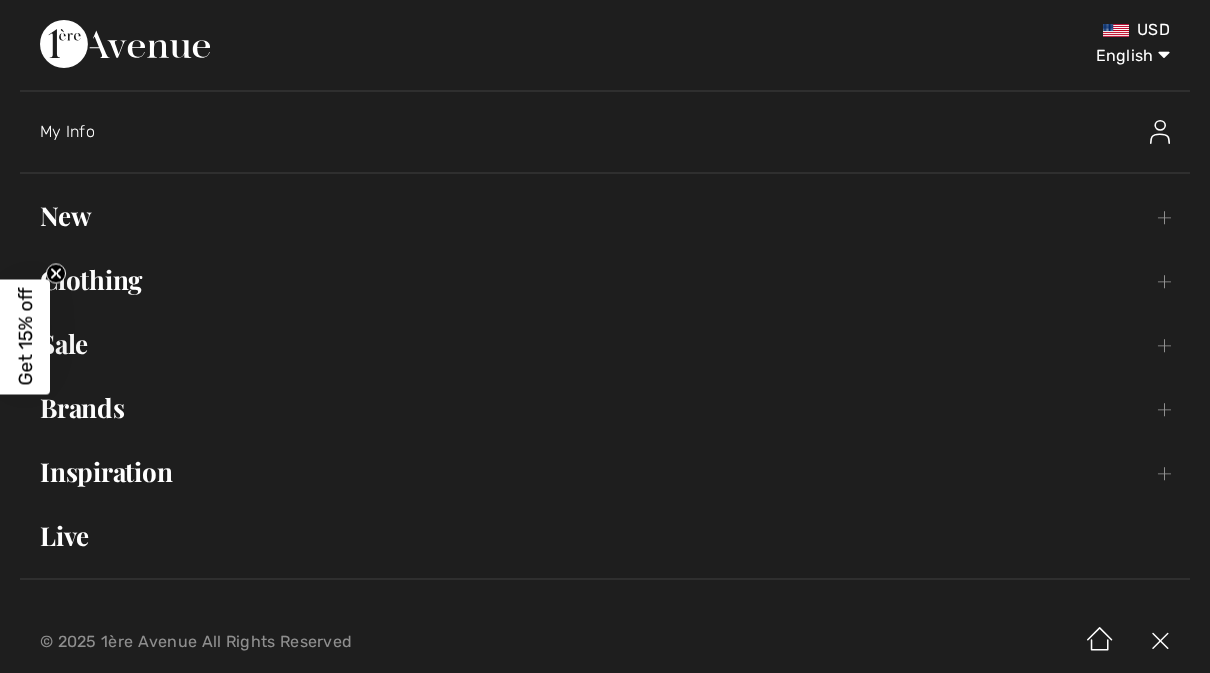 scroll, scrollTop: 0, scrollLeft: 0, axis: both 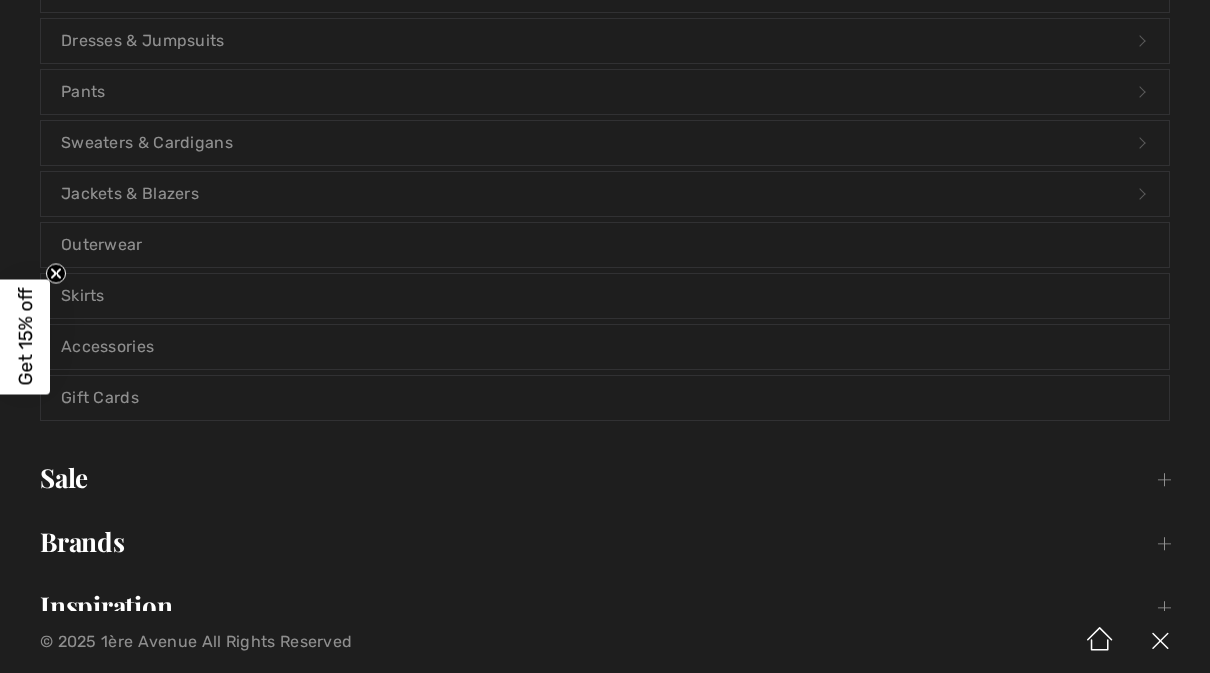 click on "Sweaters & Cardigans Open submenu" at bounding box center [605, 143] 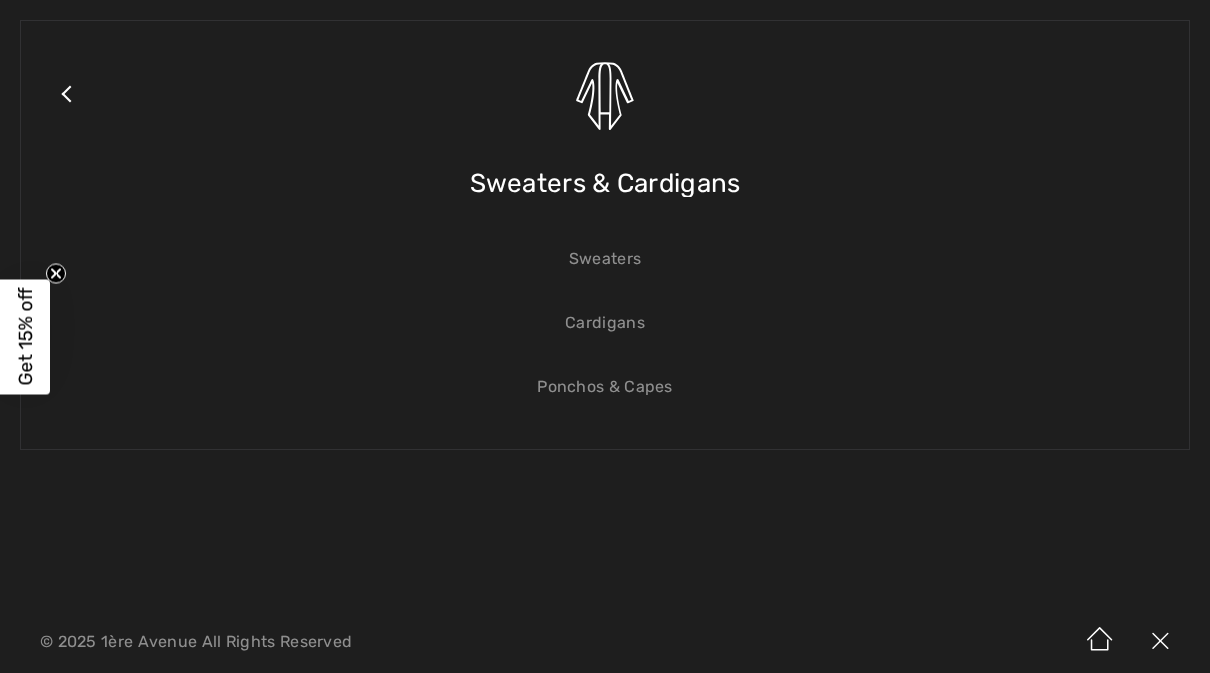 click on "Sweaters" at bounding box center (605, 259) 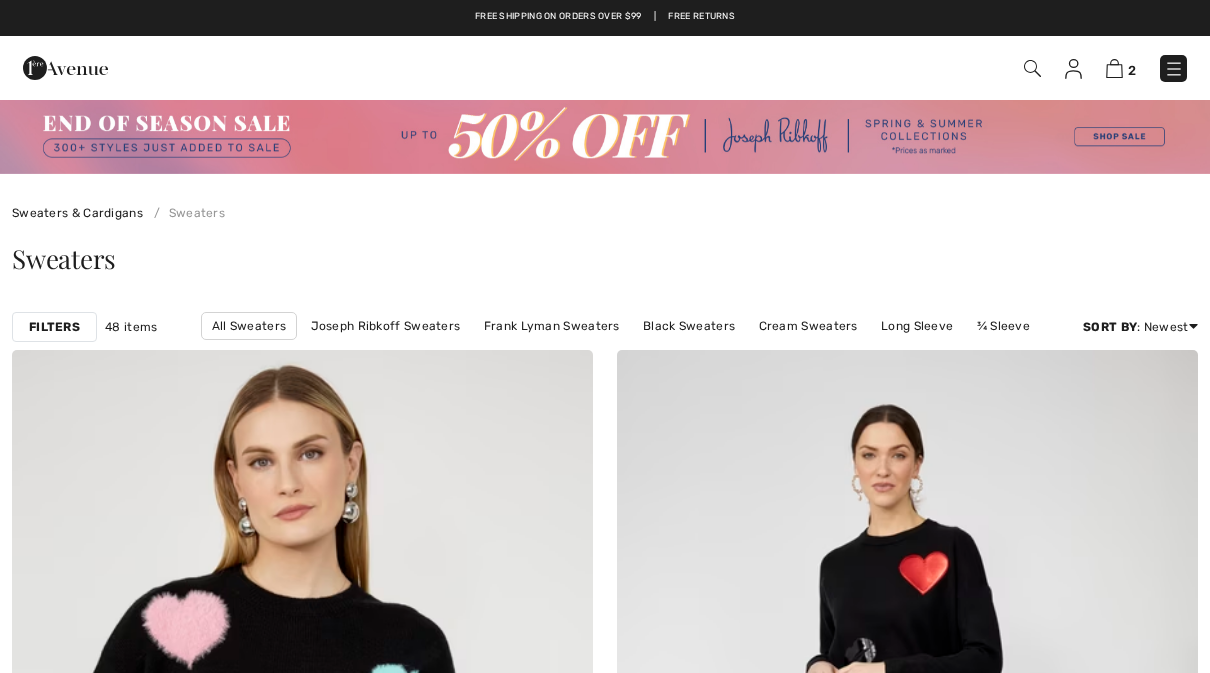 scroll, scrollTop: 0, scrollLeft: 0, axis: both 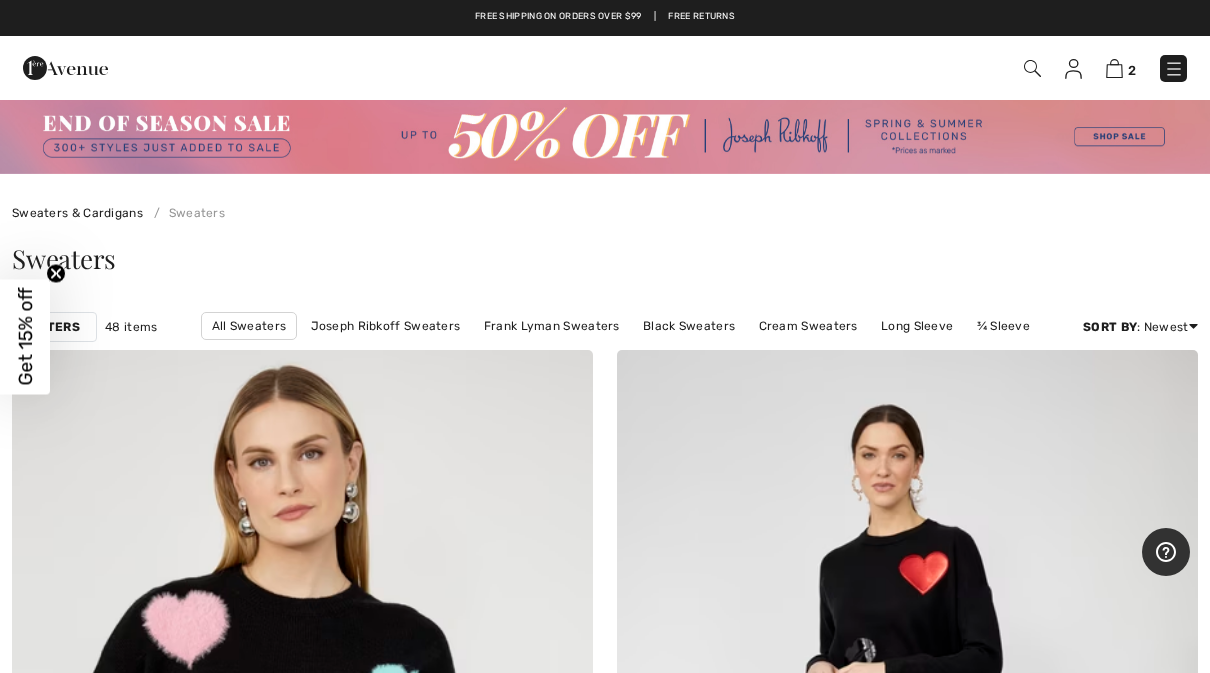 click at bounding box center [1174, 69] 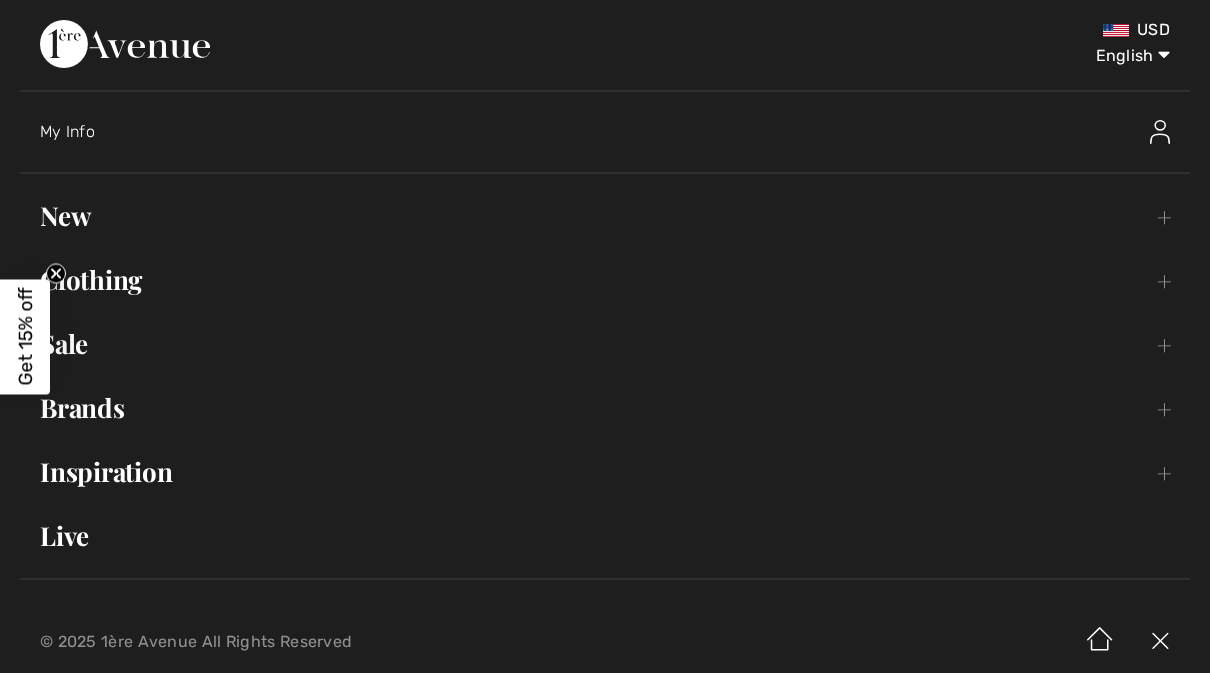 click on "Clothing Toggle submenu" at bounding box center [605, 280] 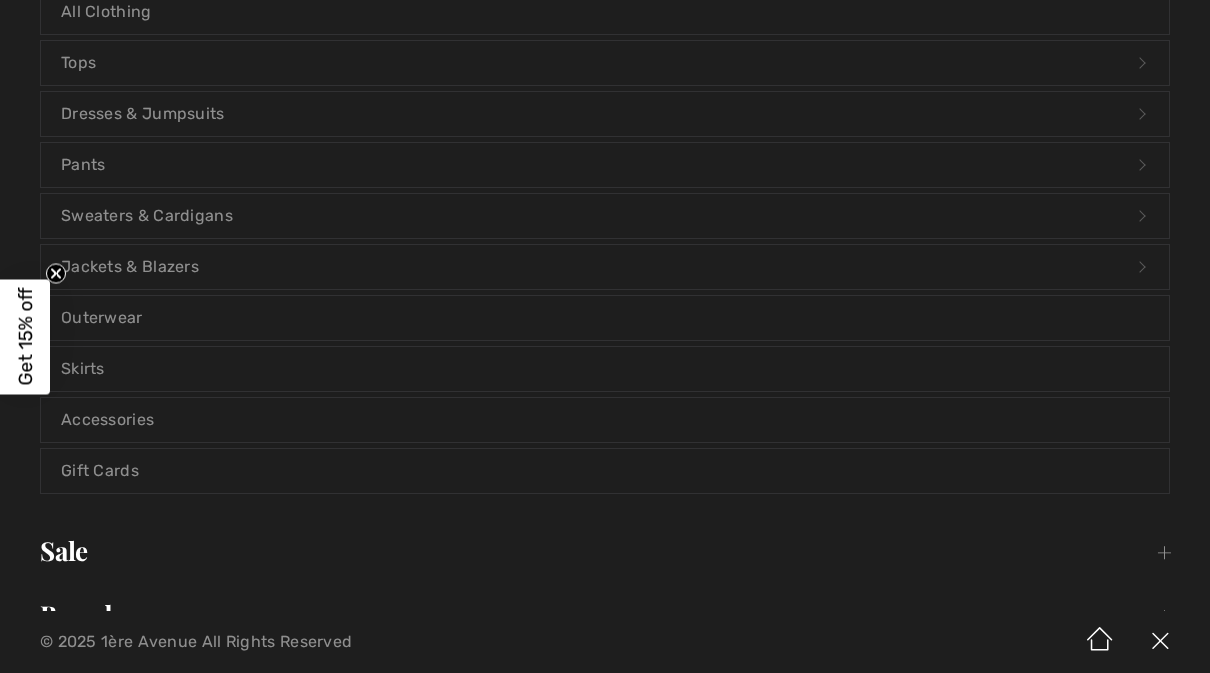 scroll, scrollTop: 325, scrollLeft: 0, axis: vertical 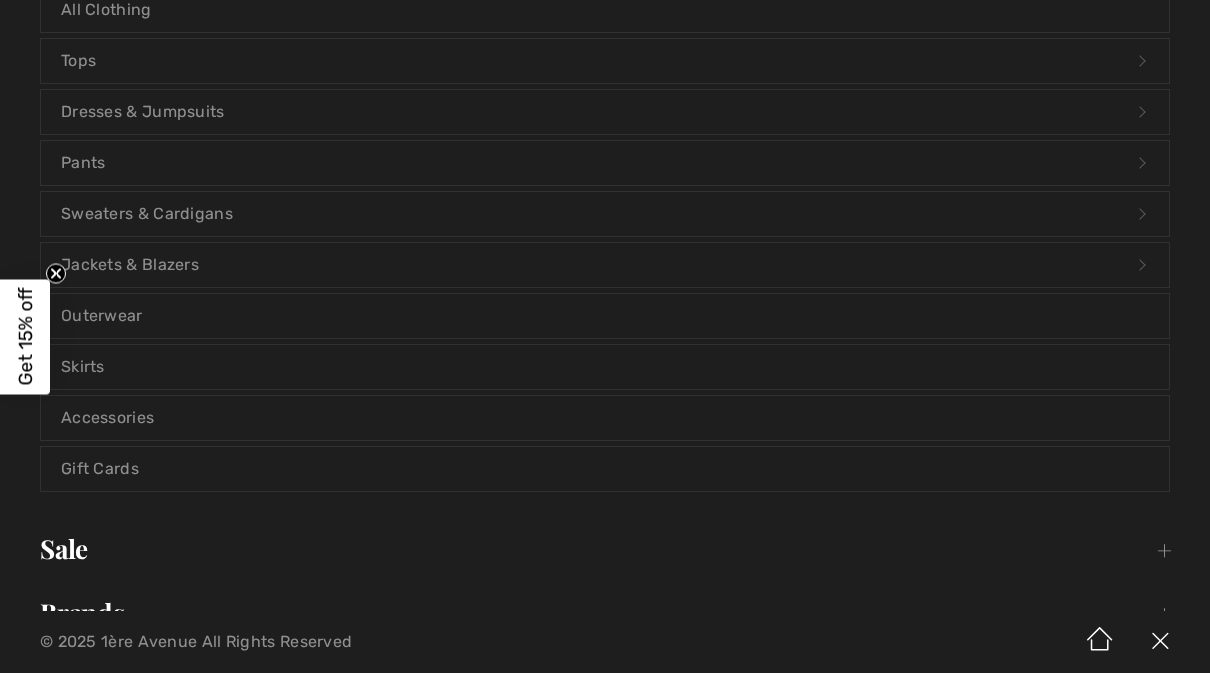 click on "Outerwear" at bounding box center [605, 316] 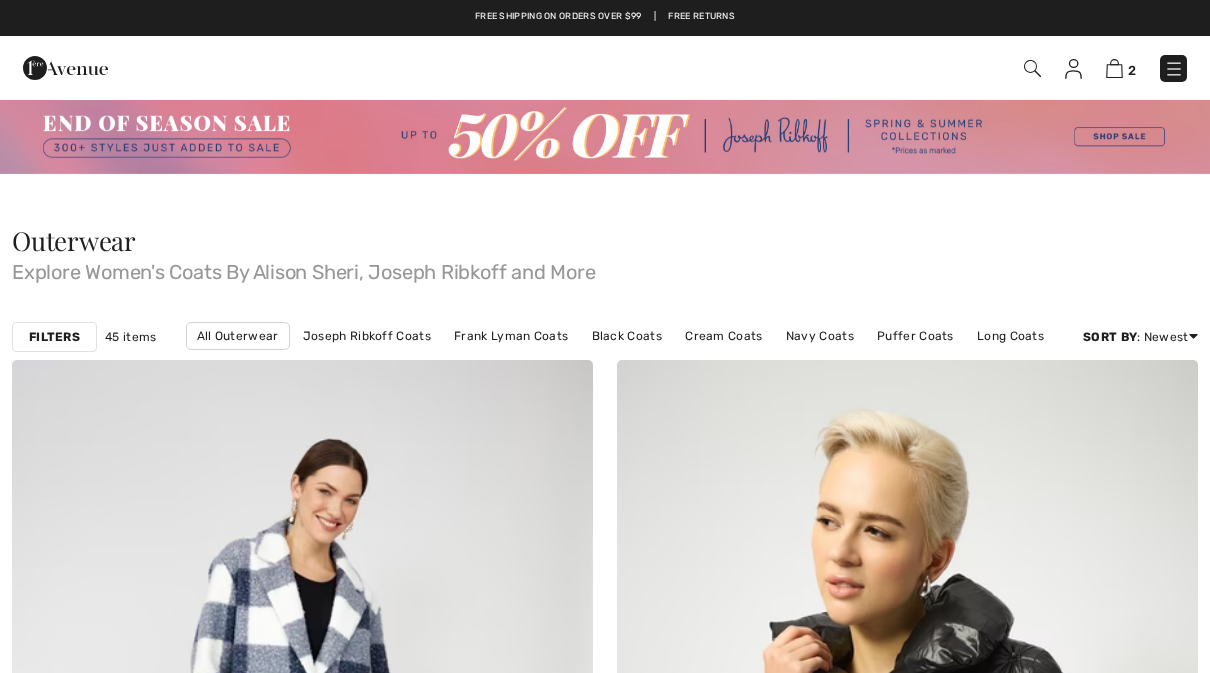 scroll, scrollTop: 0, scrollLeft: 0, axis: both 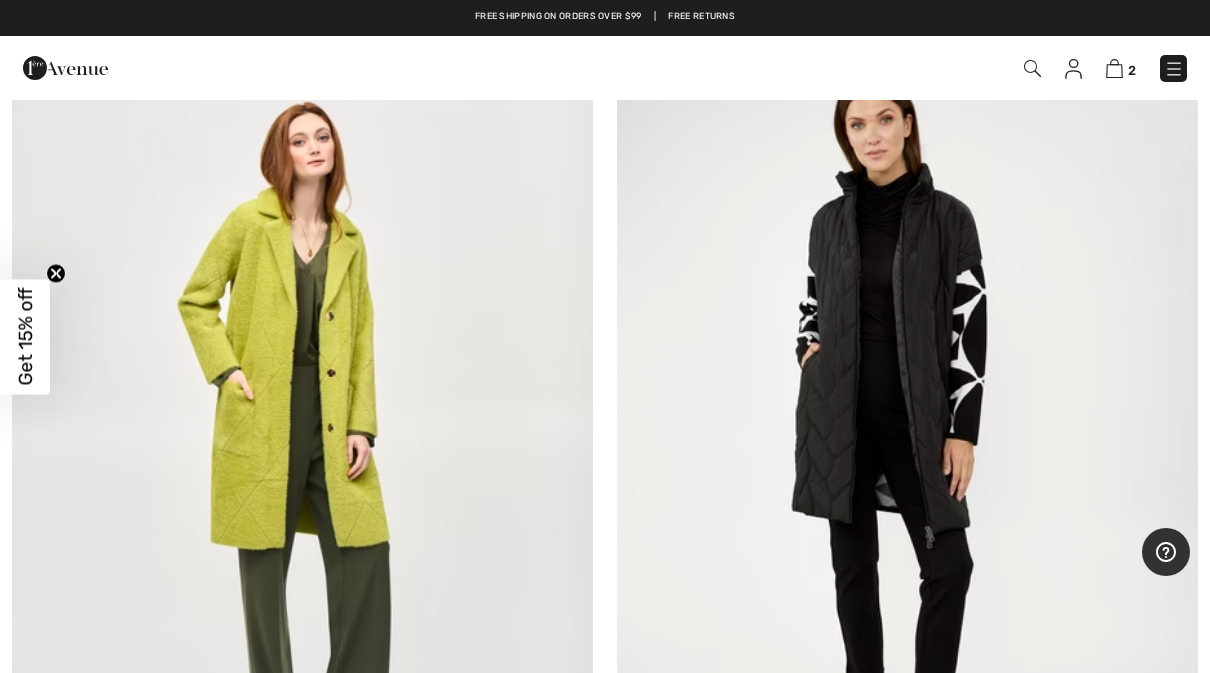 click at bounding box center (302, 435) 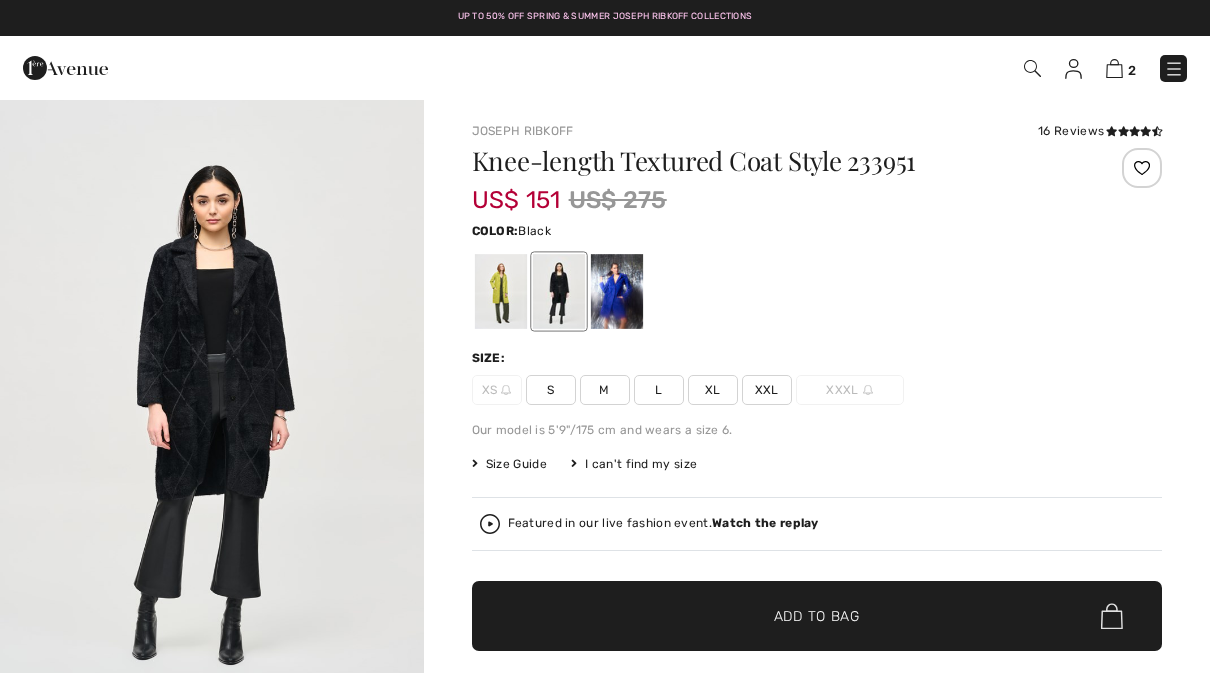 scroll, scrollTop: 0, scrollLeft: 0, axis: both 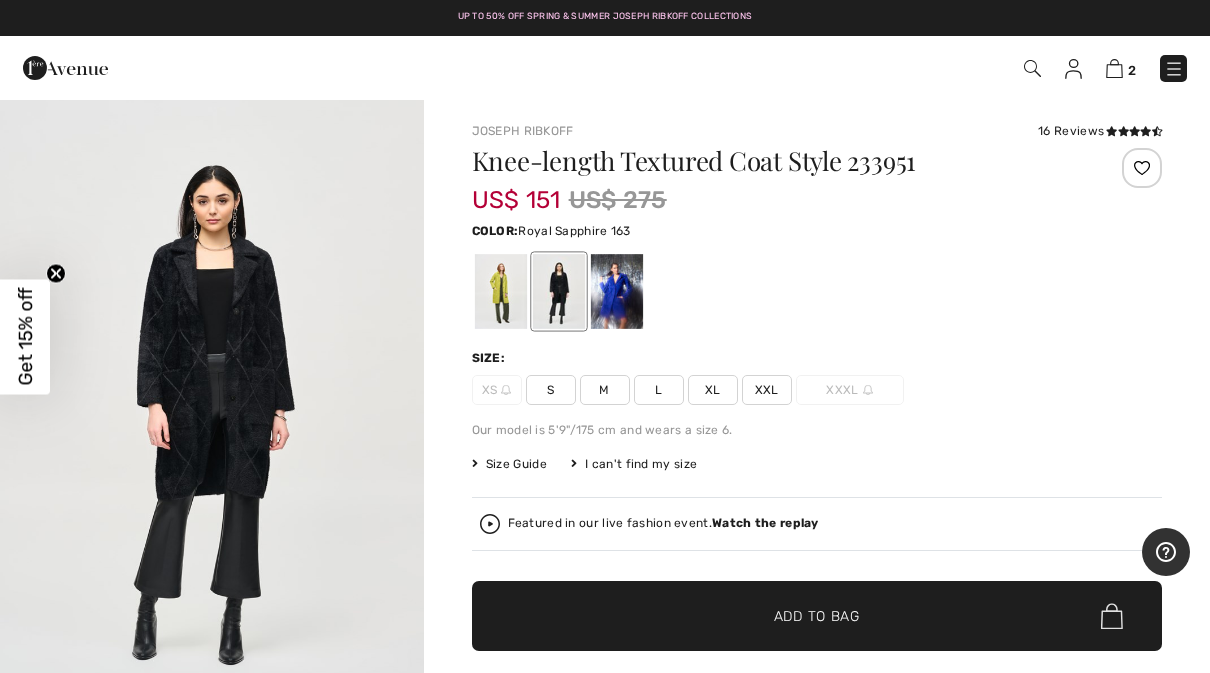 click at bounding box center (616, 291) 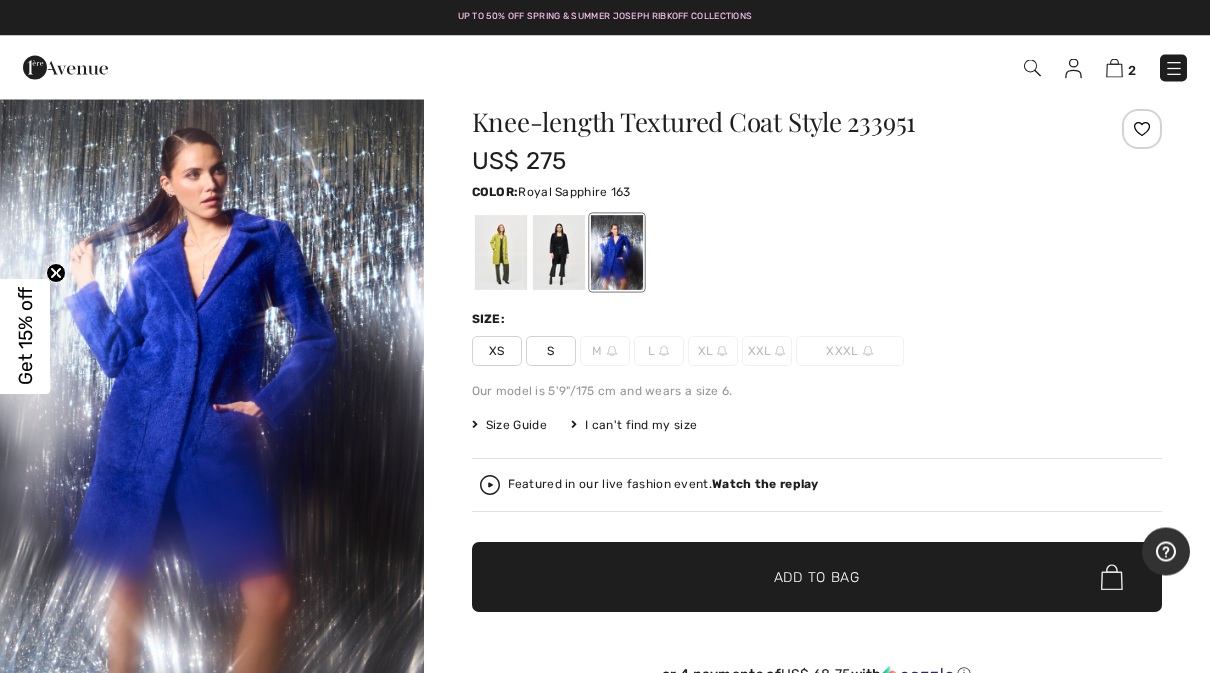 scroll, scrollTop: 39, scrollLeft: 0, axis: vertical 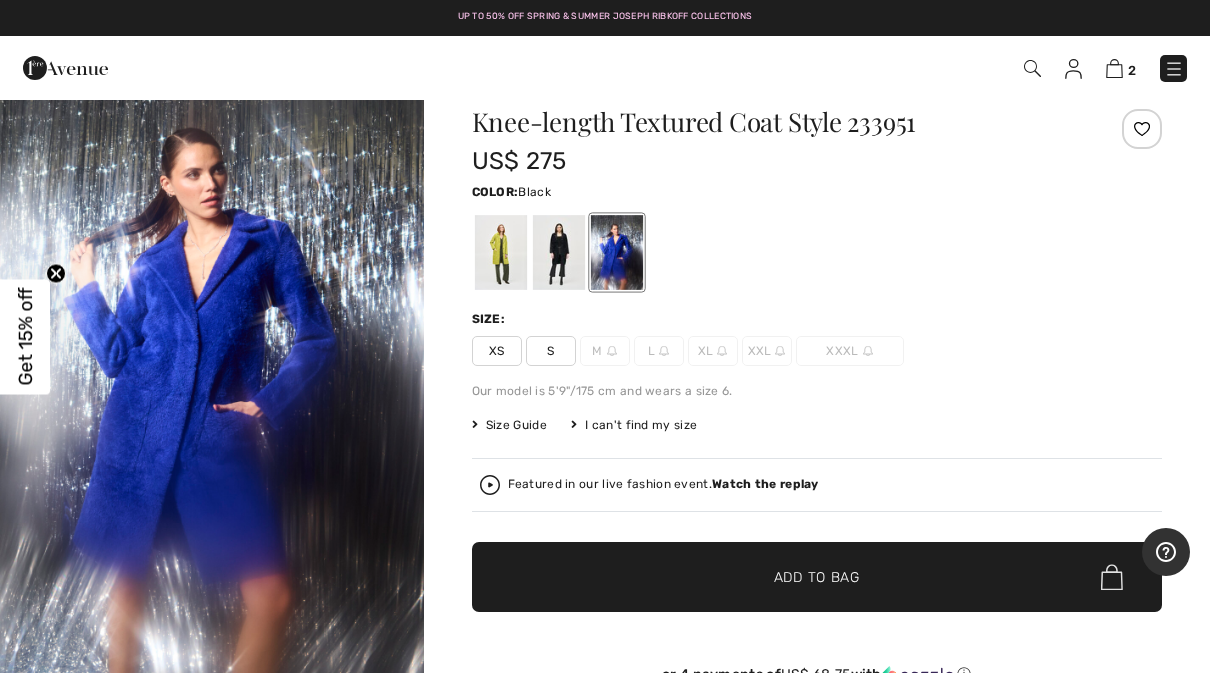 click at bounding box center [558, 252] 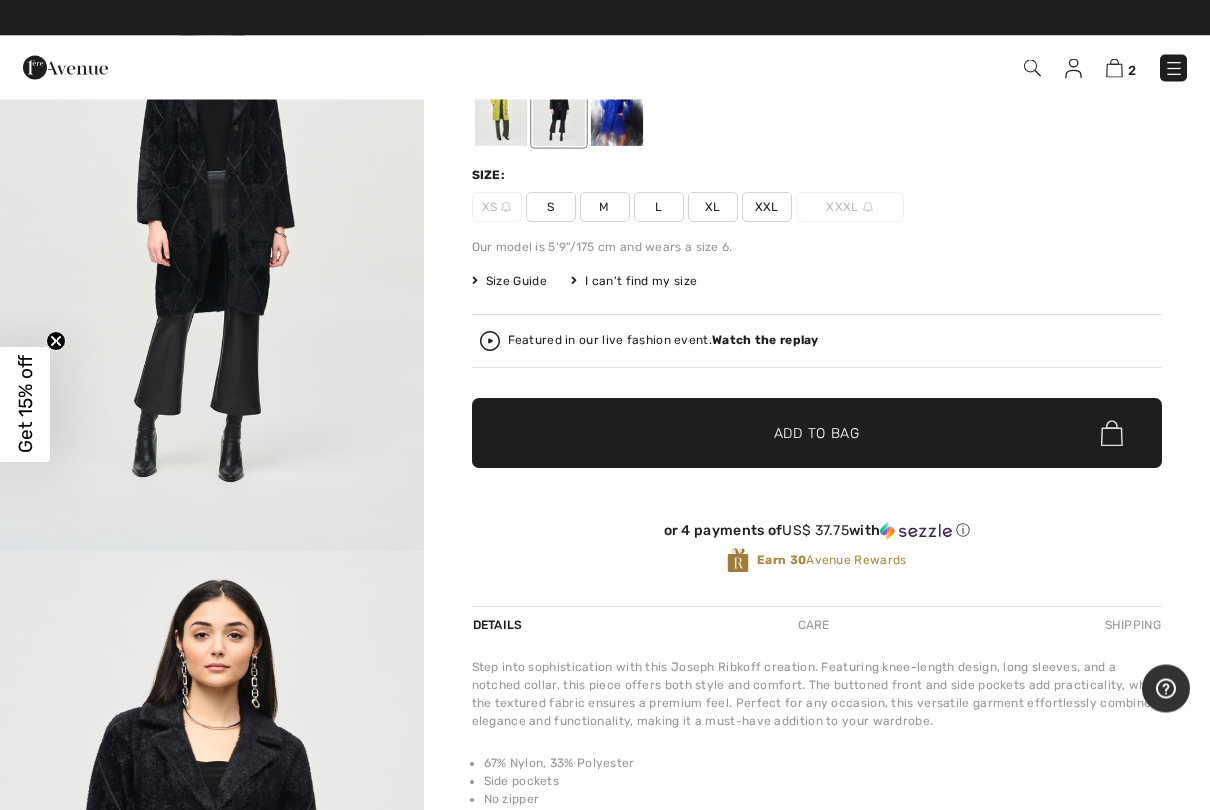 scroll, scrollTop: 183, scrollLeft: 0, axis: vertical 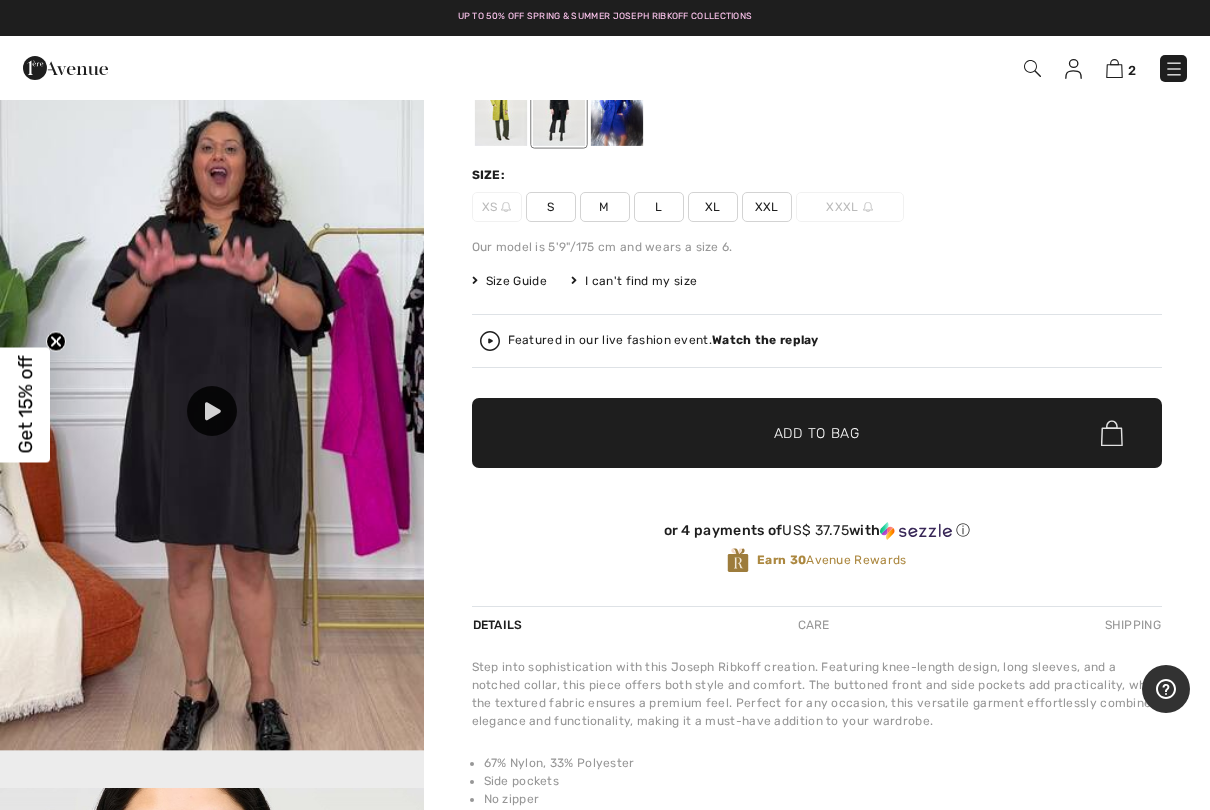 click at bounding box center (213, 411) 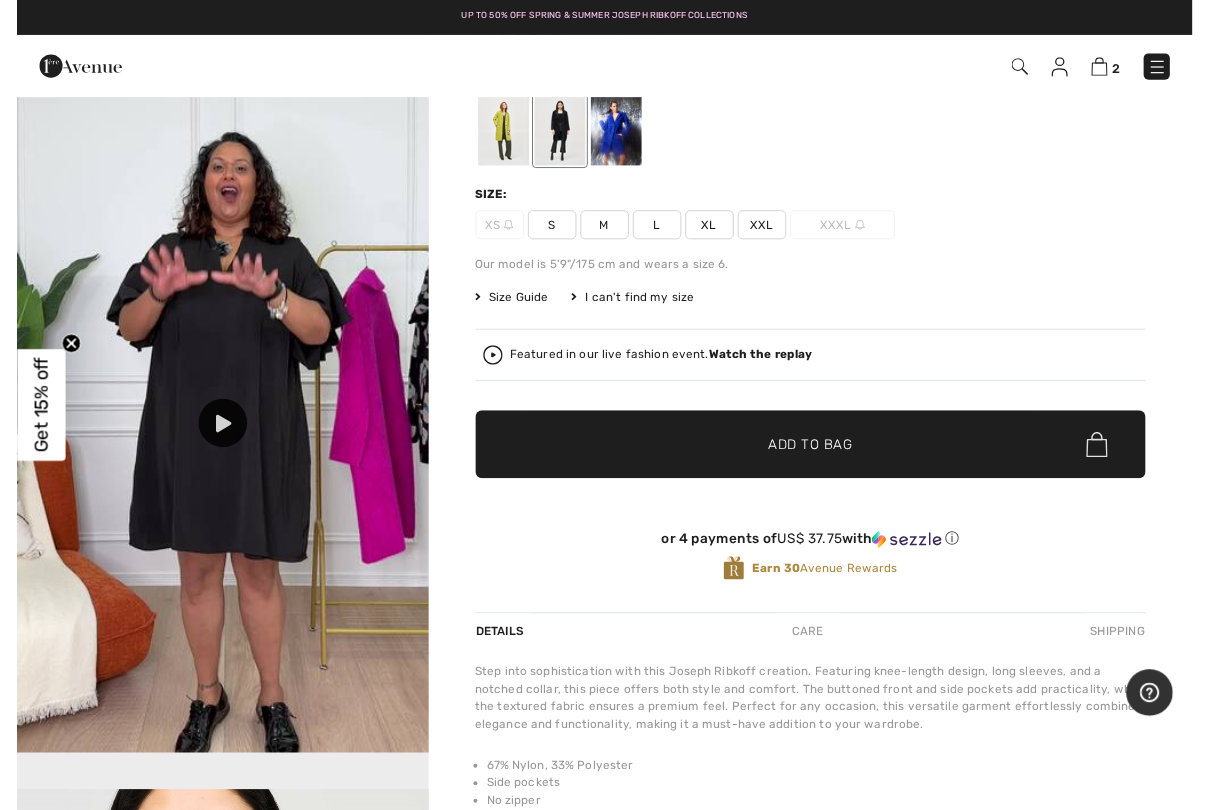 scroll, scrollTop: 183, scrollLeft: 0, axis: vertical 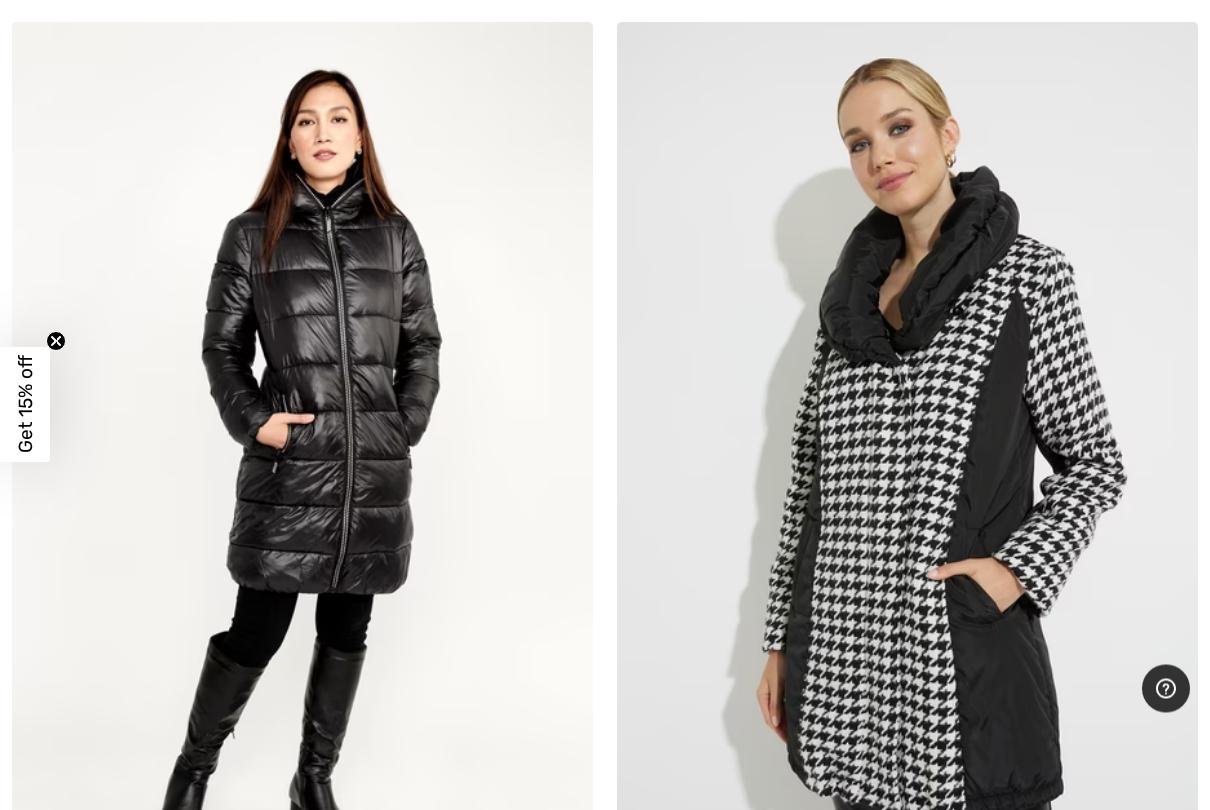 click at bounding box center [302, 459] 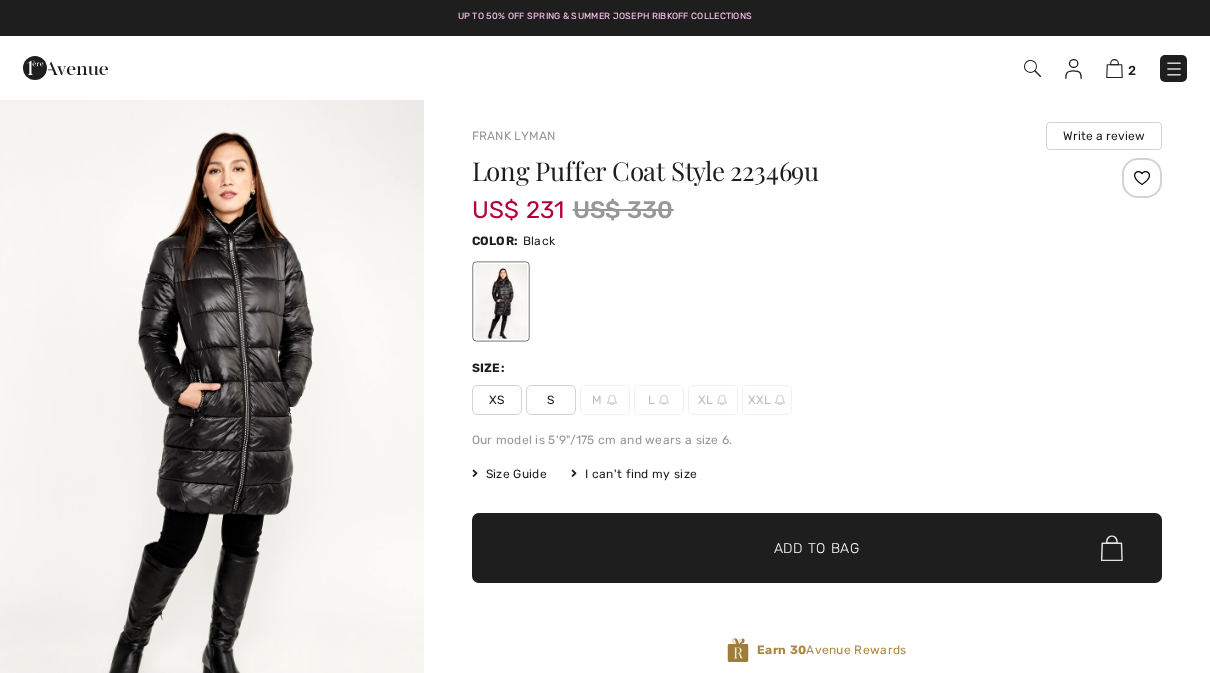 scroll, scrollTop: 0, scrollLeft: 0, axis: both 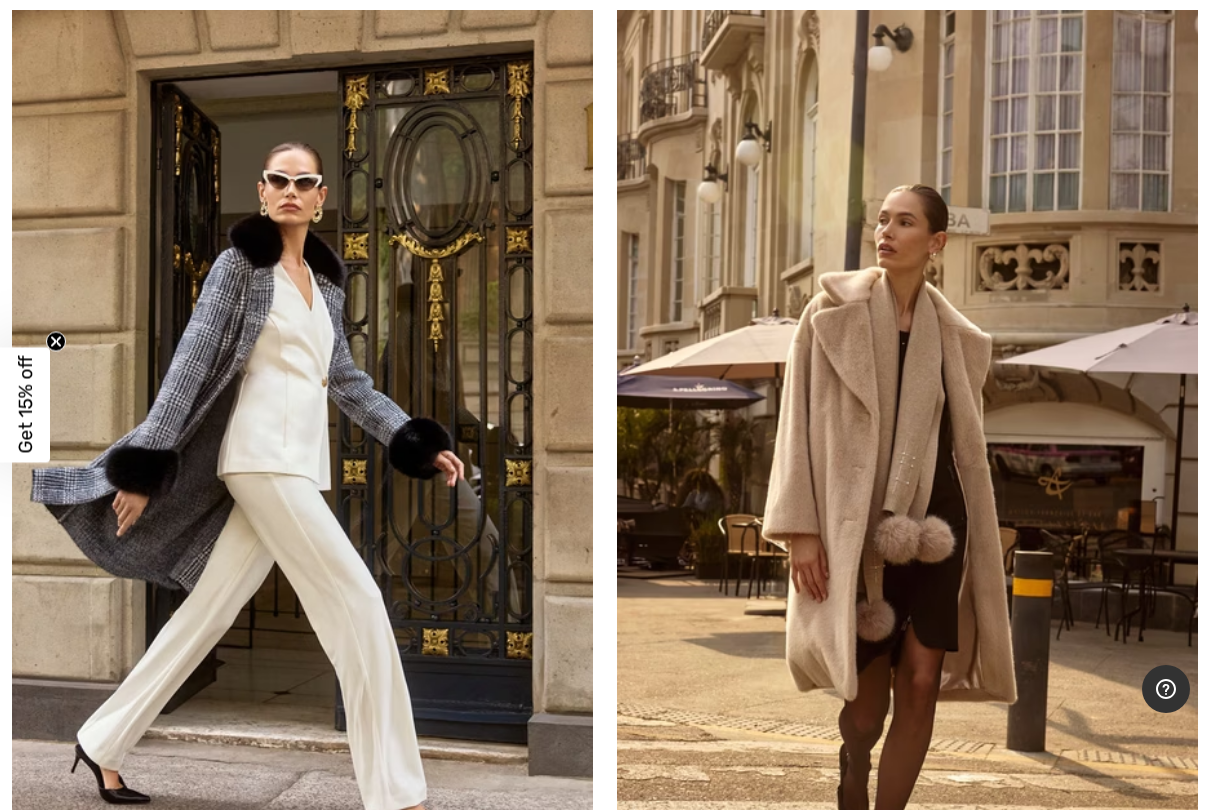 click at bounding box center [302, 424] 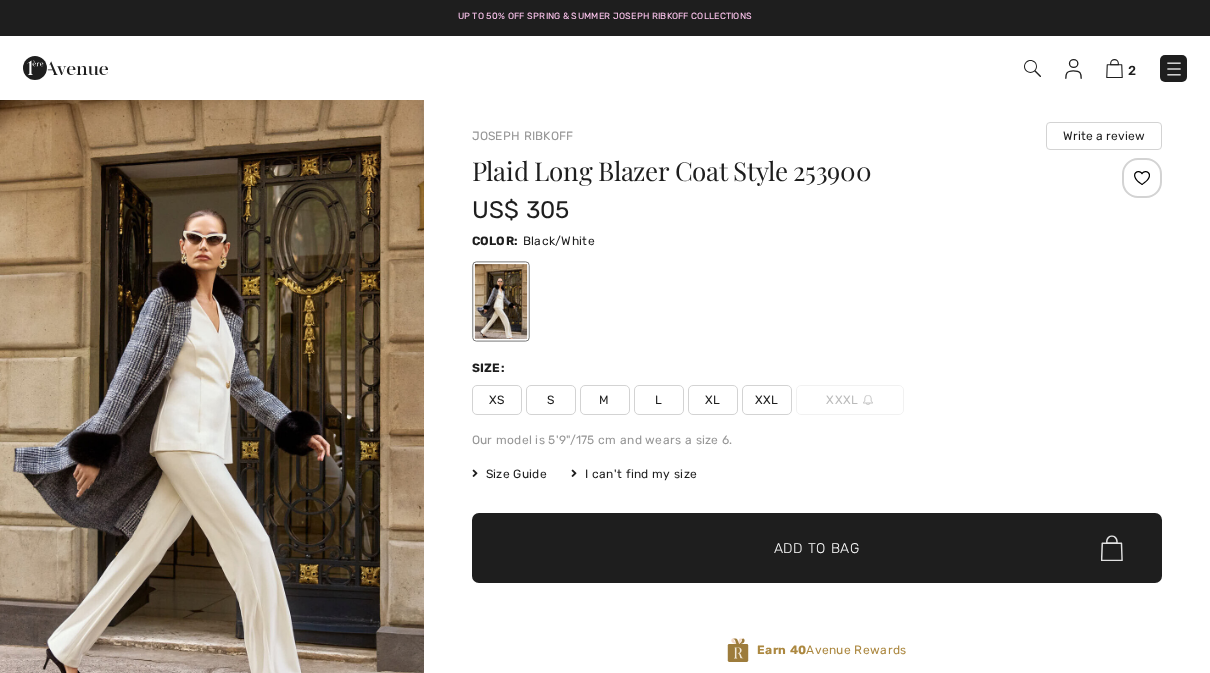 scroll, scrollTop: 0, scrollLeft: 0, axis: both 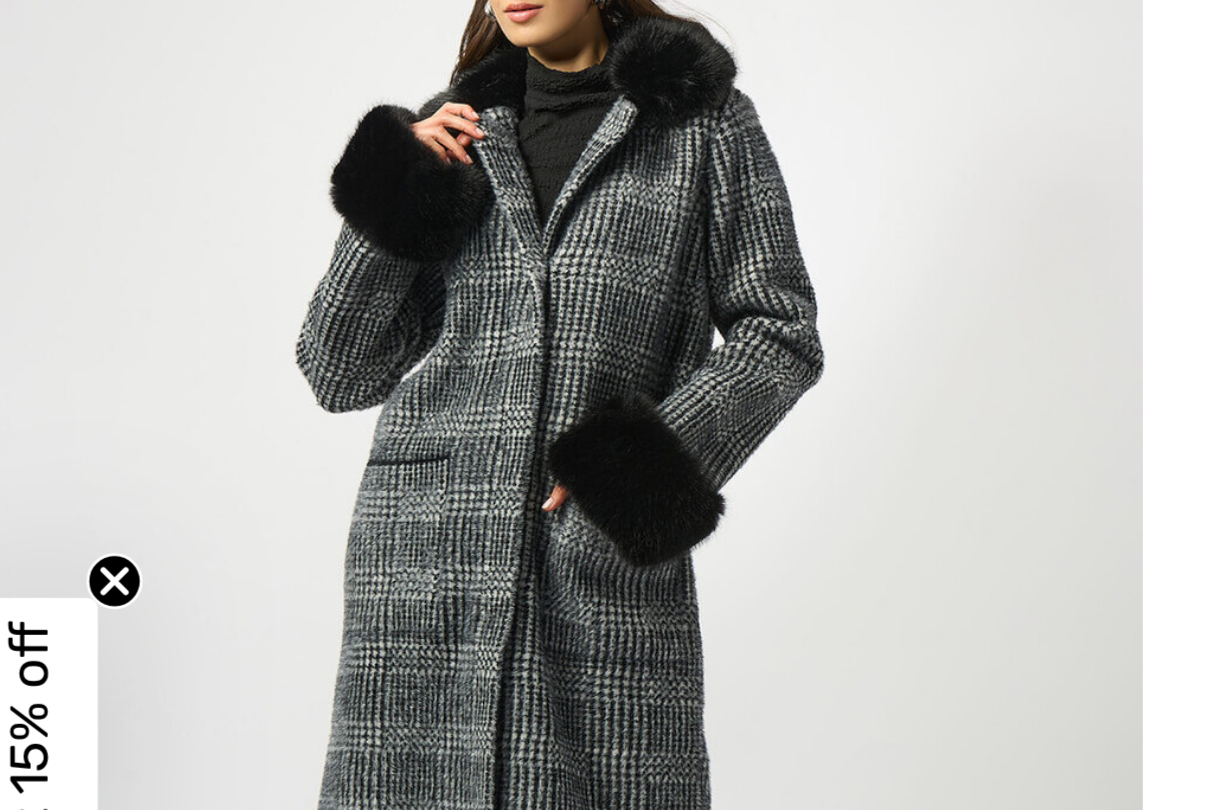 click at bounding box center (212, 363) 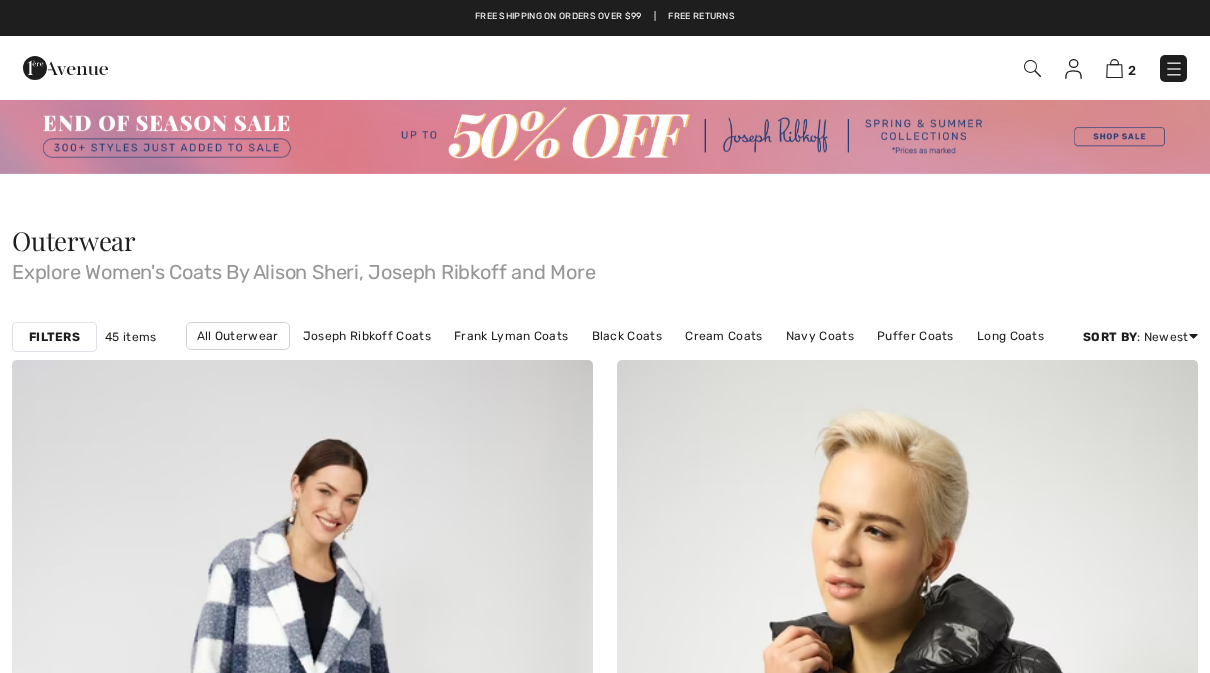scroll, scrollTop: 6318, scrollLeft: 0, axis: vertical 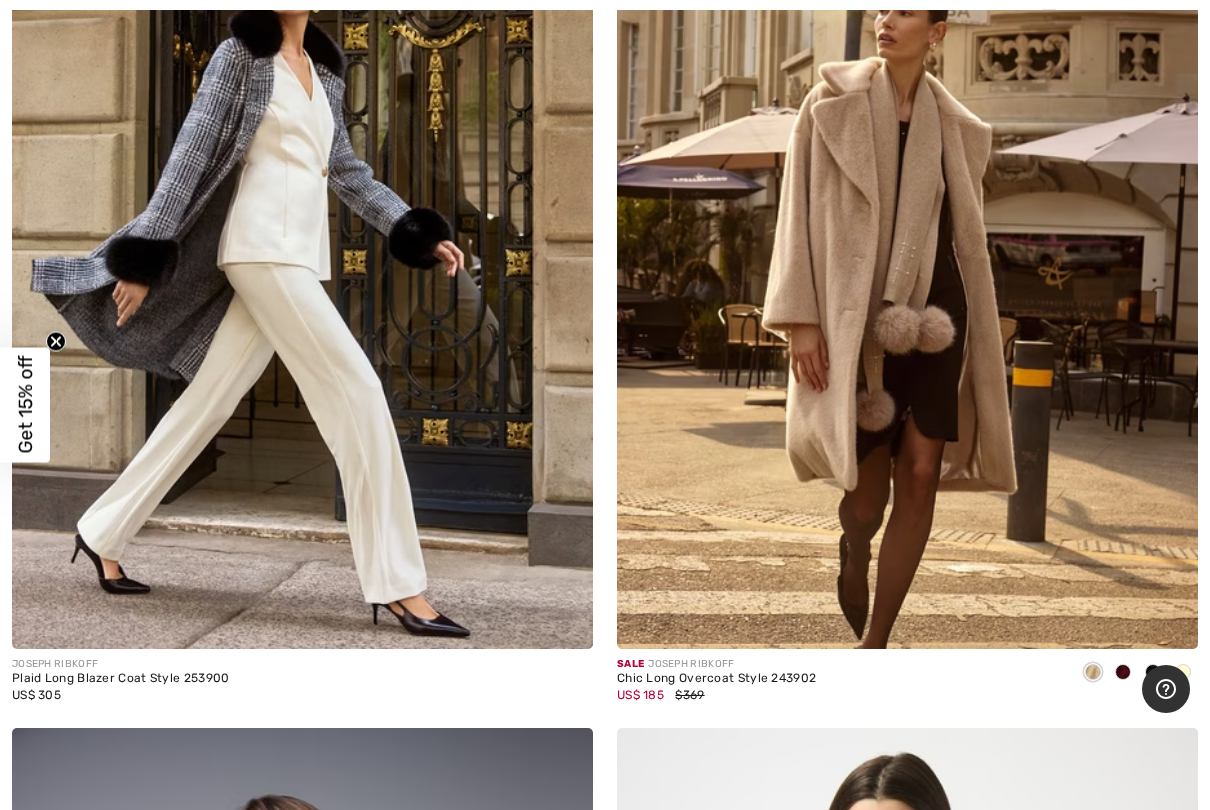 click at bounding box center (907, 214) 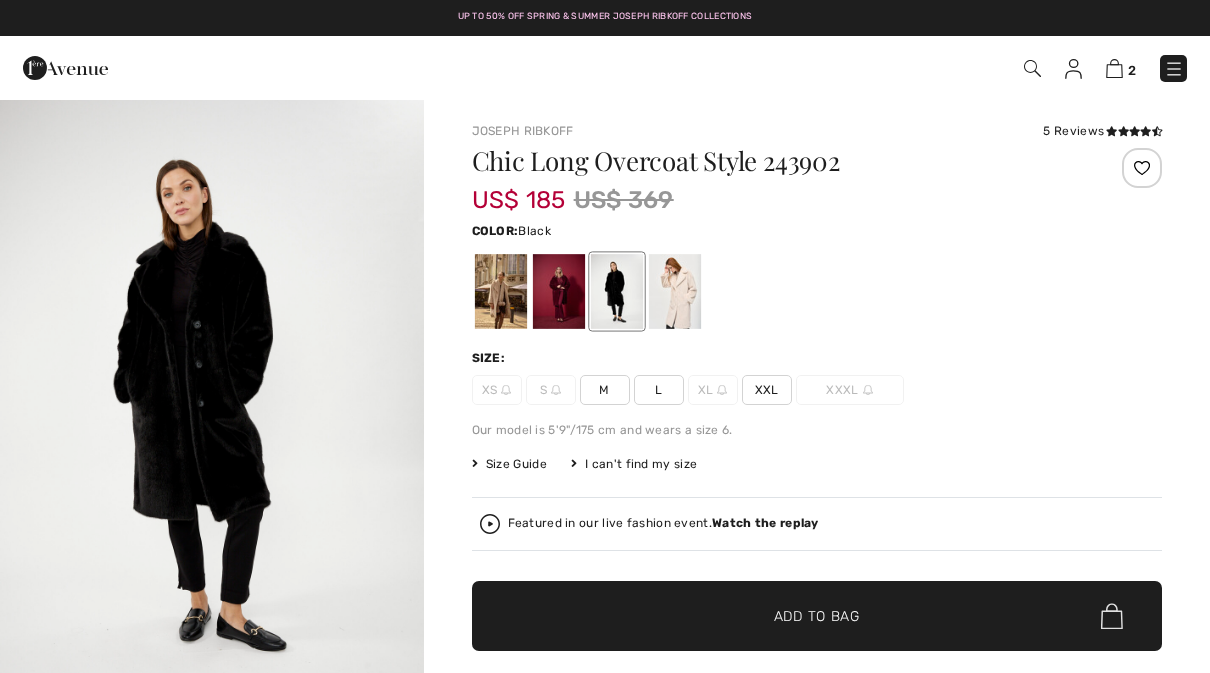scroll, scrollTop: 0, scrollLeft: 0, axis: both 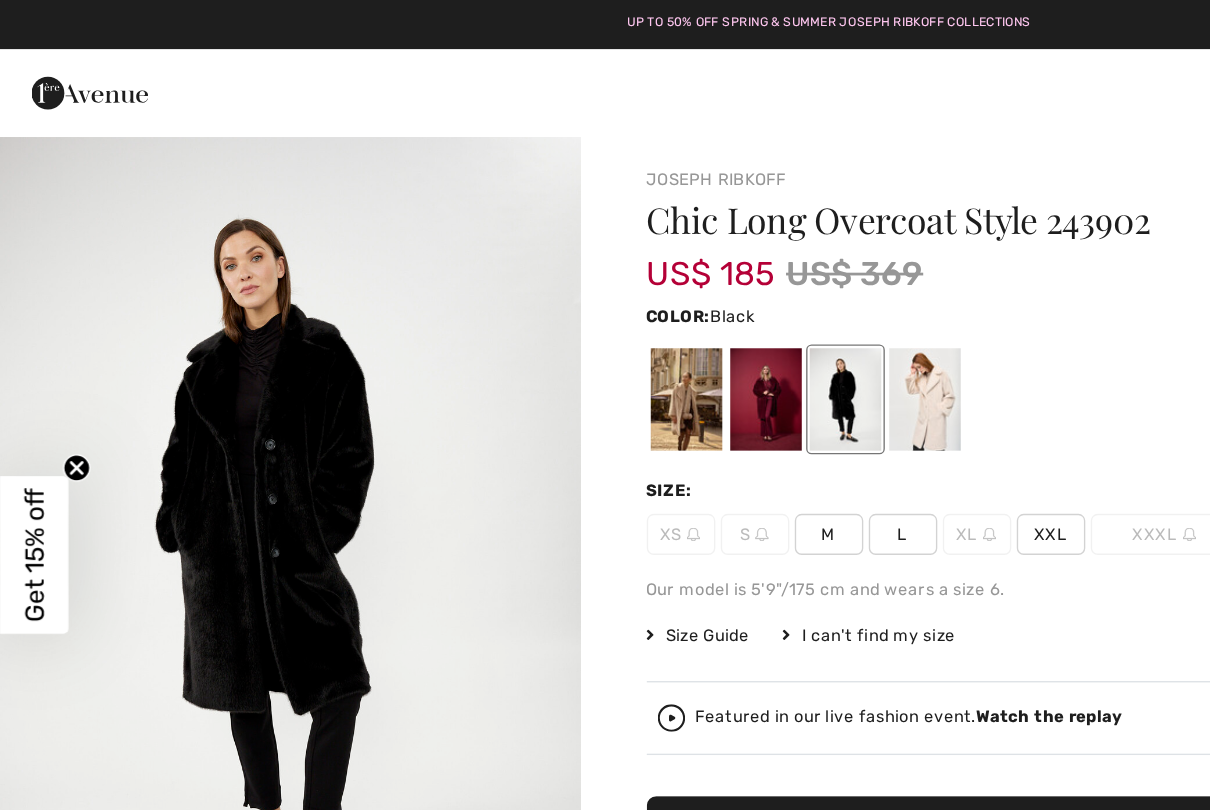 click at bounding box center [500, 291] 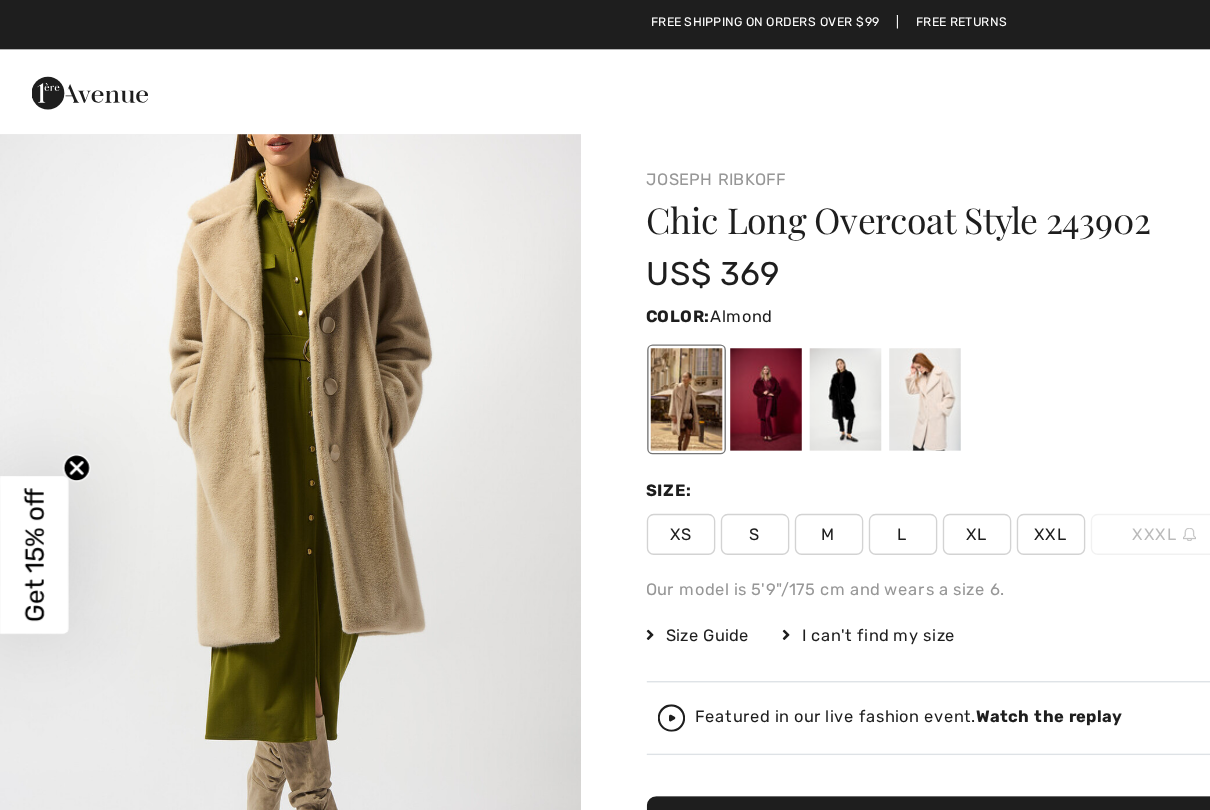 scroll, scrollTop: 711, scrollLeft: 0, axis: vertical 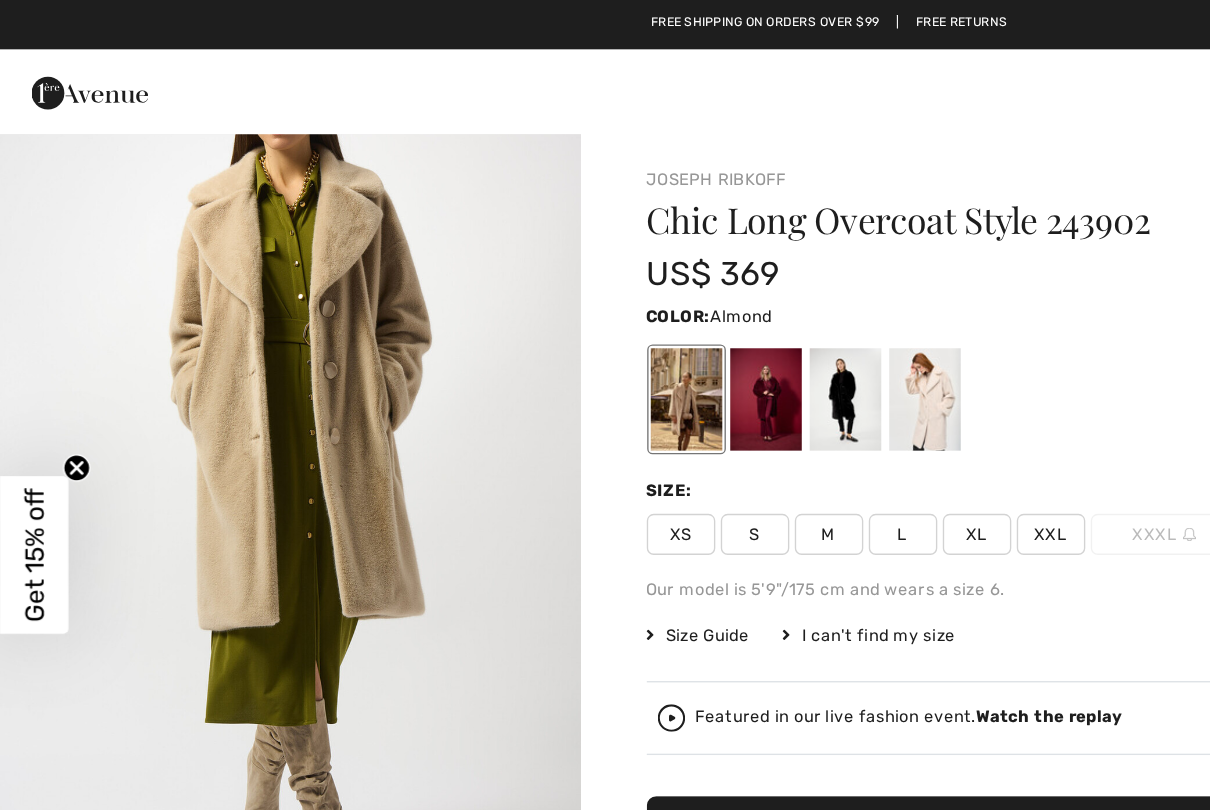 click at bounding box center (212, 339) 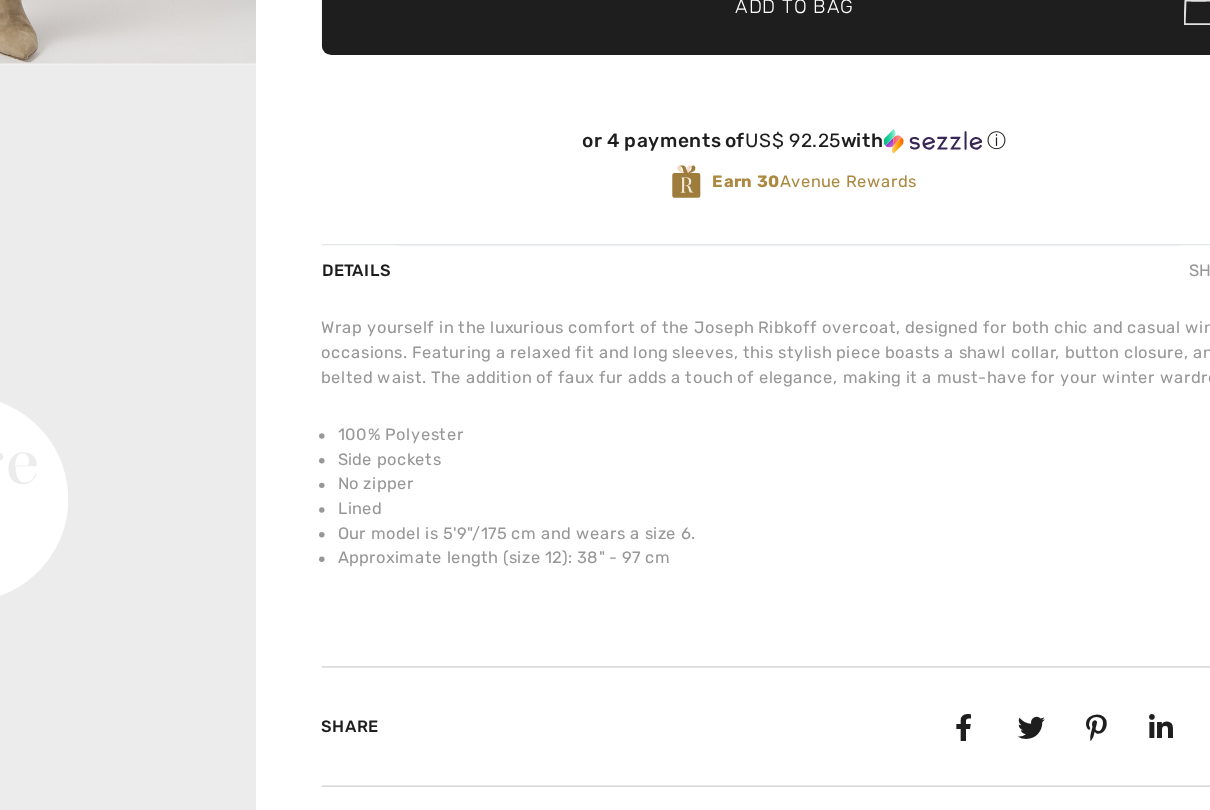 scroll, scrollTop: 393, scrollLeft: 0, axis: vertical 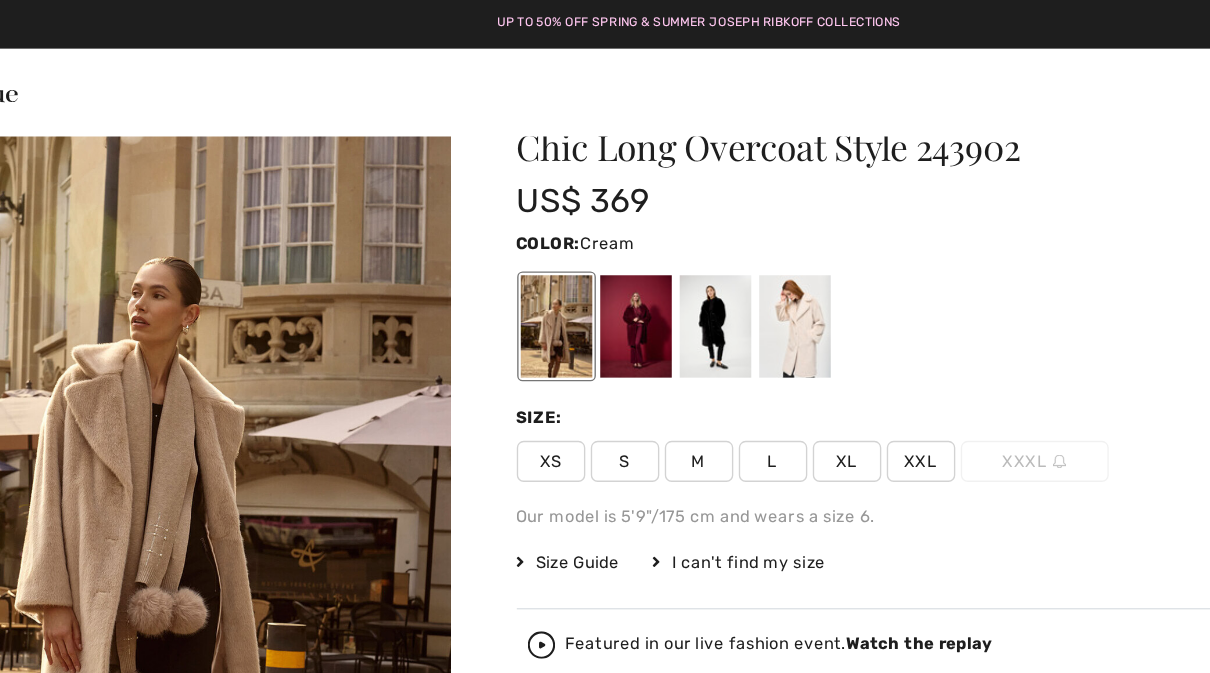 click at bounding box center (674, 238) 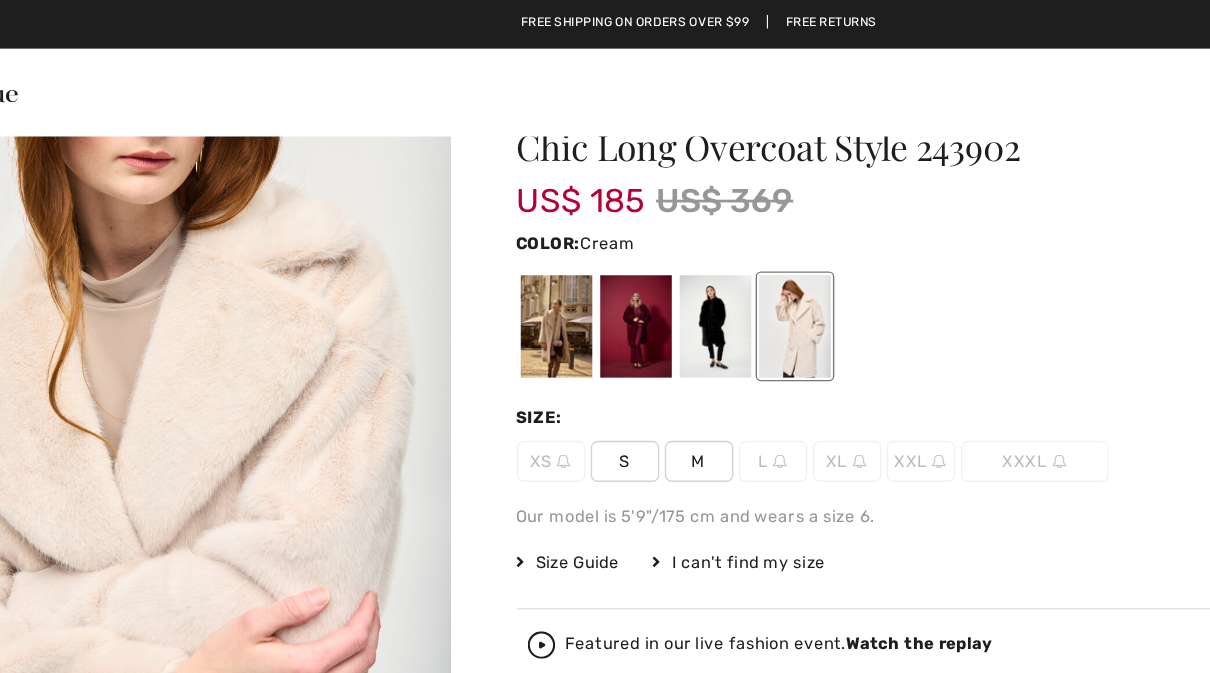 scroll, scrollTop: 735, scrollLeft: 0, axis: vertical 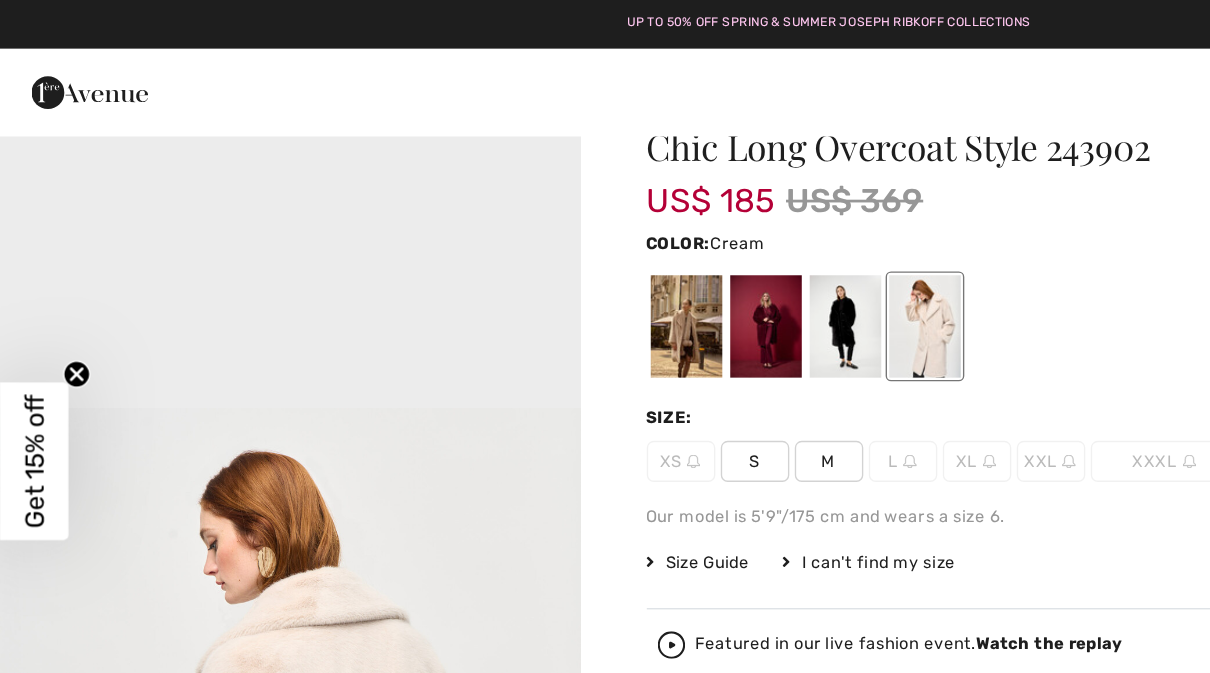 click at bounding box center [616, 238] 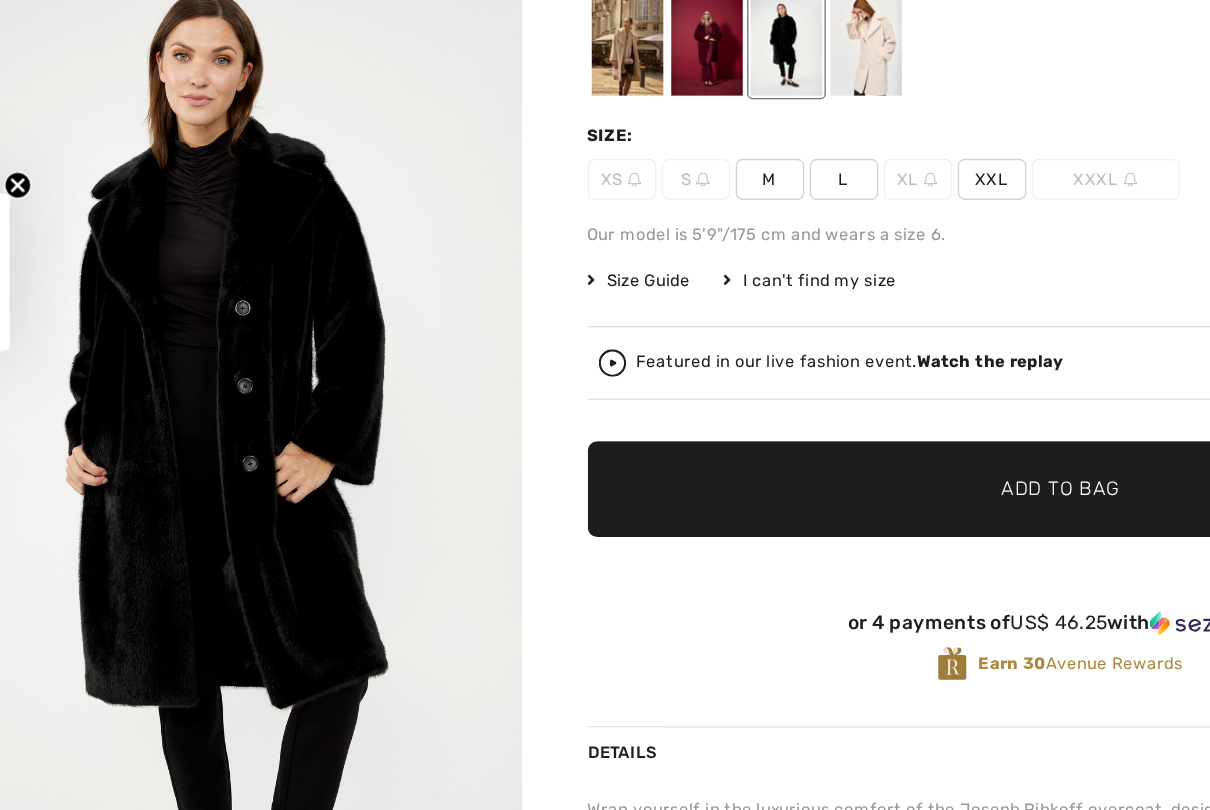 scroll, scrollTop: 501, scrollLeft: 0, axis: vertical 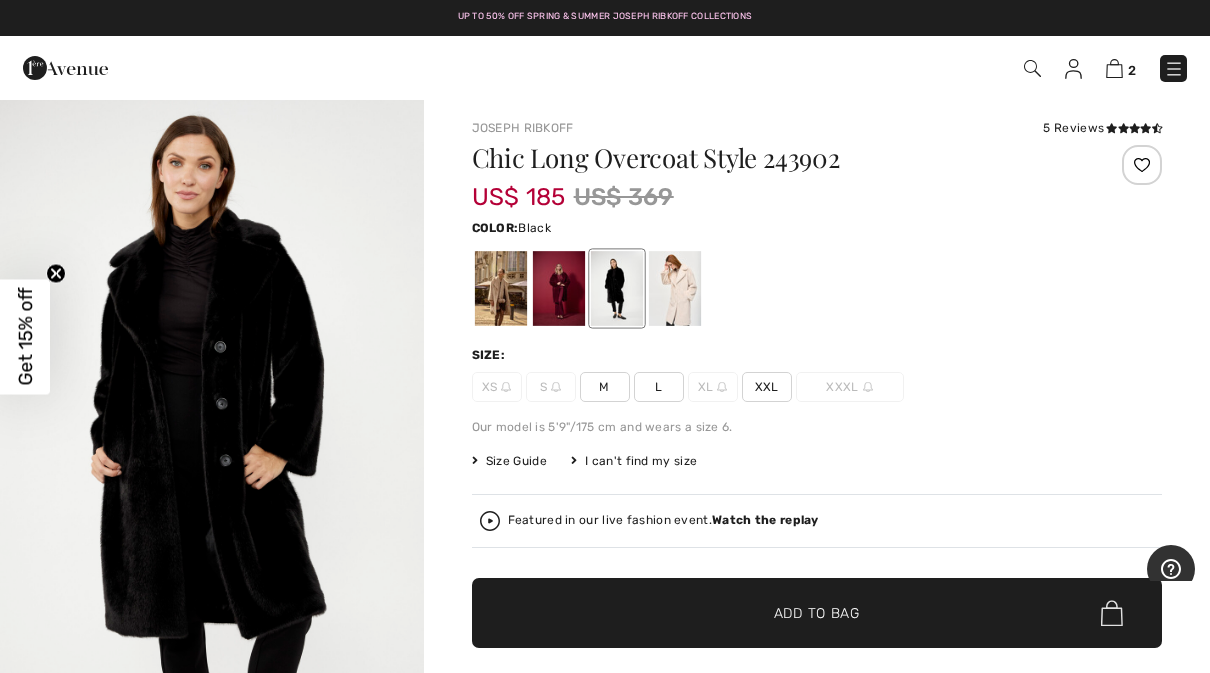 click at bounding box center (558, 288) 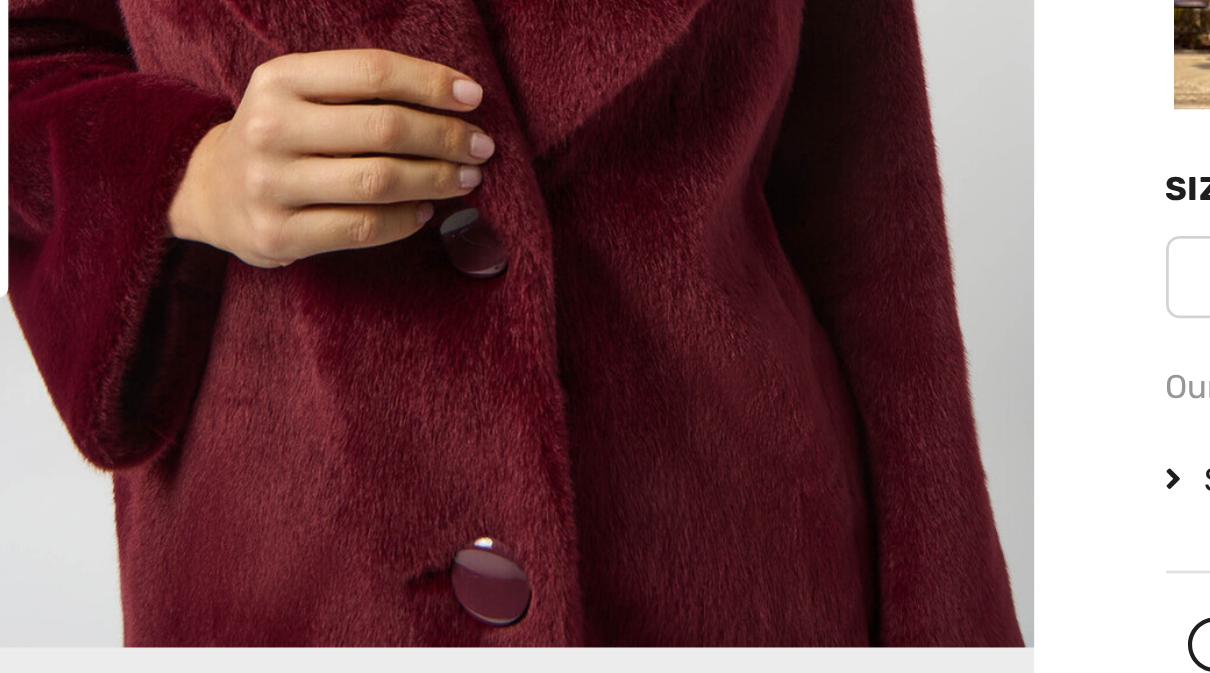 scroll, scrollTop: 861, scrollLeft: 0, axis: vertical 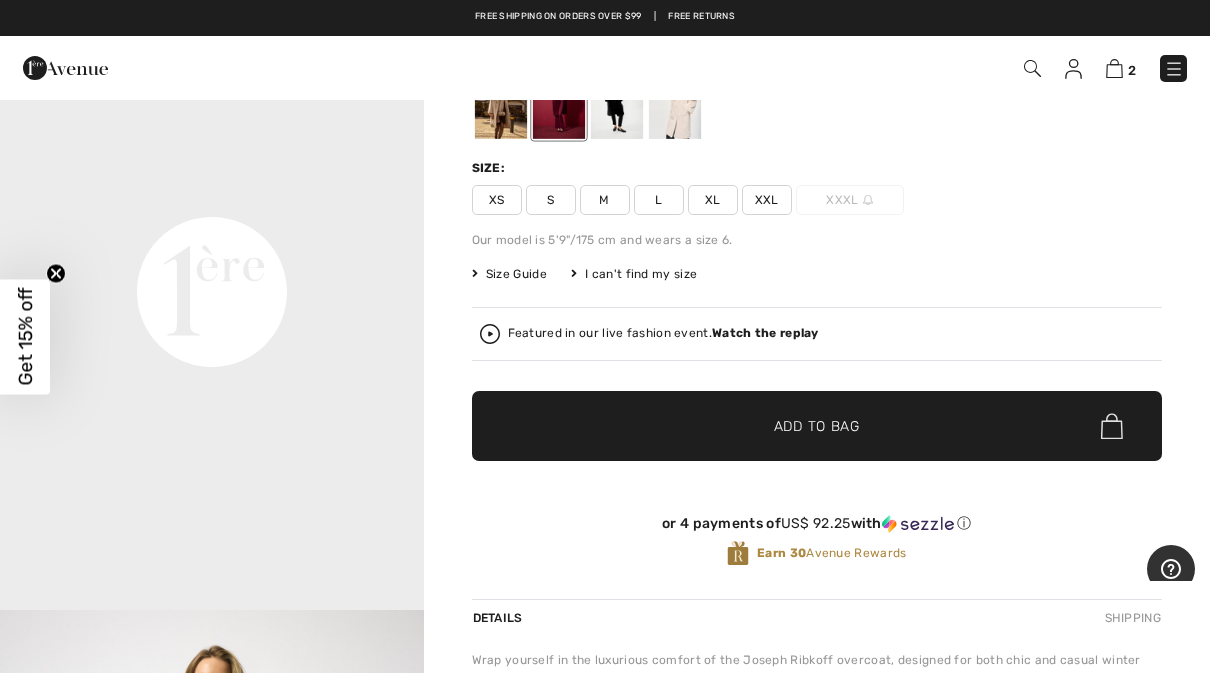 click on "Your browser does not support the video tag." at bounding box center (212, 81) 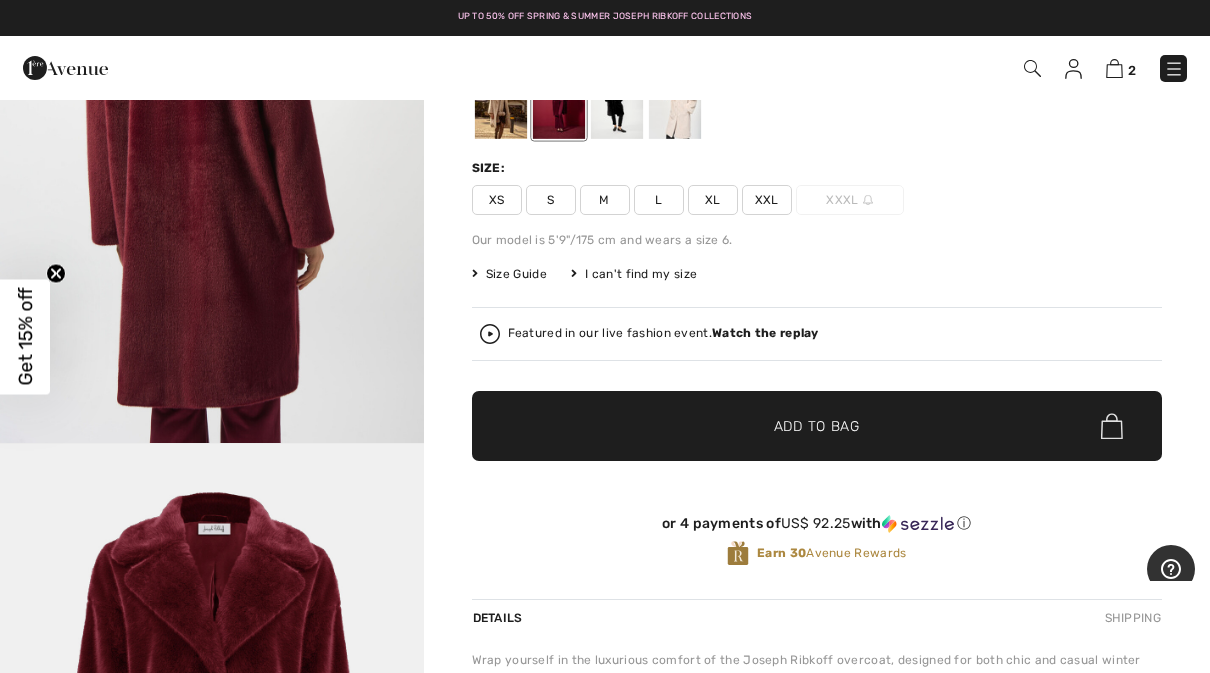scroll, scrollTop: 2764, scrollLeft: 0, axis: vertical 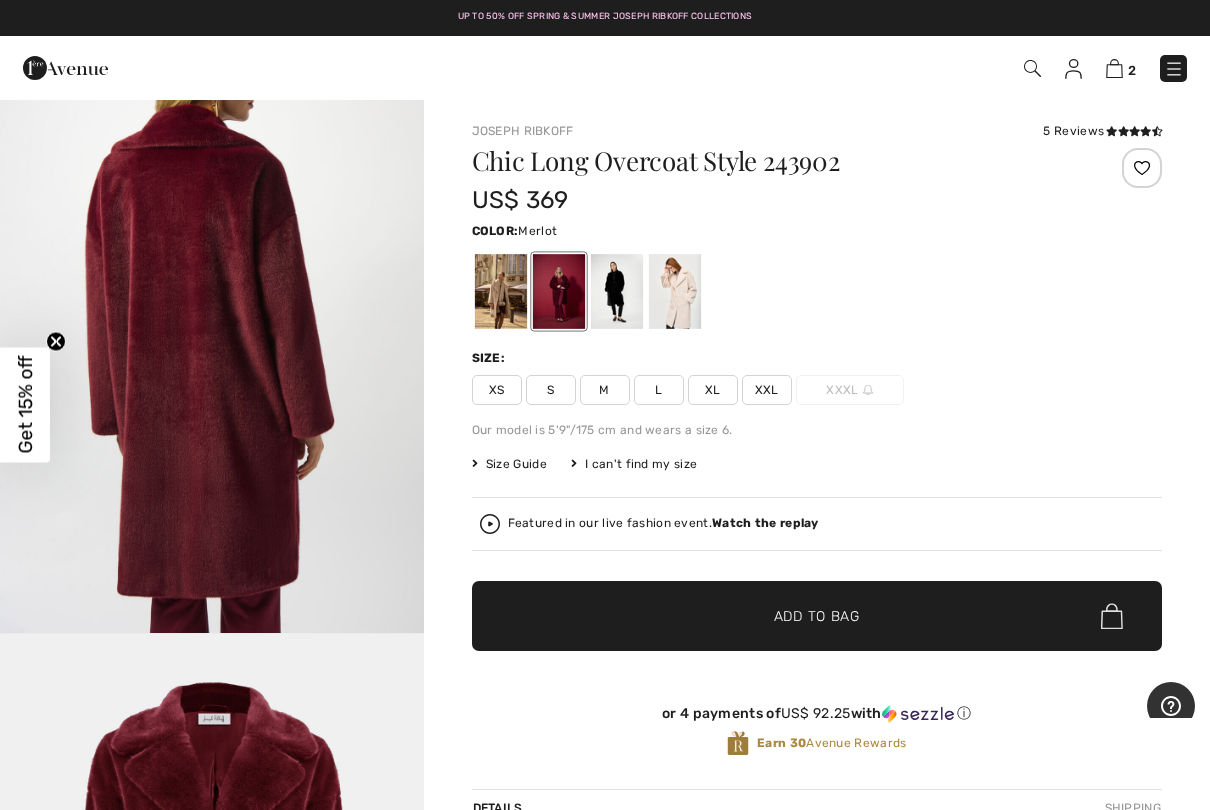 click at bounding box center (674, 291) 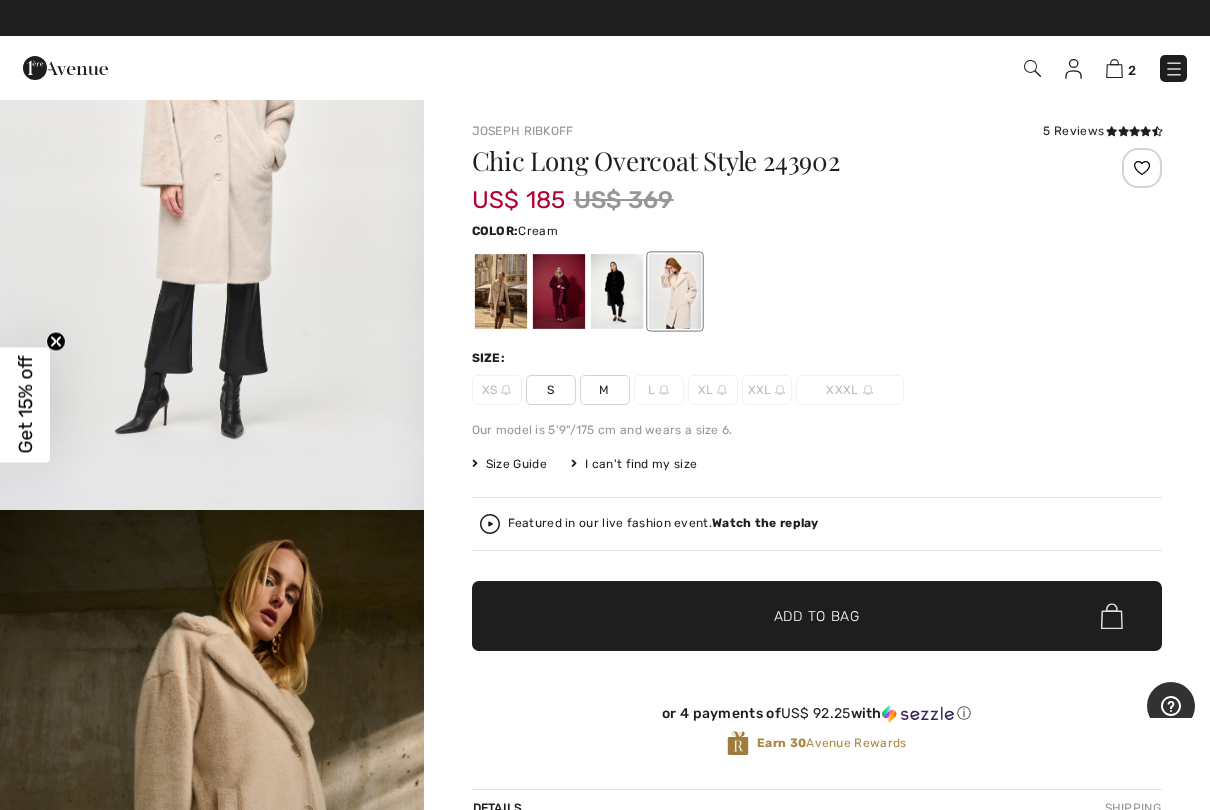 scroll, scrollTop: 0, scrollLeft: 0, axis: both 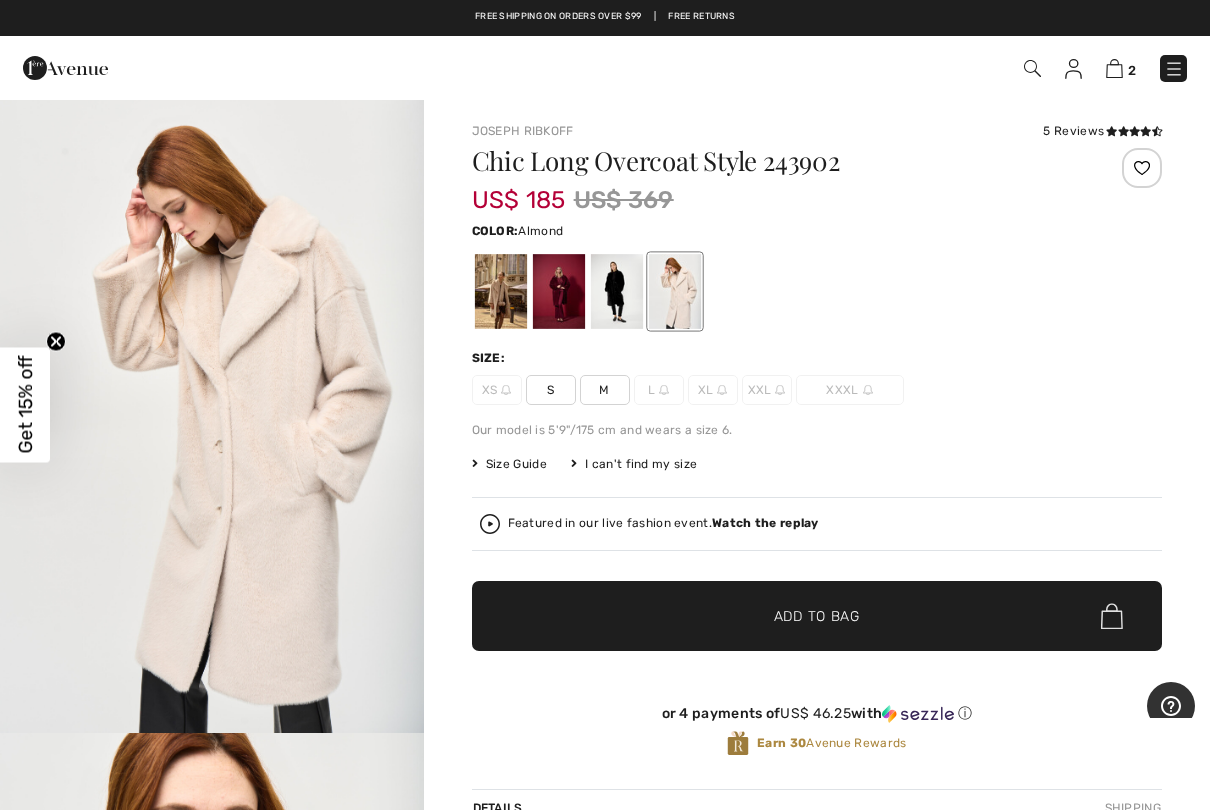 click at bounding box center (500, 291) 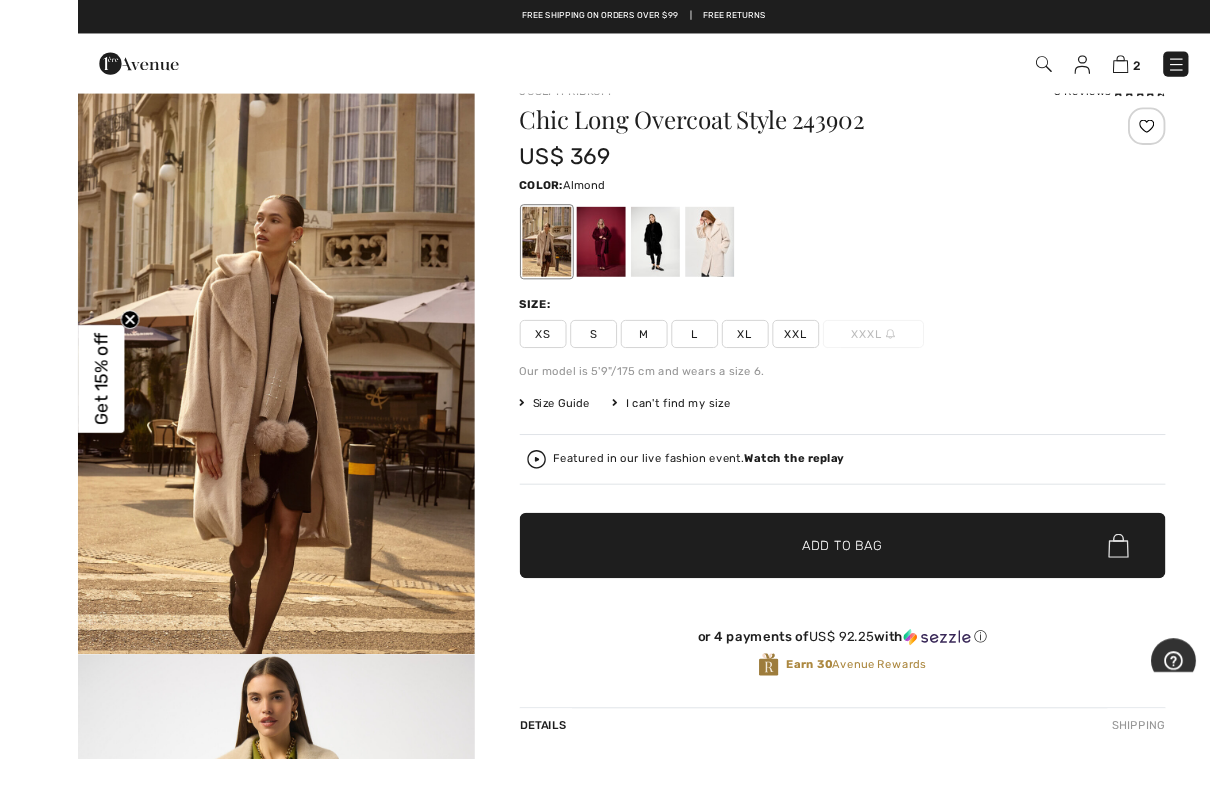 scroll, scrollTop: 101, scrollLeft: 0, axis: vertical 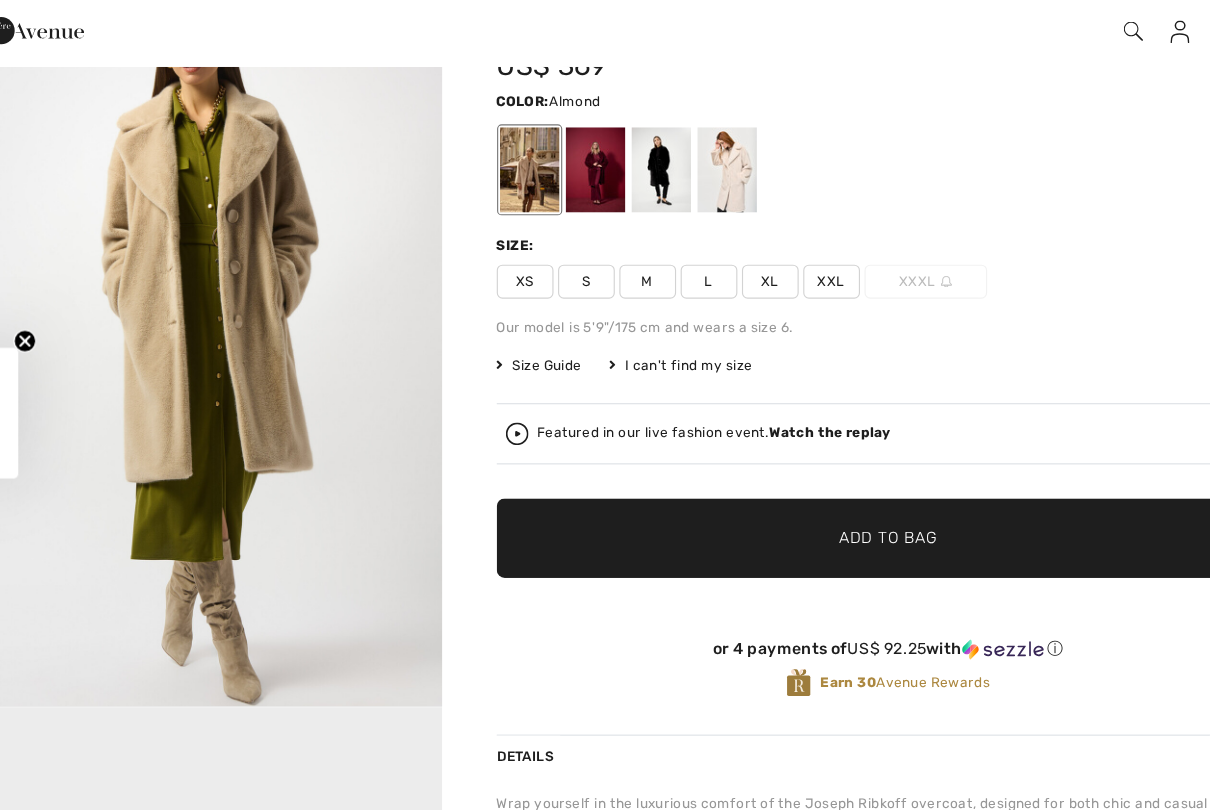 click at bounding box center [212, 345] 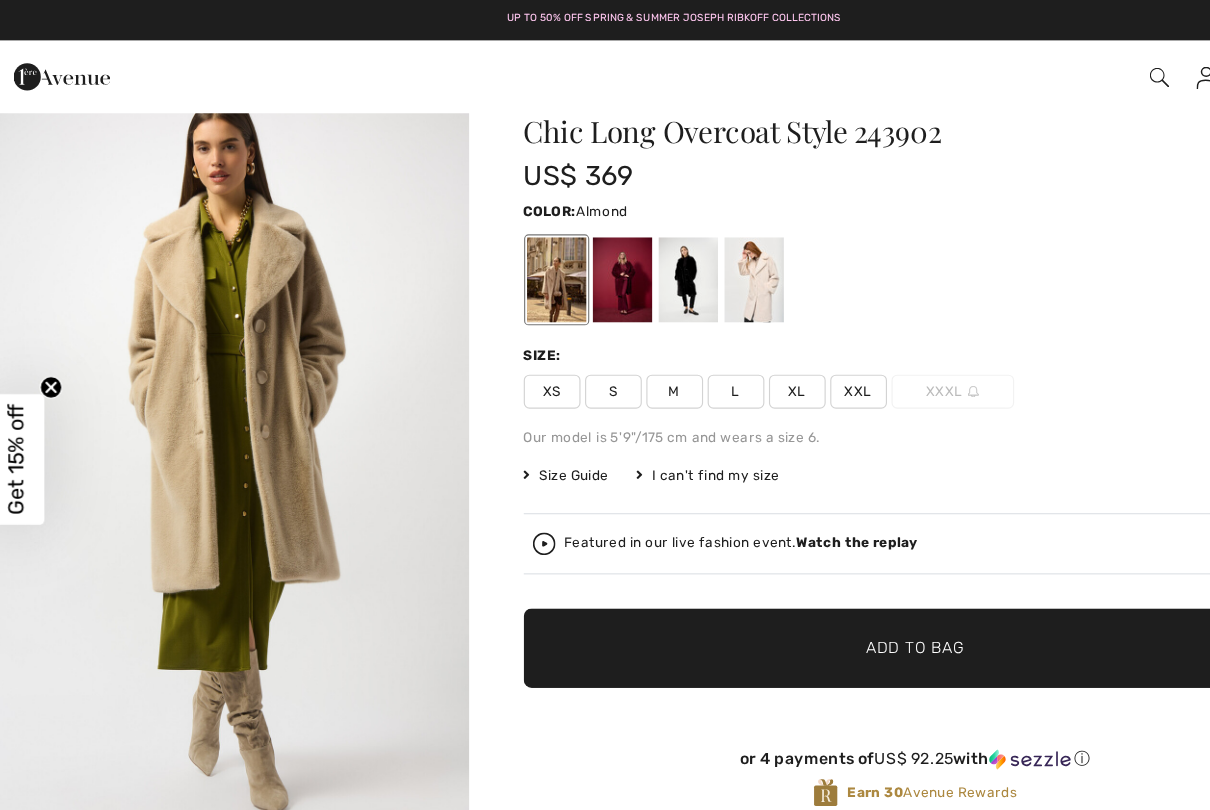 scroll, scrollTop: 0, scrollLeft: 0, axis: both 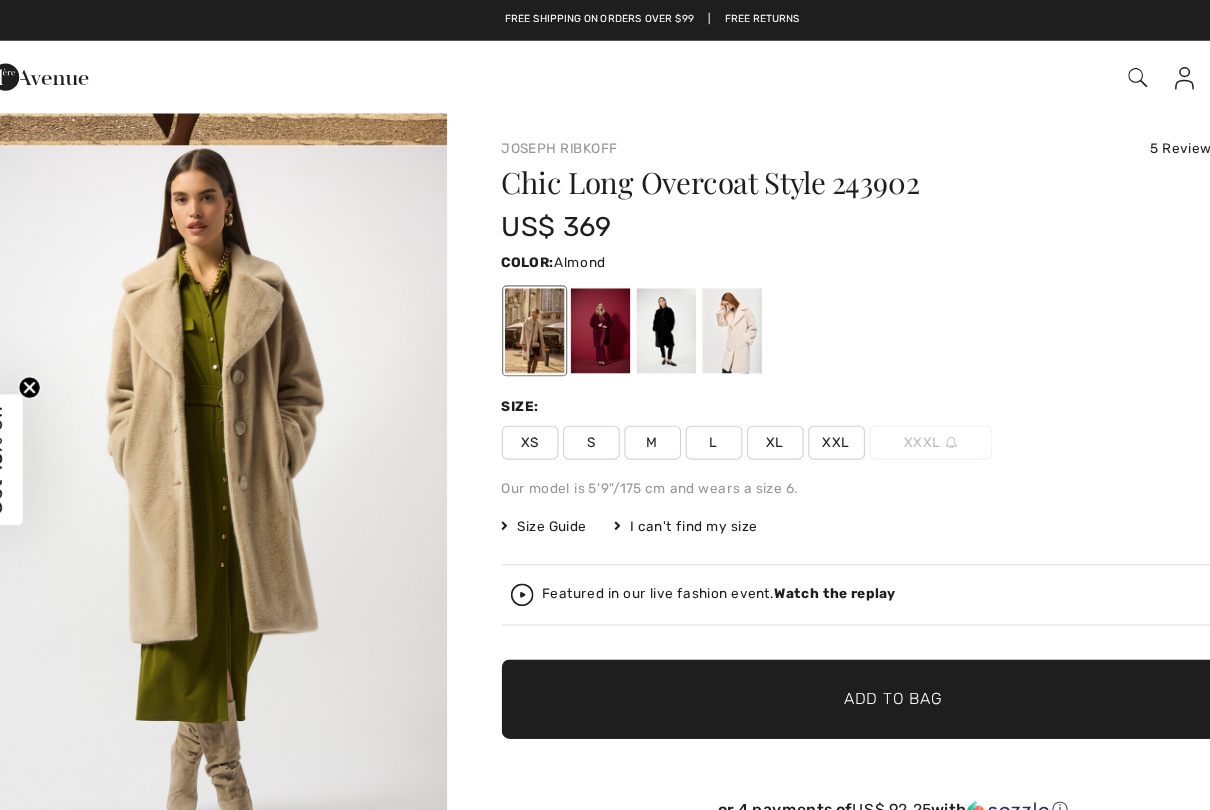 click at bounding box center (616, 291) 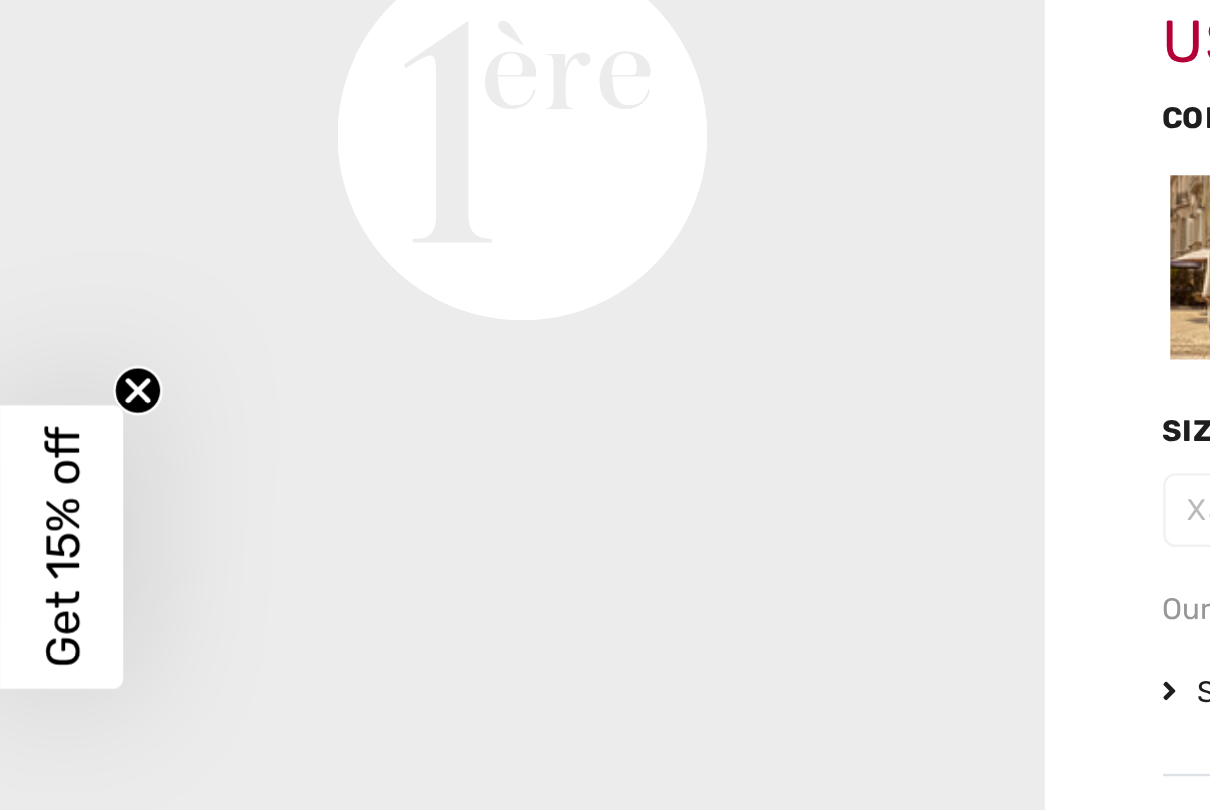 scroll, scrollTop: 1452, scrollLeft: 0, axis: vertical 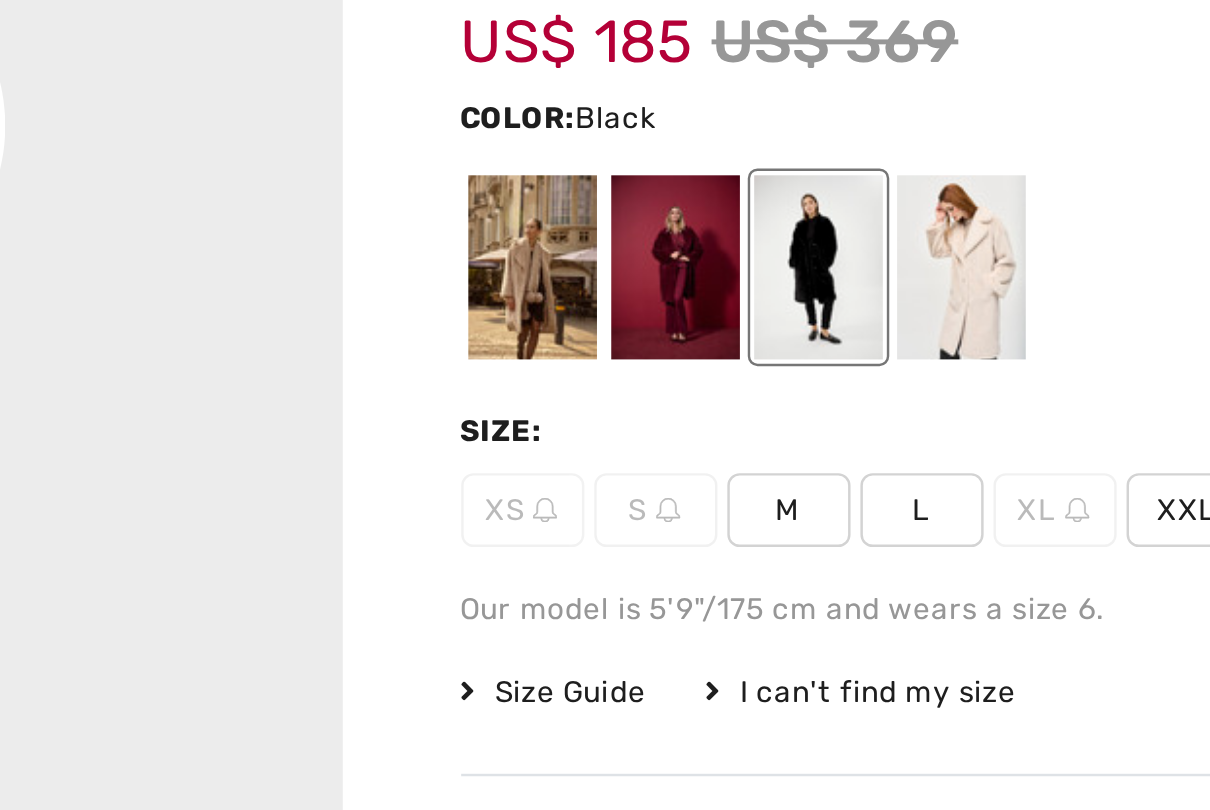 click on "L" at bounding box center [659, 390] 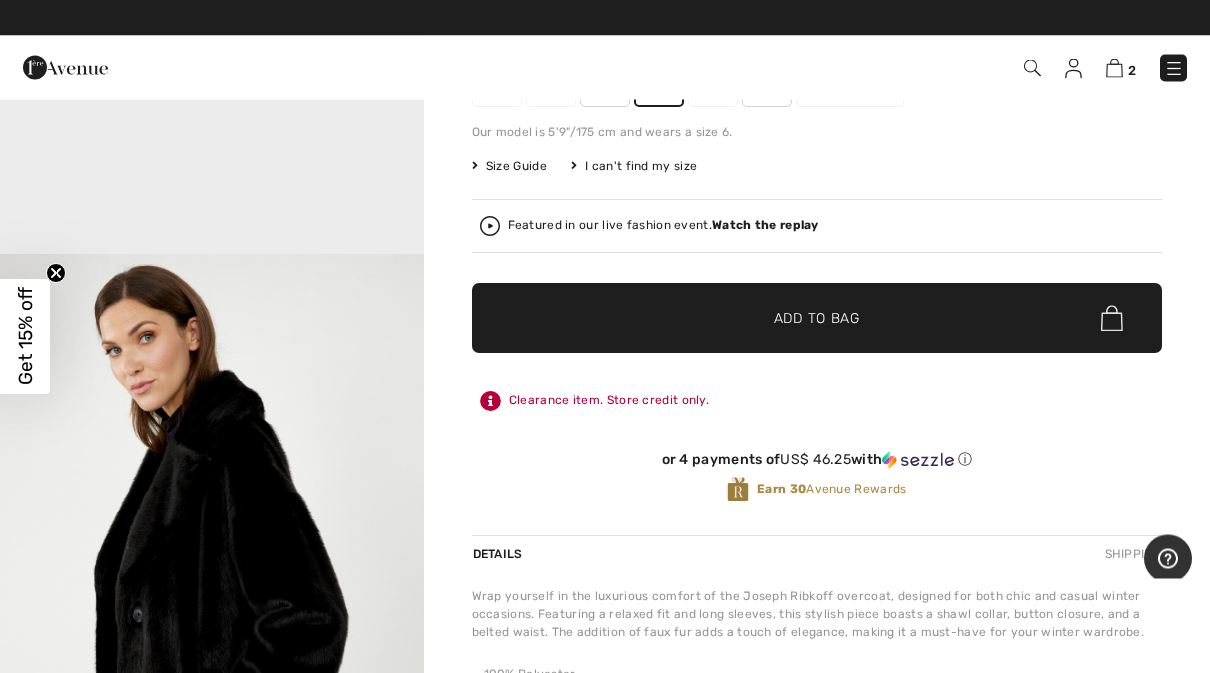 scroll, scrollTop: 298, scrollLeft: 0, axis: vertical 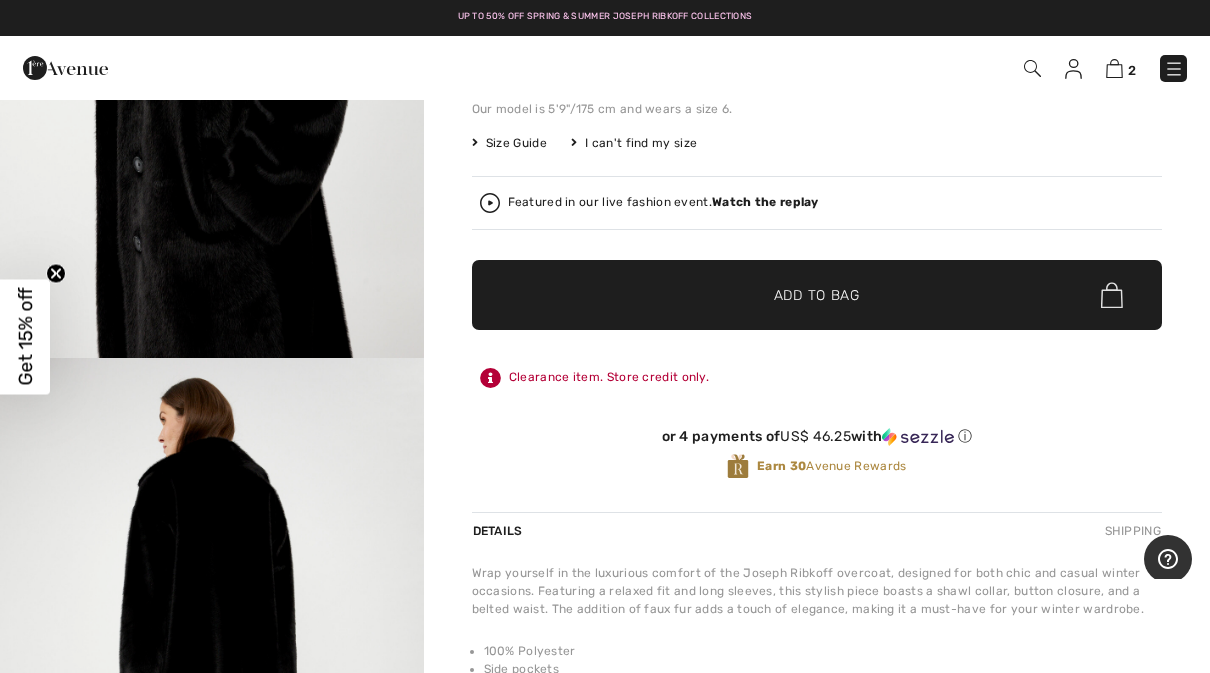 click on "Add to Bag" at bounding box center [817, 295] 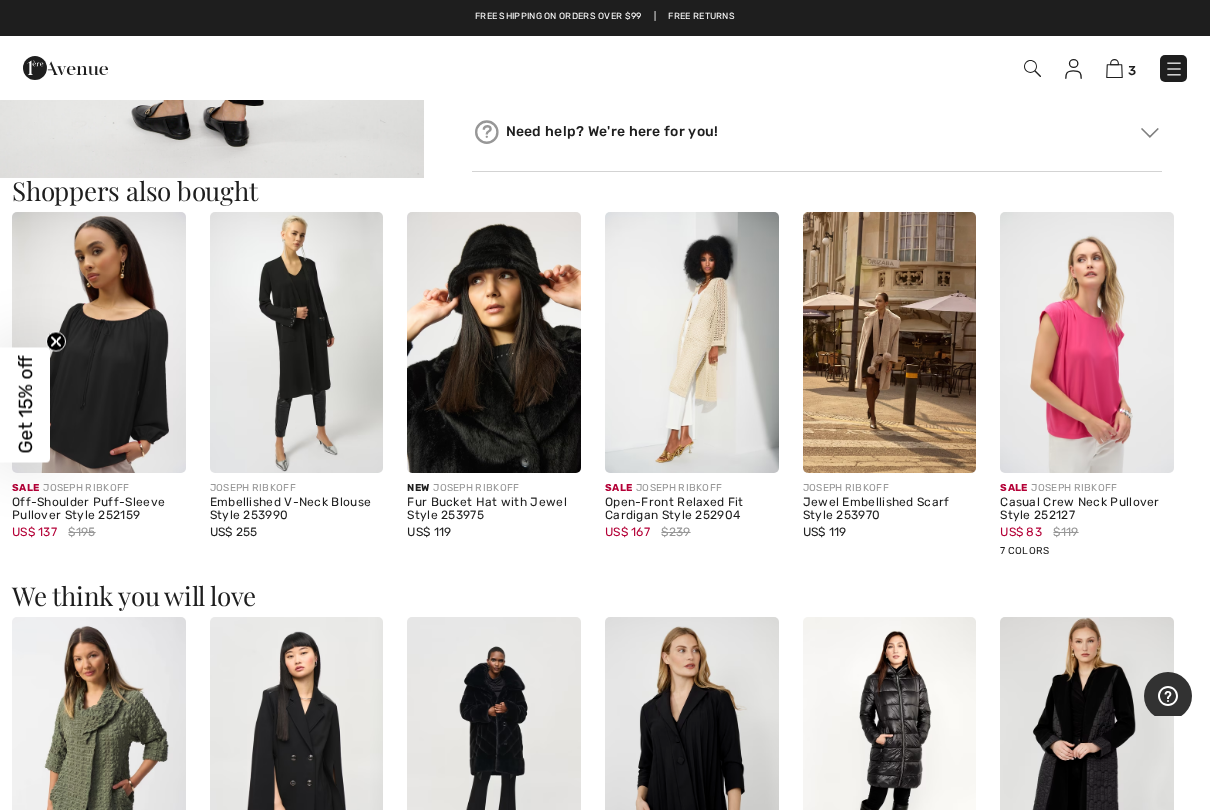 scroll, scrollTop: 1142, scrollLeft: 0, axis: vertical 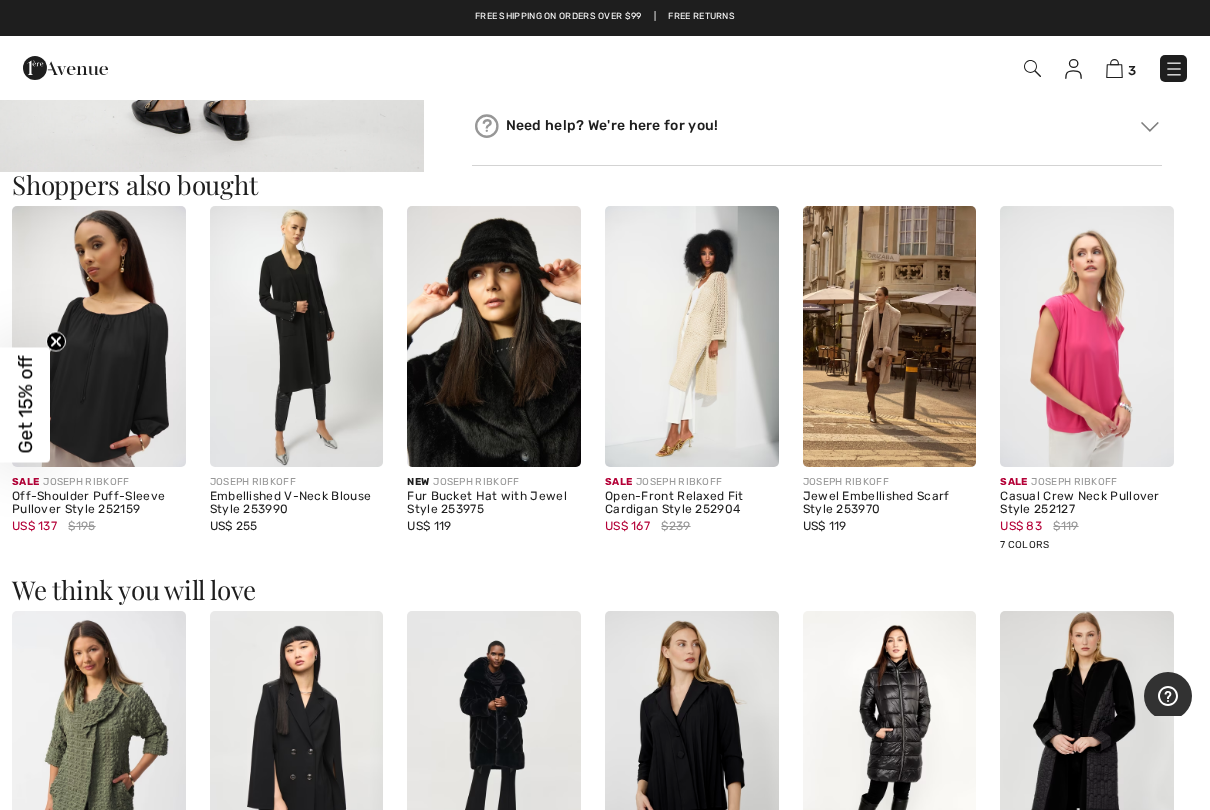 click at bounding box center (494, 336) 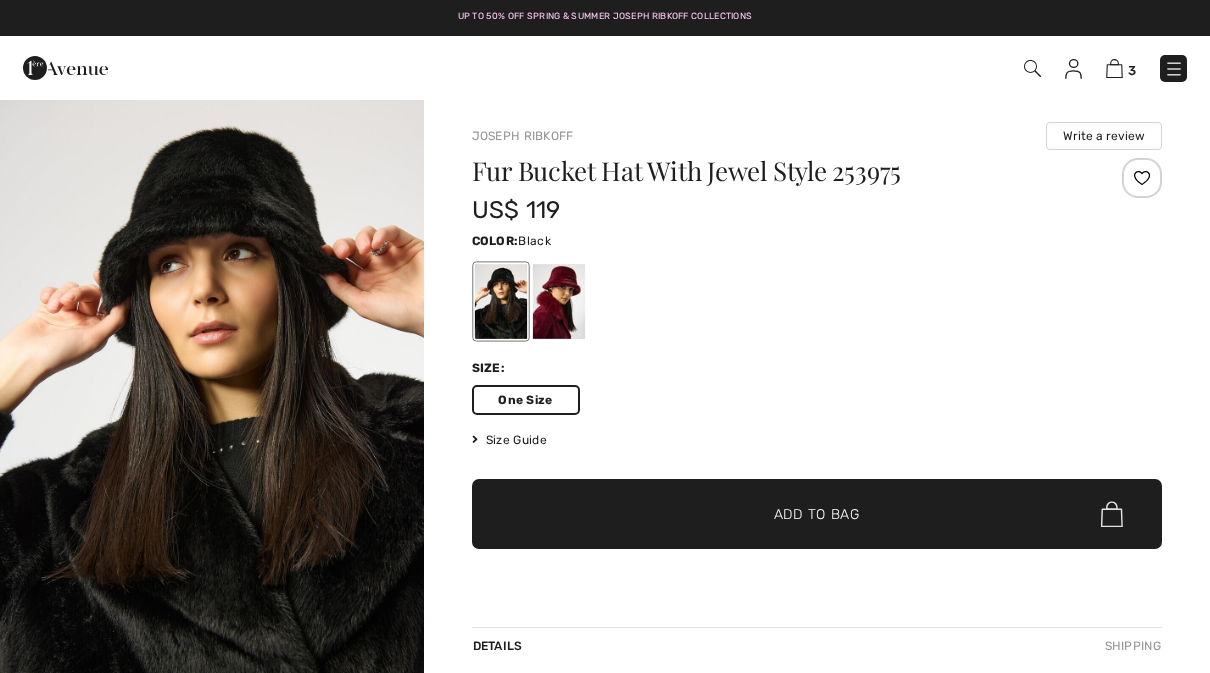 scroll, scrollTop: 111, scrollLeft: 0, axis: vertical 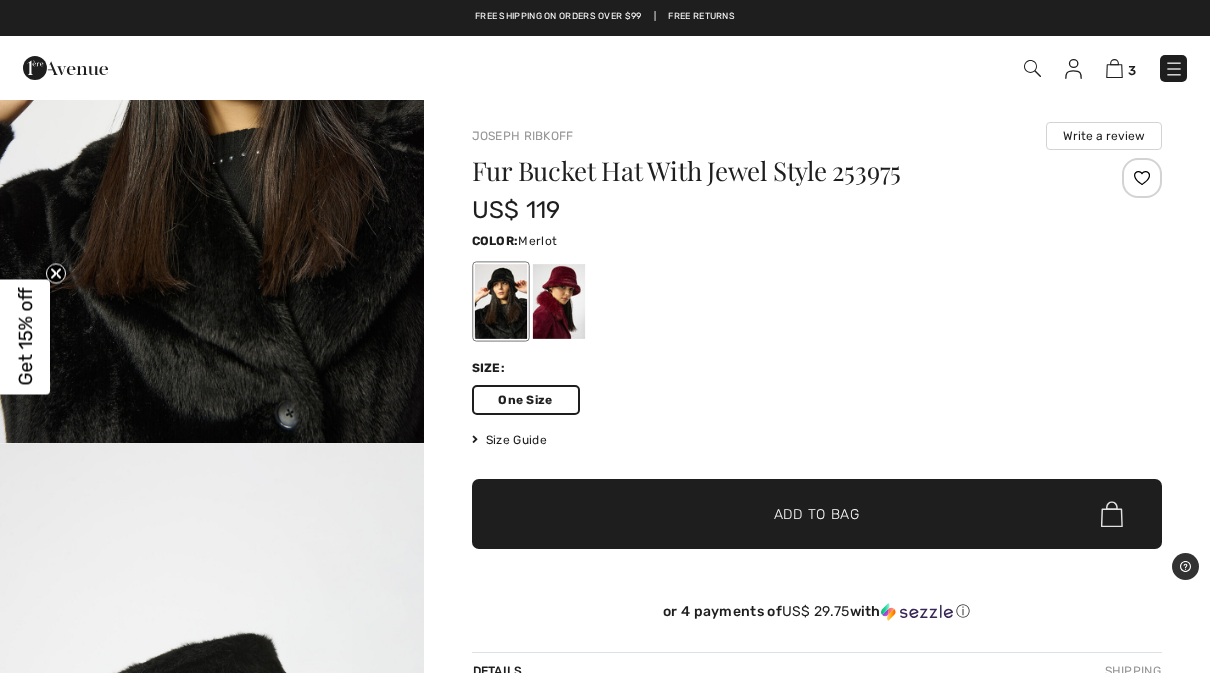 click at bounding box center (558, 301) 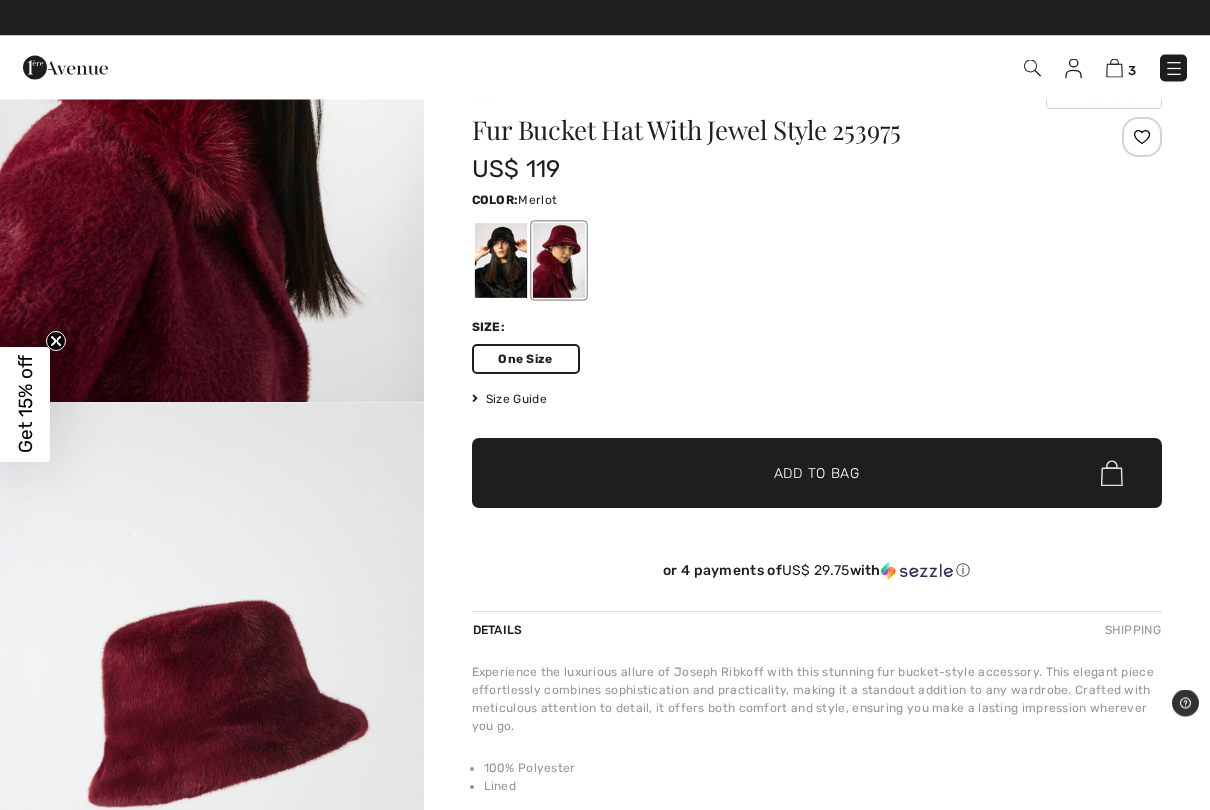 scroll, scrollTop: 0, scrollLeft: 0, axis: both 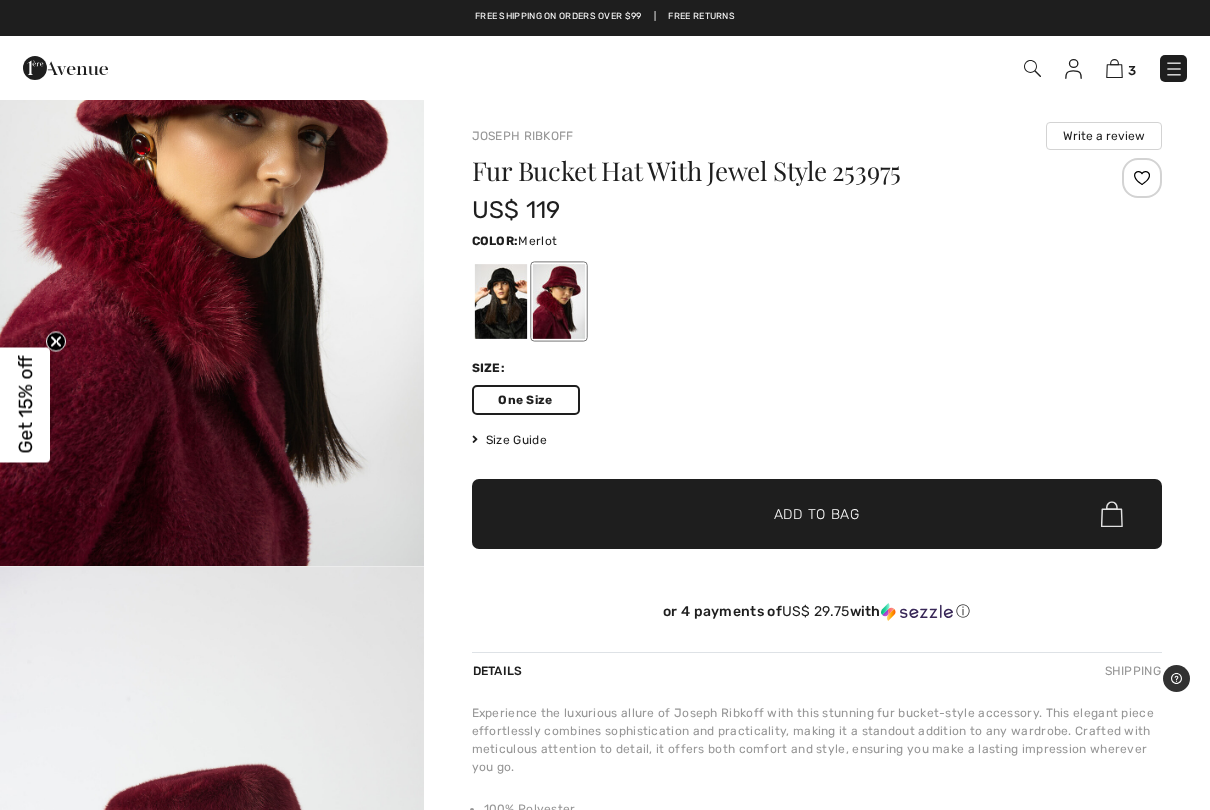click at bounding box center [212, 249] 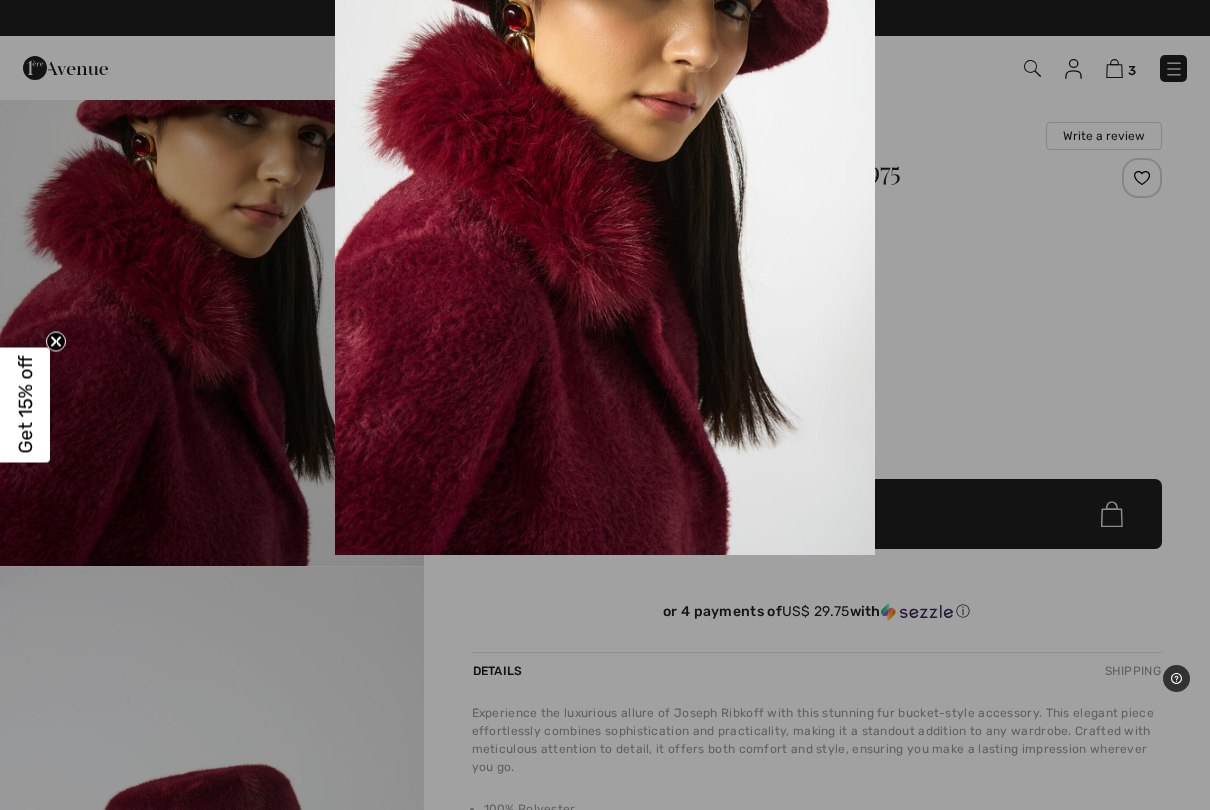 scroll, scrollTop: 0, scrollLeft: 0, axis: both 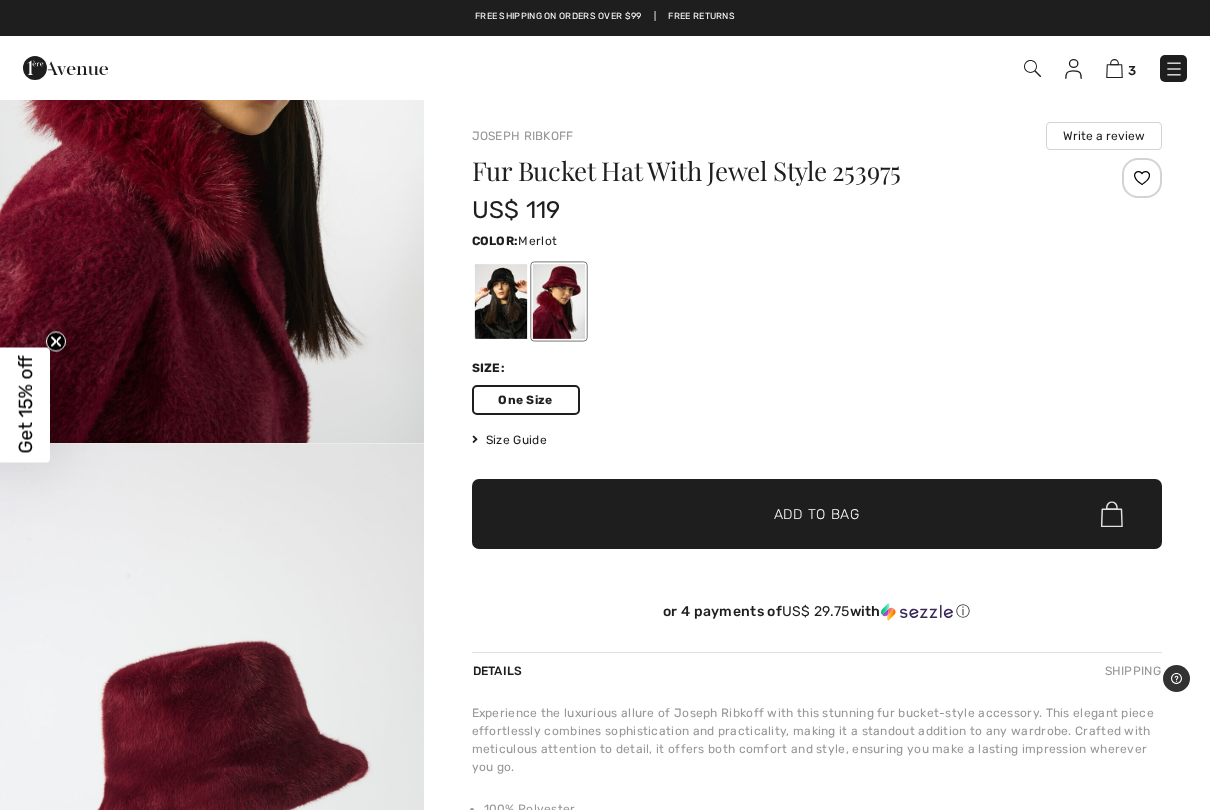 click at bounding box center (500, 301) 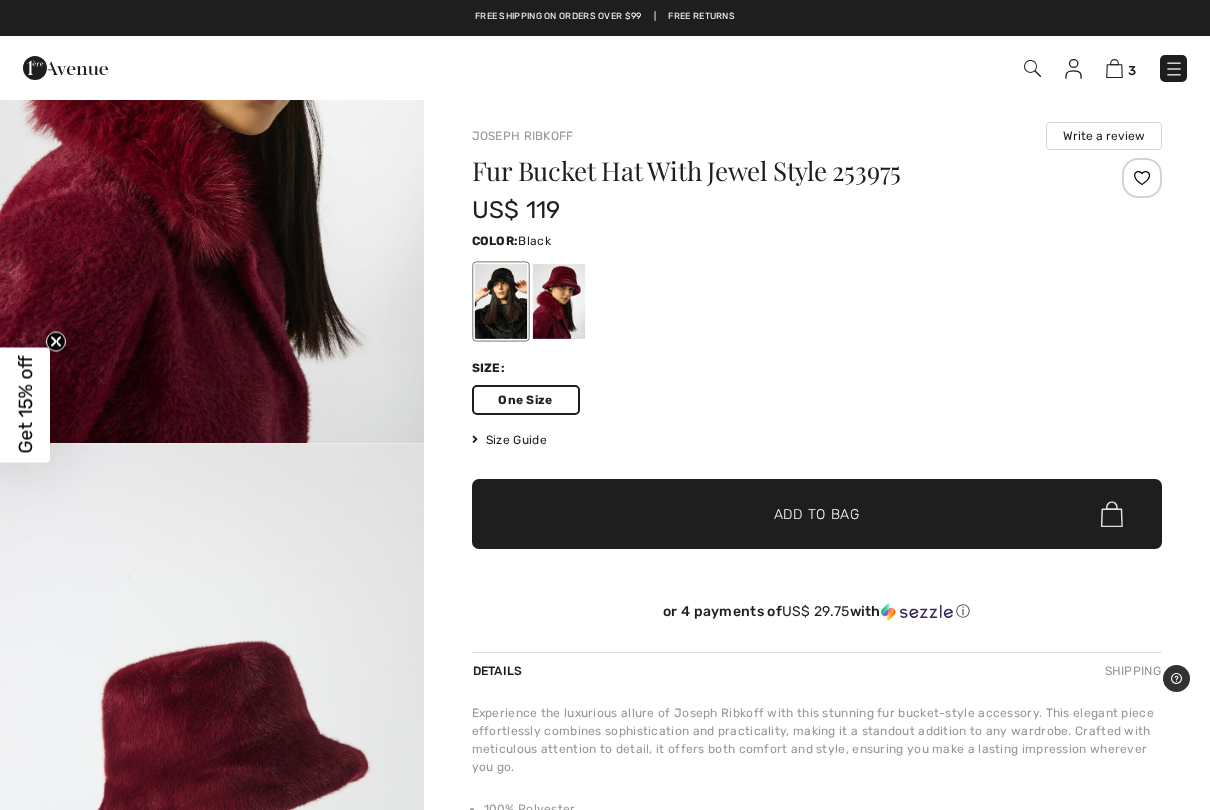 scroll, scrollTop: 0, scrollLeft: 0, axis: both 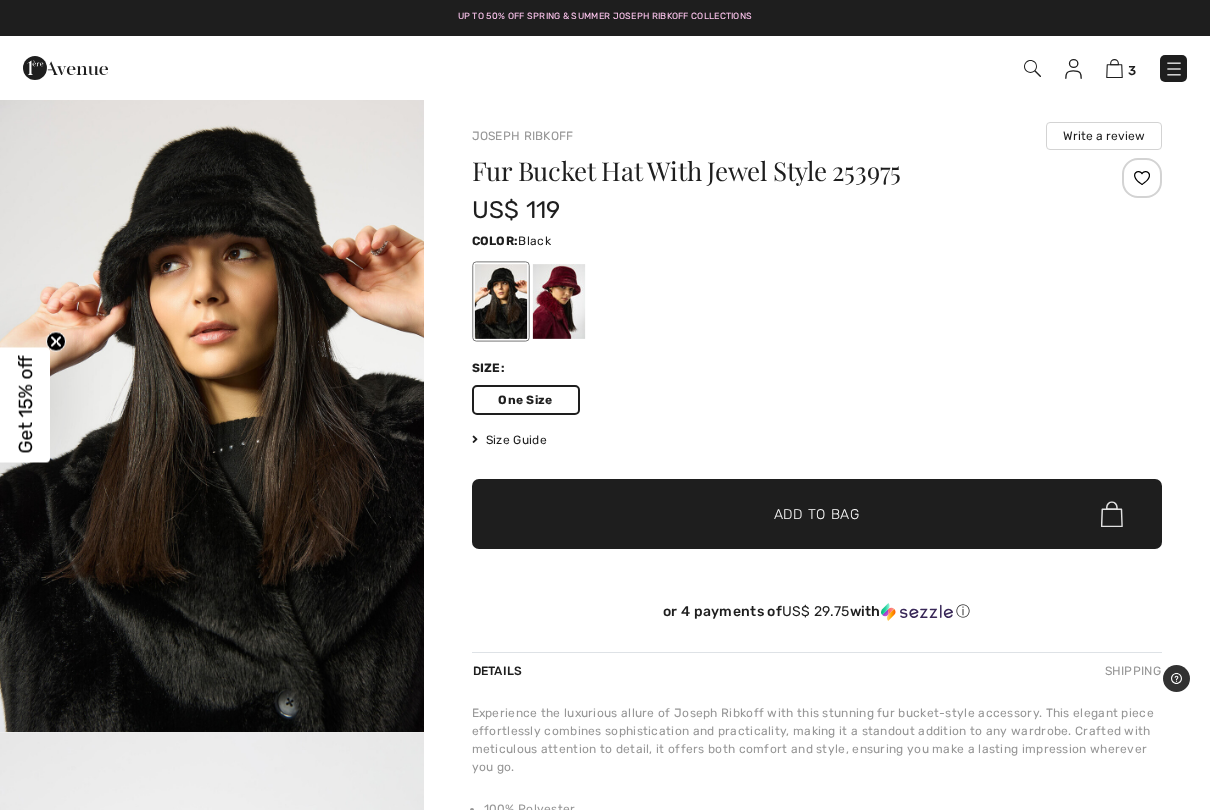 click on "✔ Added to Bag
Add to Bag" at bounding box center [817, 514] 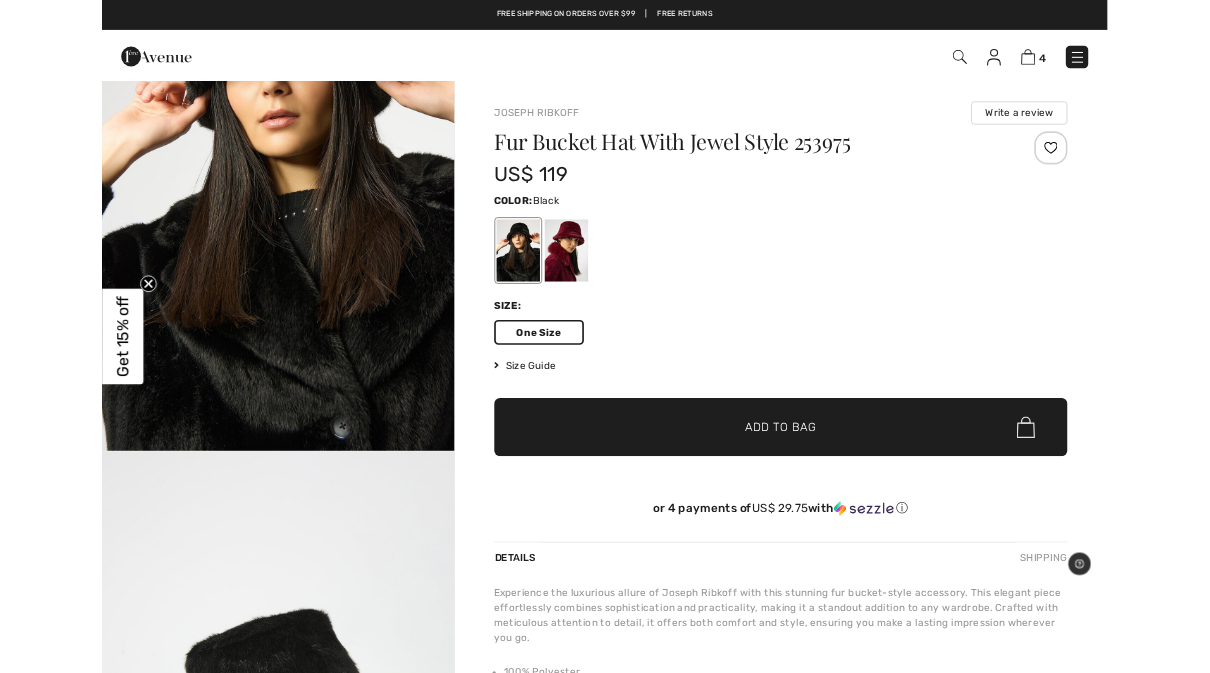 scroll, scrollTop: 0, scrollLeft: 0, axis: both 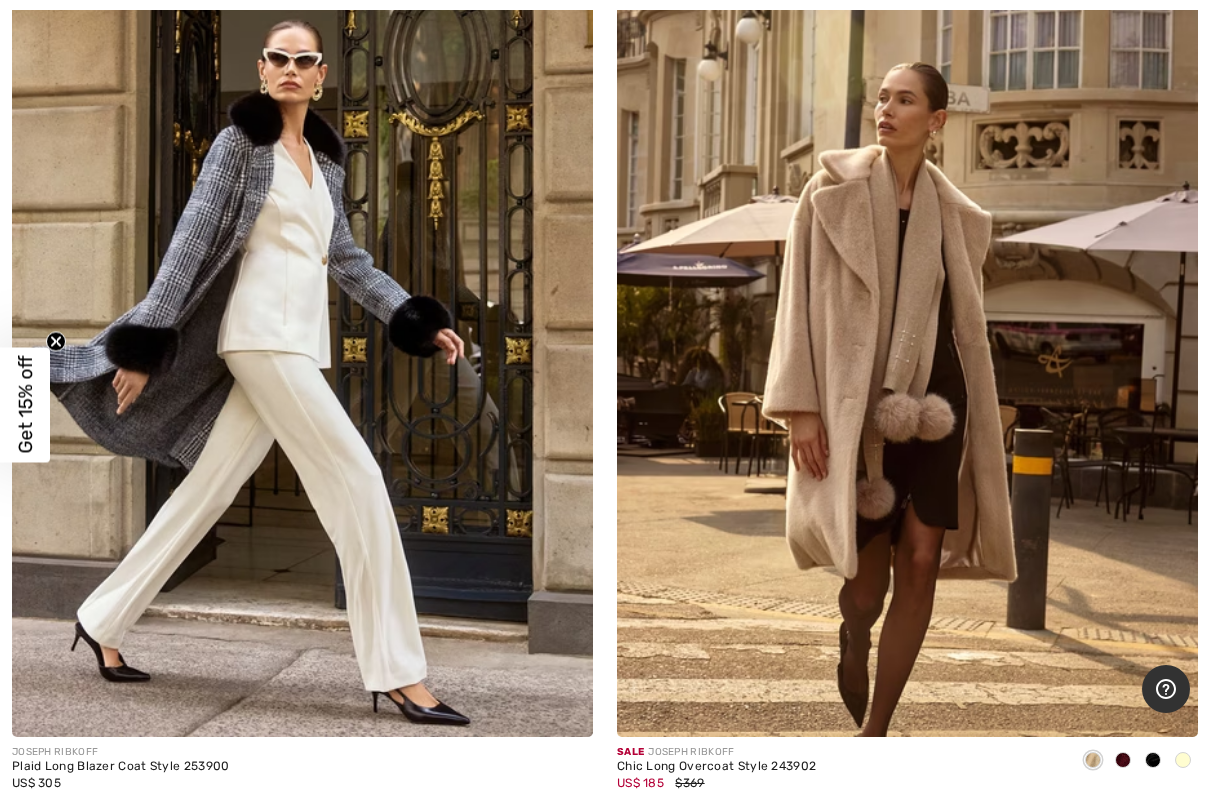 click at bounding box center (907, 302) 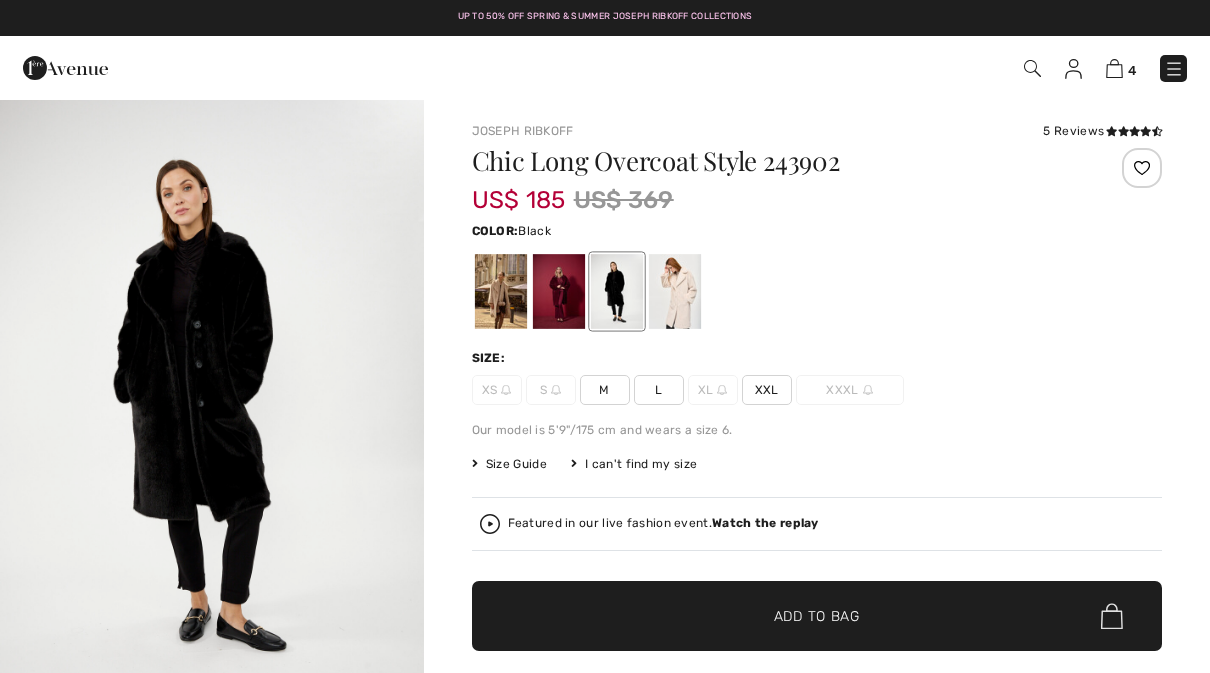 scroll, scrollTop: 0, scrollLeft: 0, axis: both 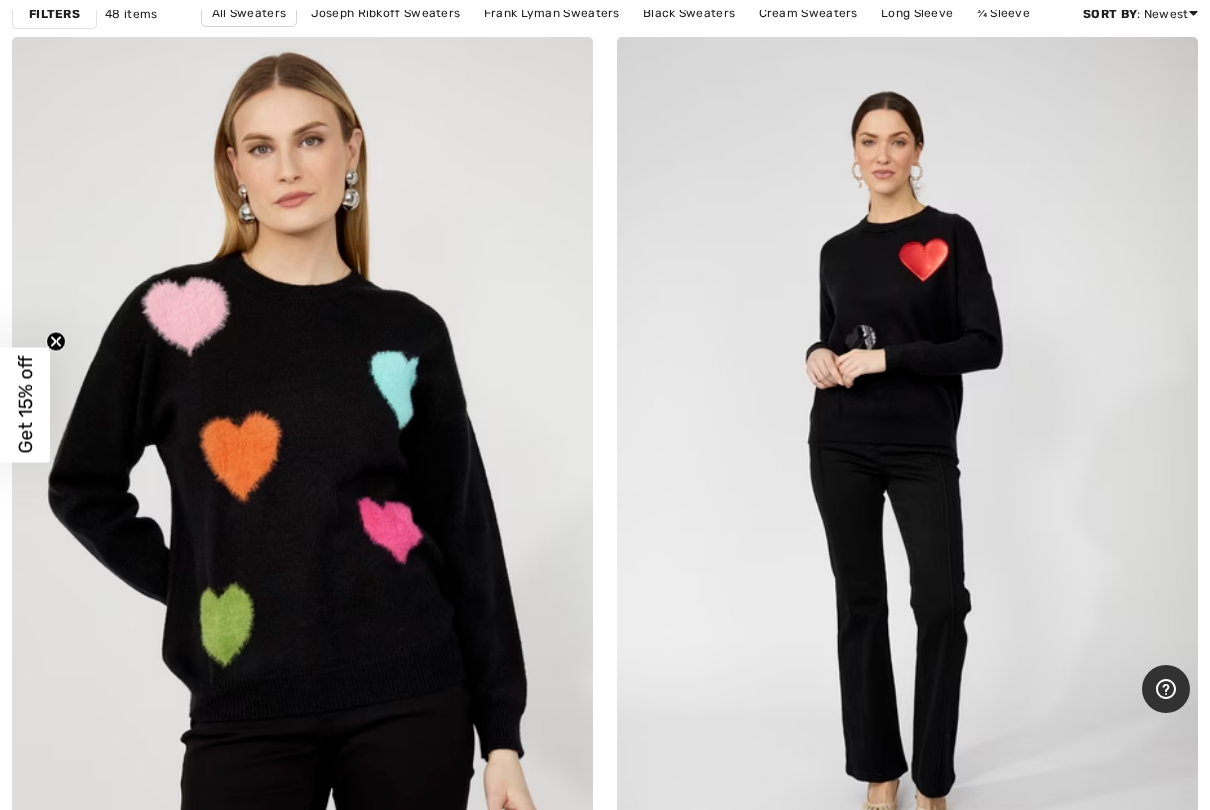 click at bounding box center [907, 473] 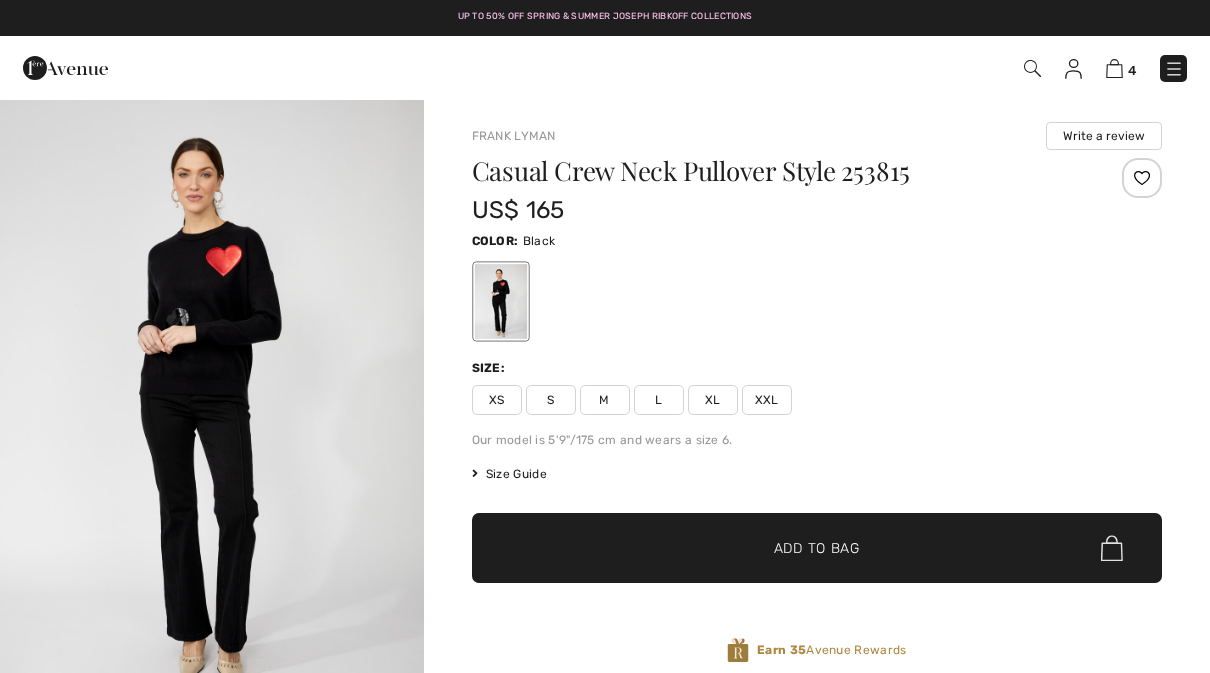 scroll, scrollTop: 0, scrollLeft: 0, axis: both 